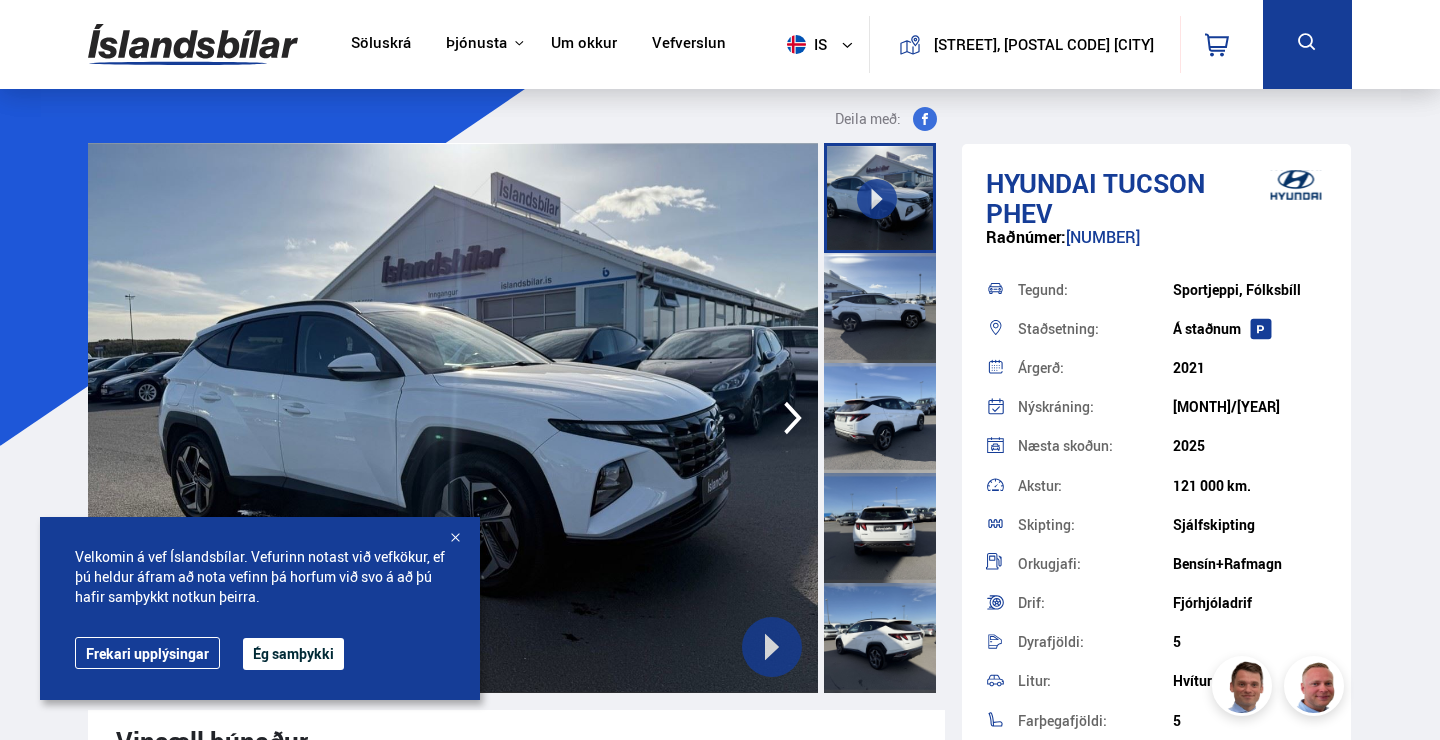 scroll, scrollTop: 0, scrollLeft: 0, axis: both 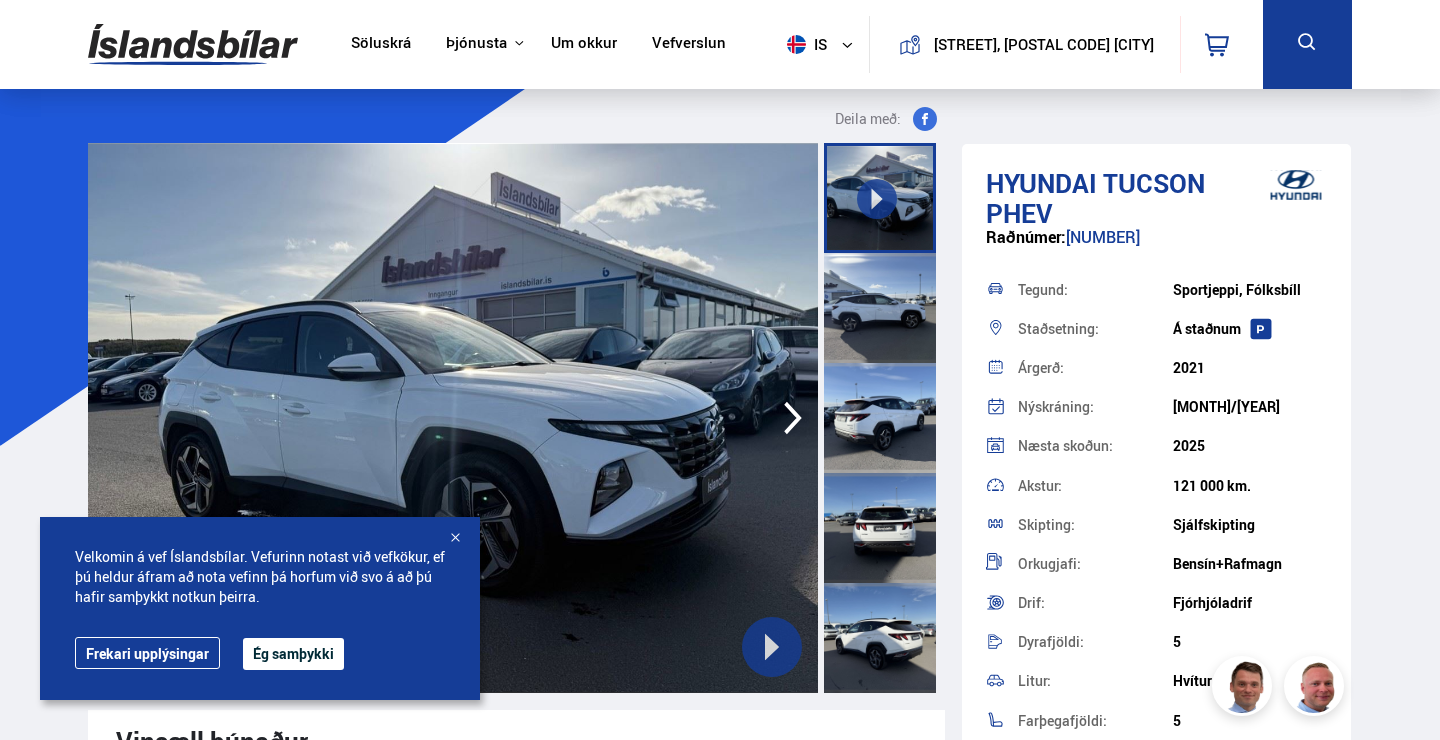 click at bounding box center [455, 539] 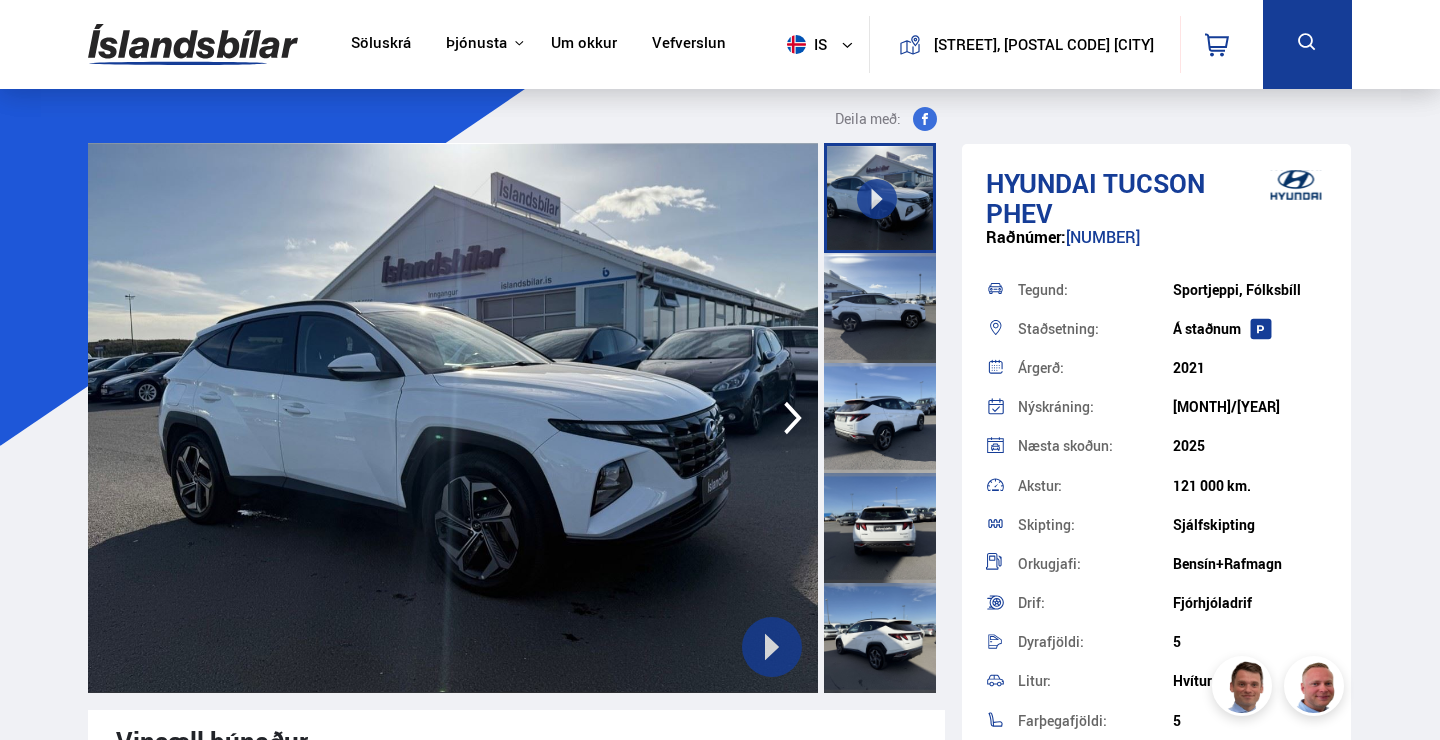 scroll, scrollTop: 0, scrollLeft: 0, axis: both 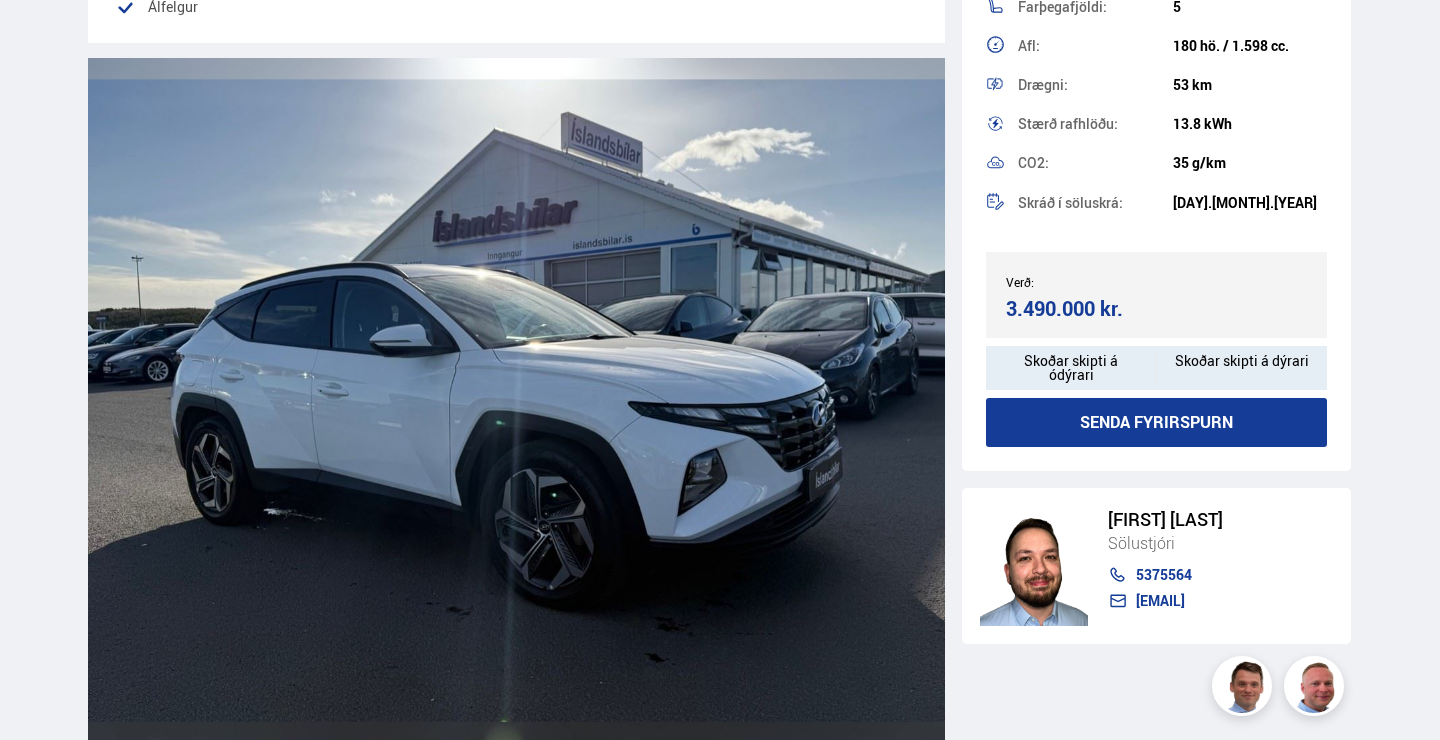 click at bounding box center [516, 400] 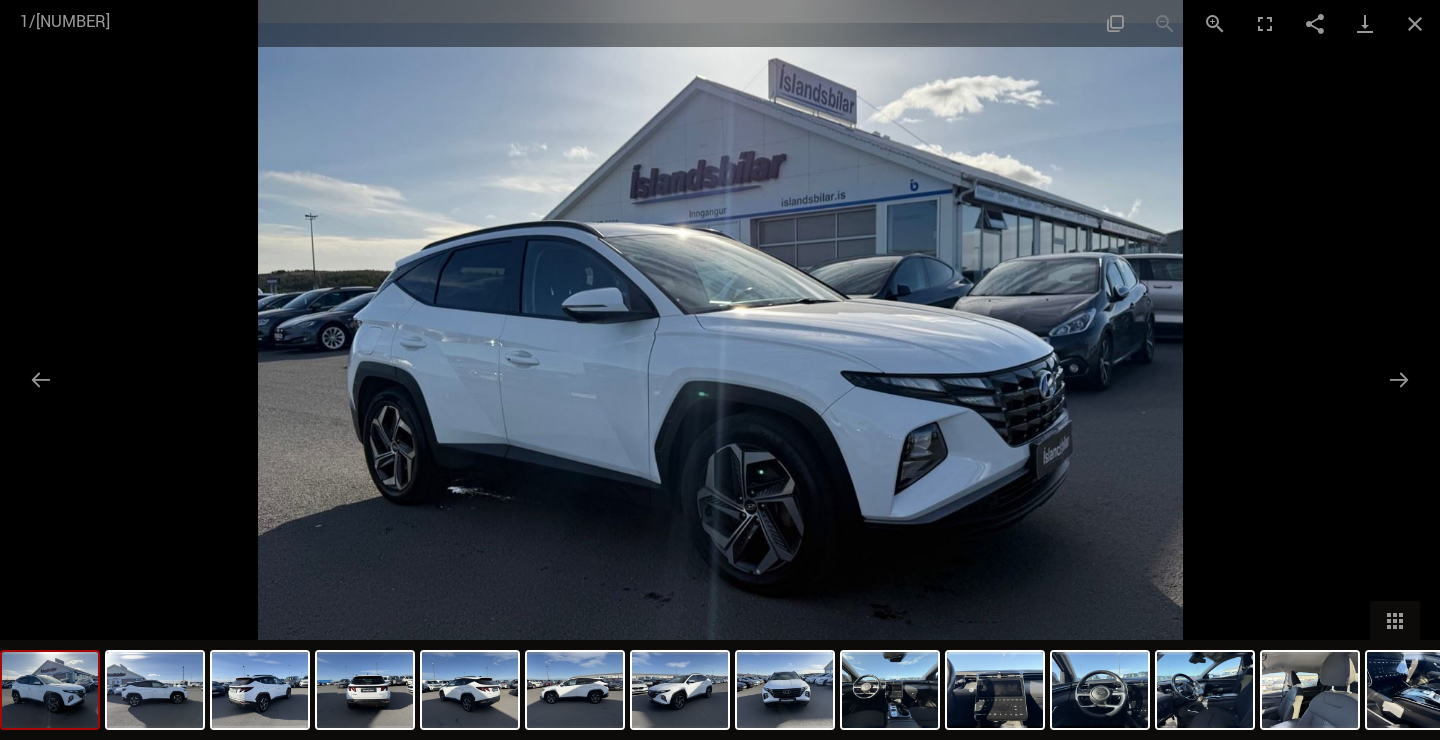 drag, startPoint x: 1397, startPoint y: 371, endPoint x: 1324, endPoint y: 372, distance: 73.00685 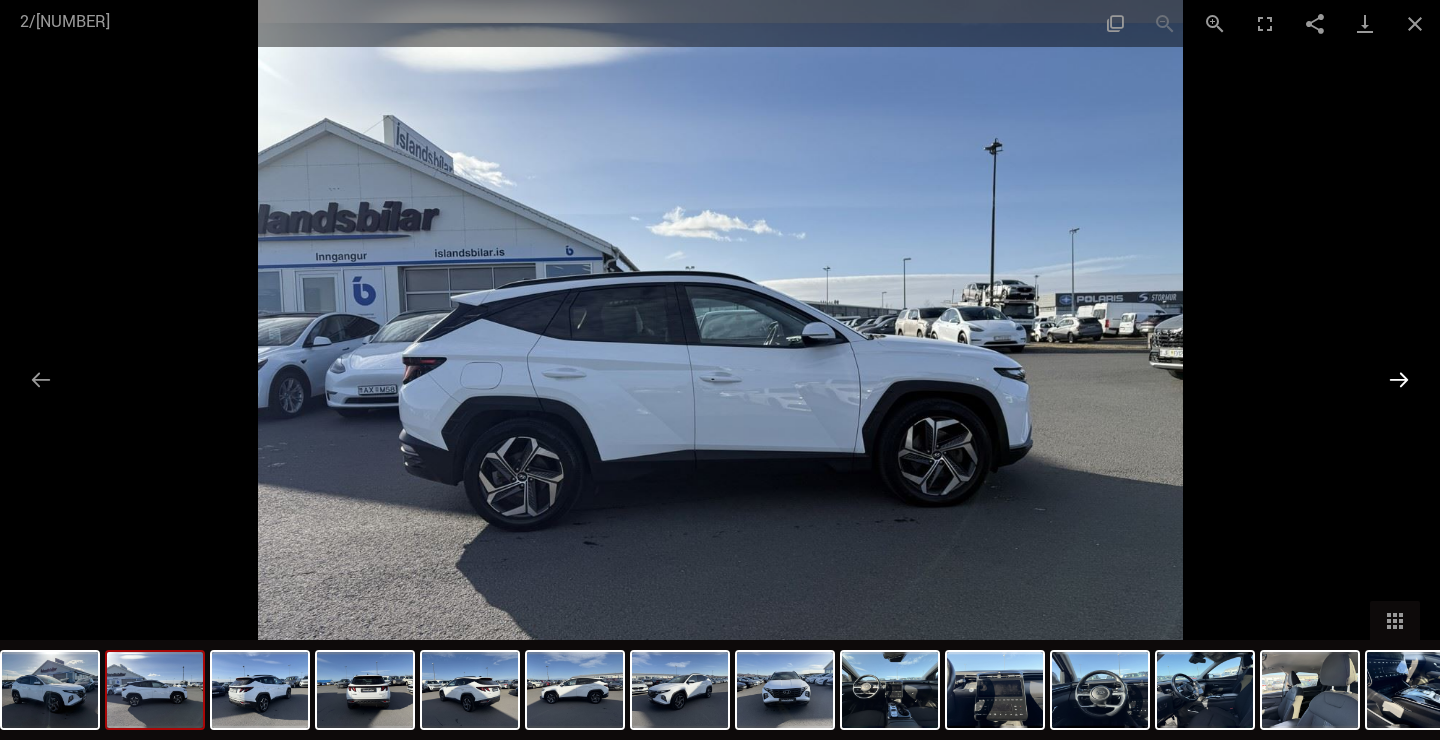 click at bounding box center [1399, 379] 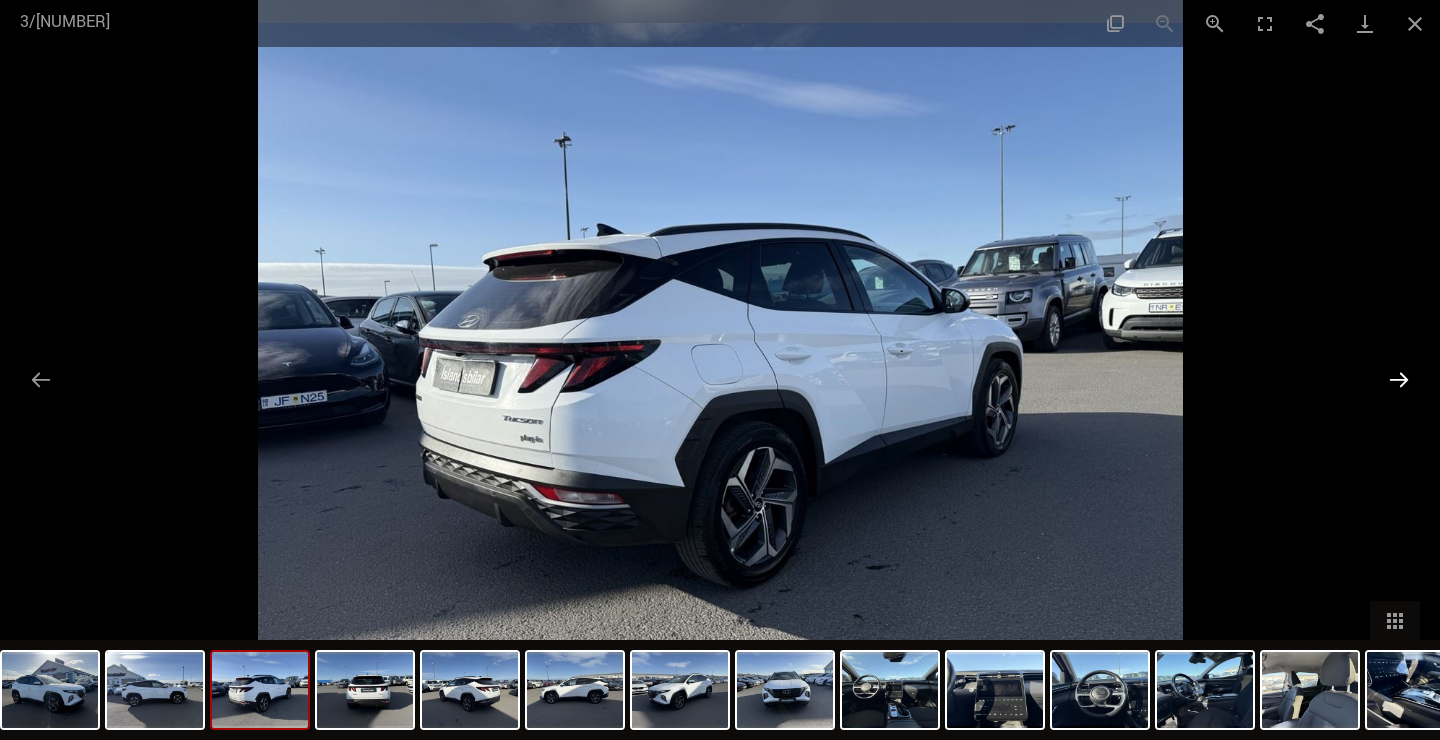 click at bounding box center (1399, 379) 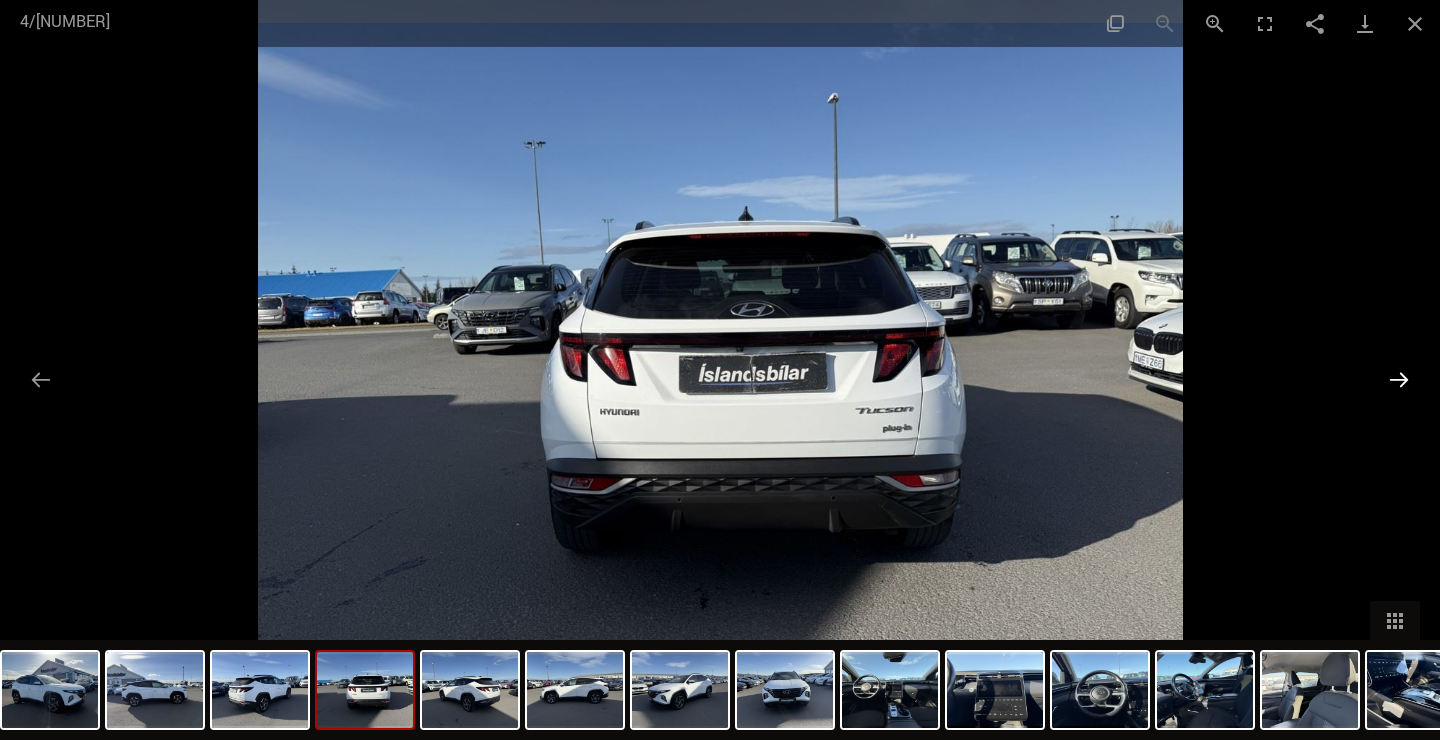 click at bounding box center [1399, 379] 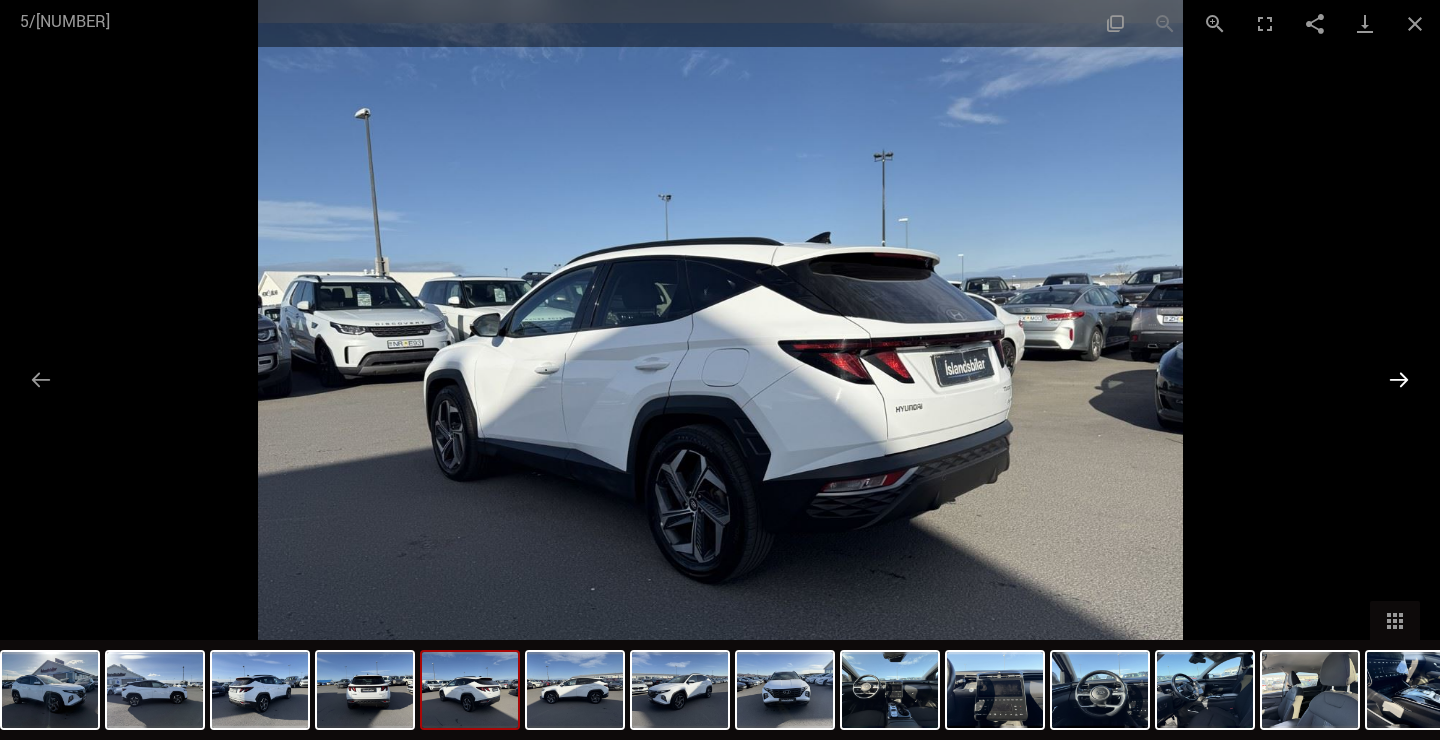 click at bounding box center [1399, 379] 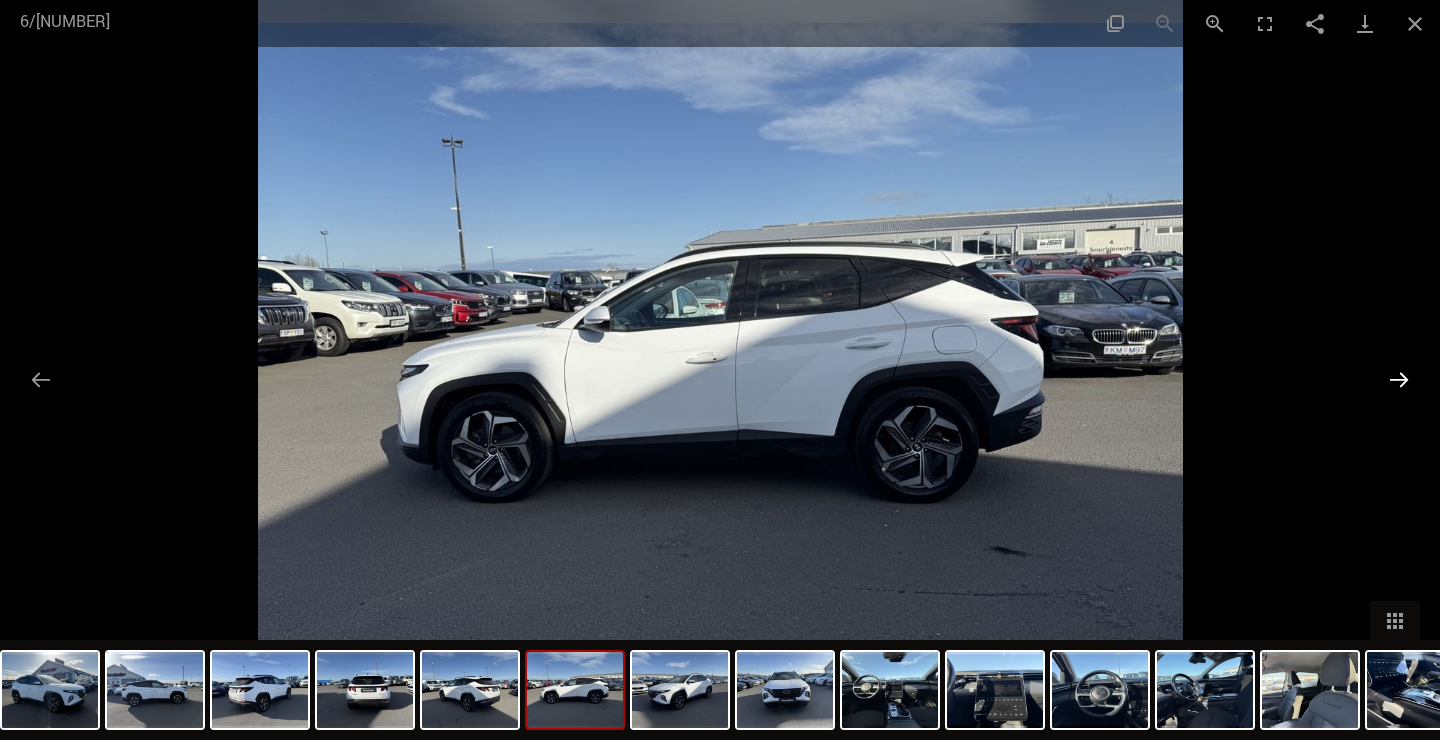 click at bounding box center [1399, 379] 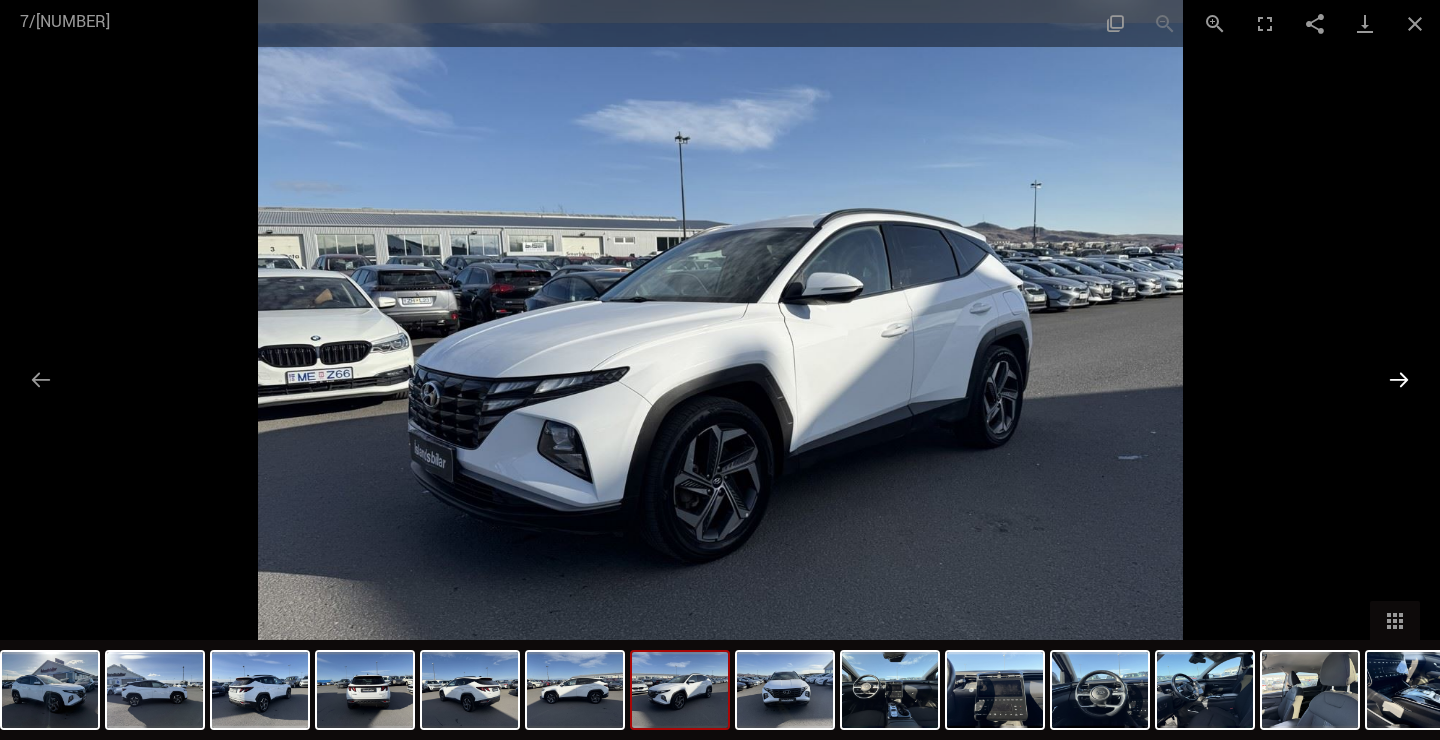 click at bounding box center [1399, 379] 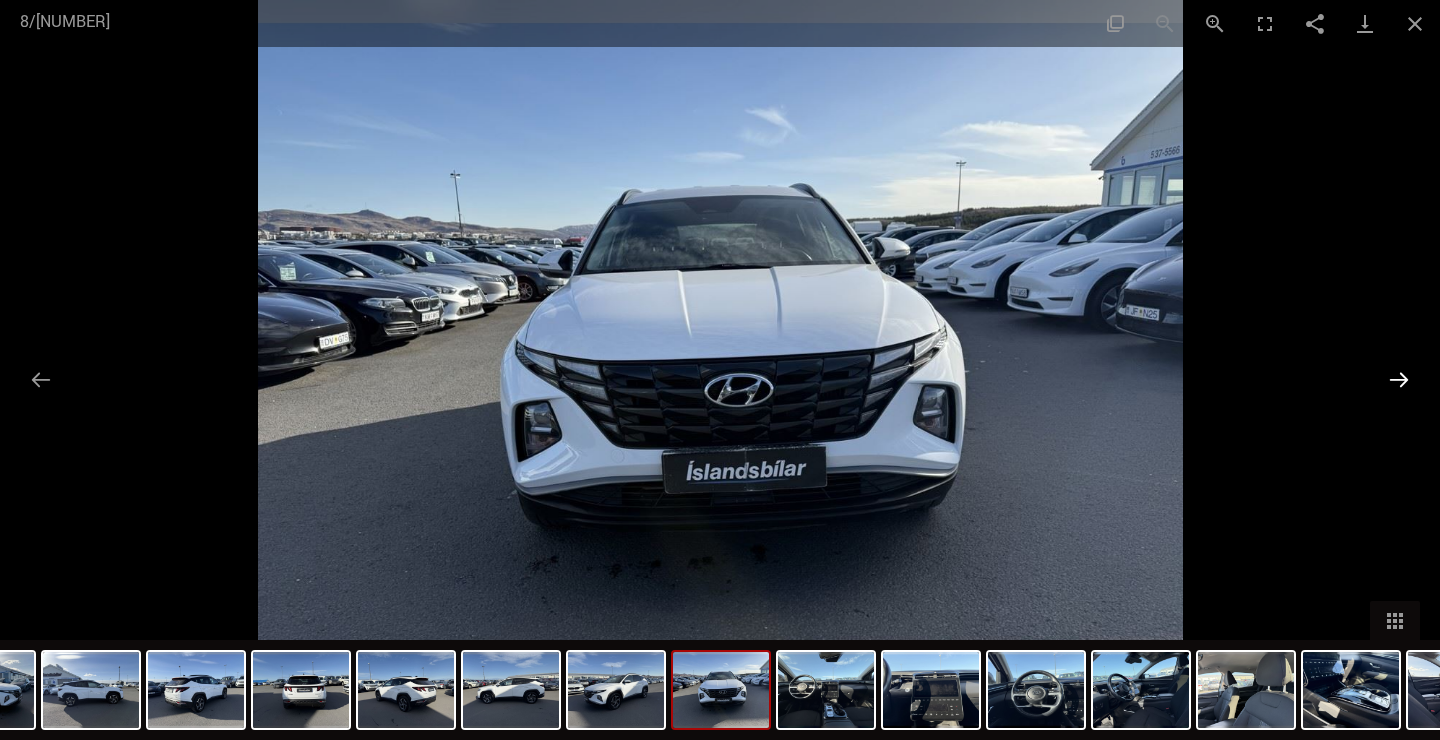 click at bounding box center (1399, 379) 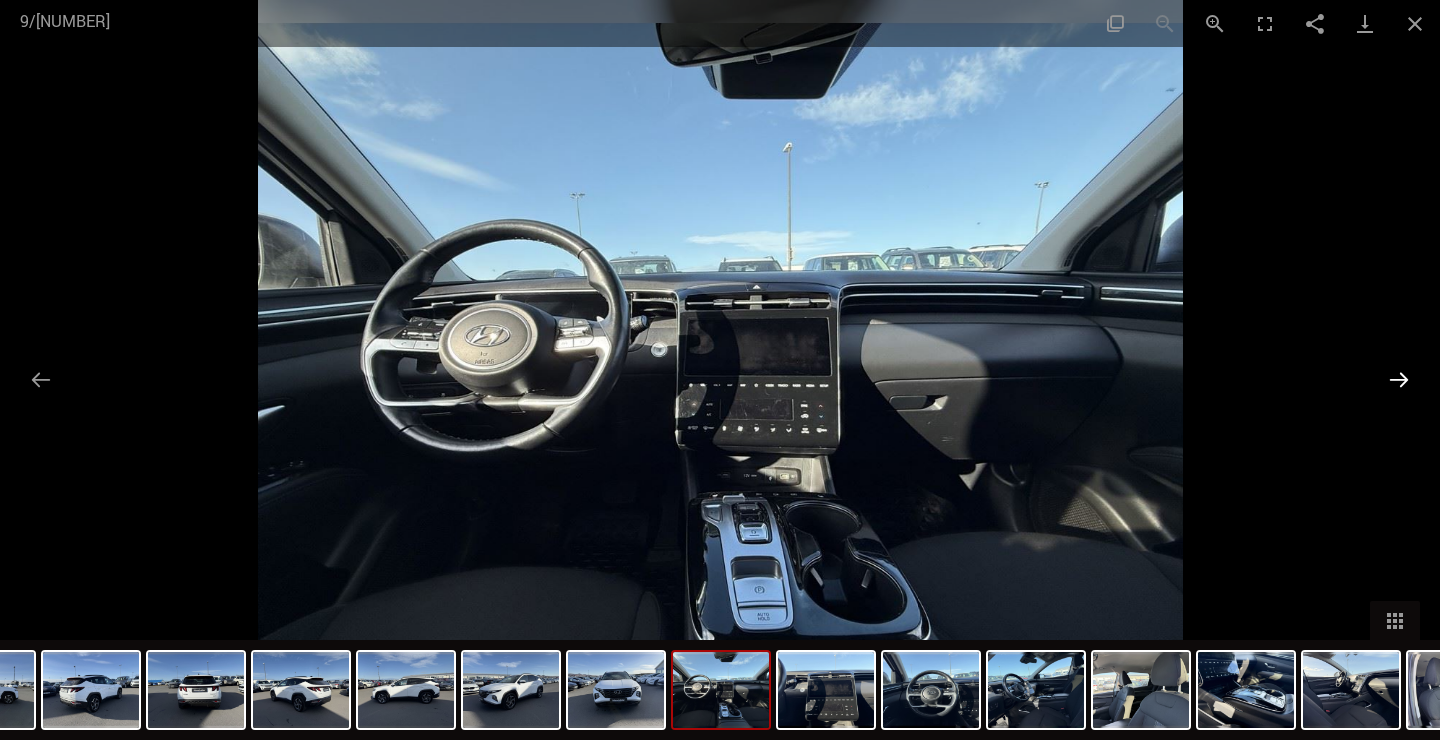 click at bounding box center (1399, 379) 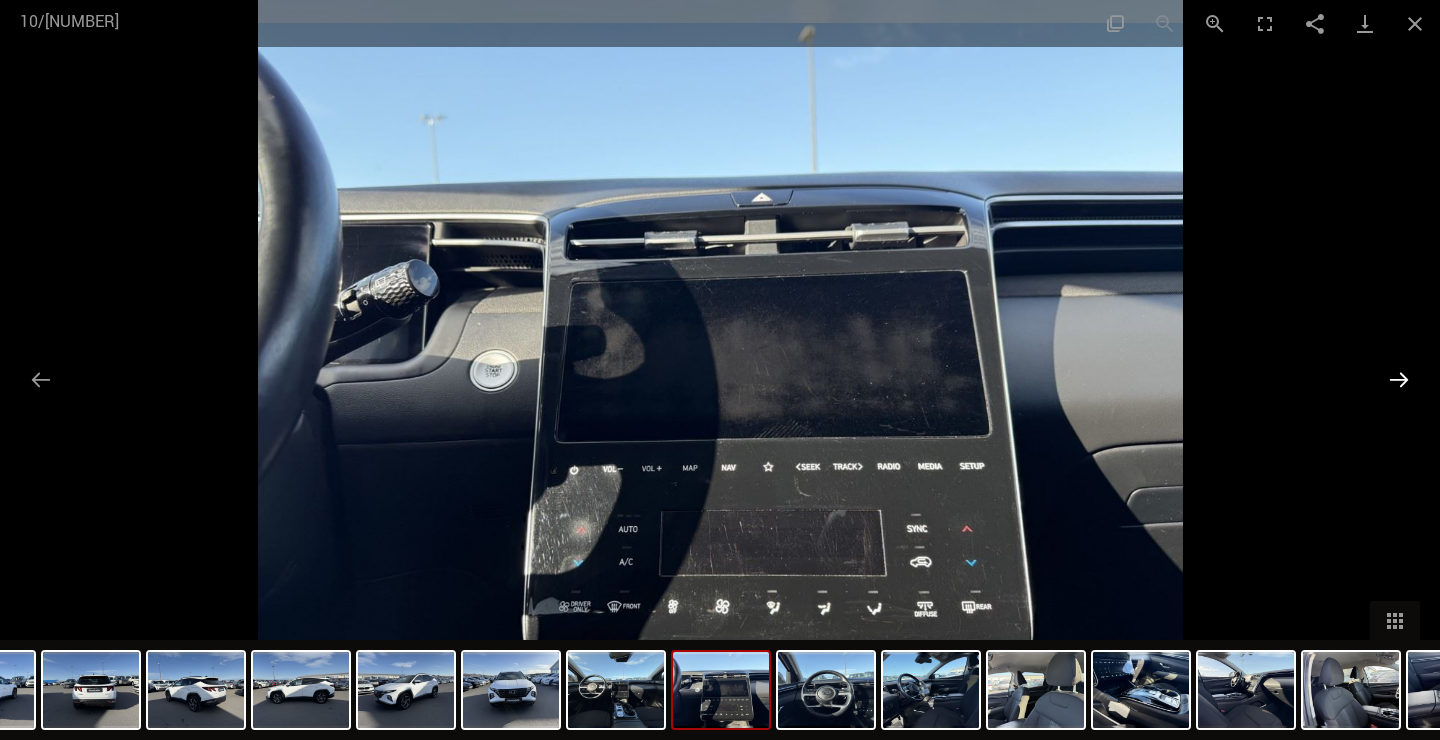 click at bounding box center [1399, 379] 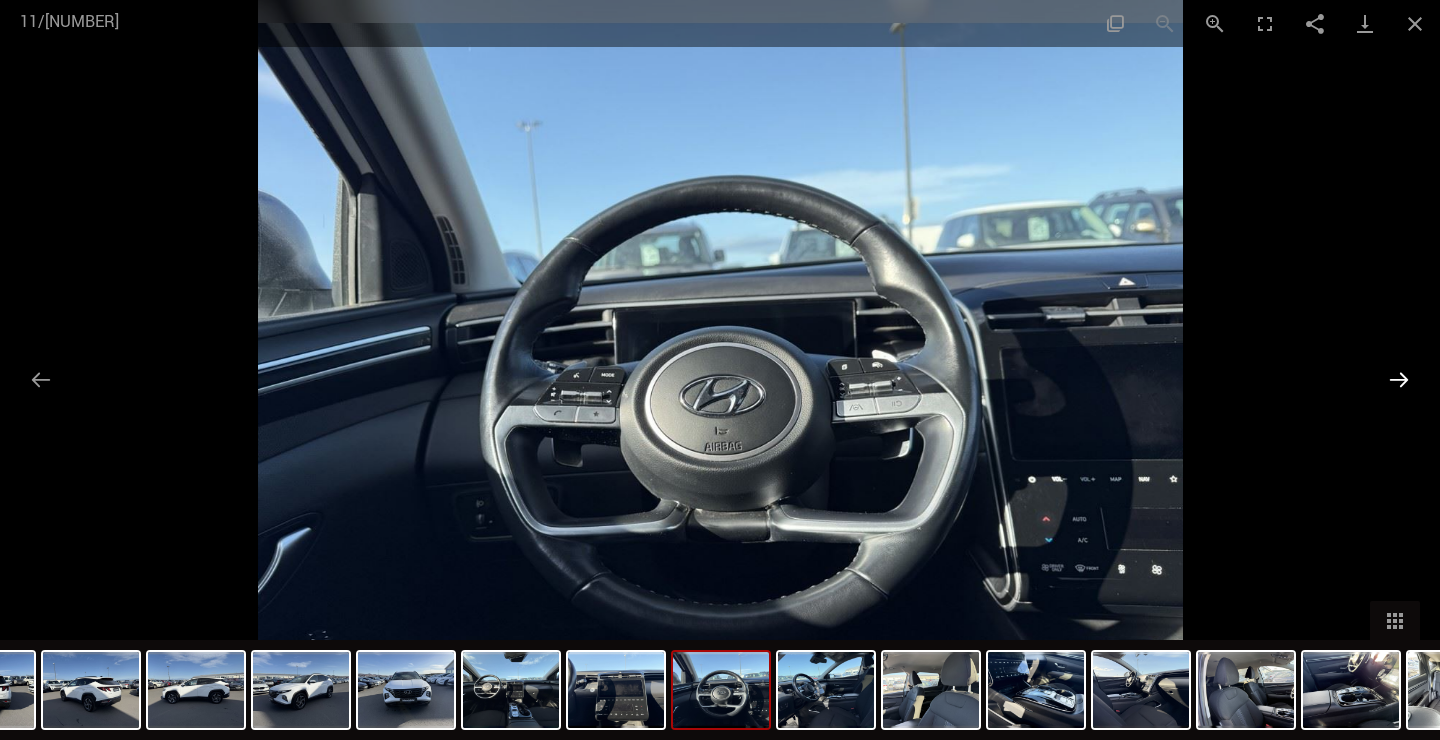 click at bounding box center (1399, 379) 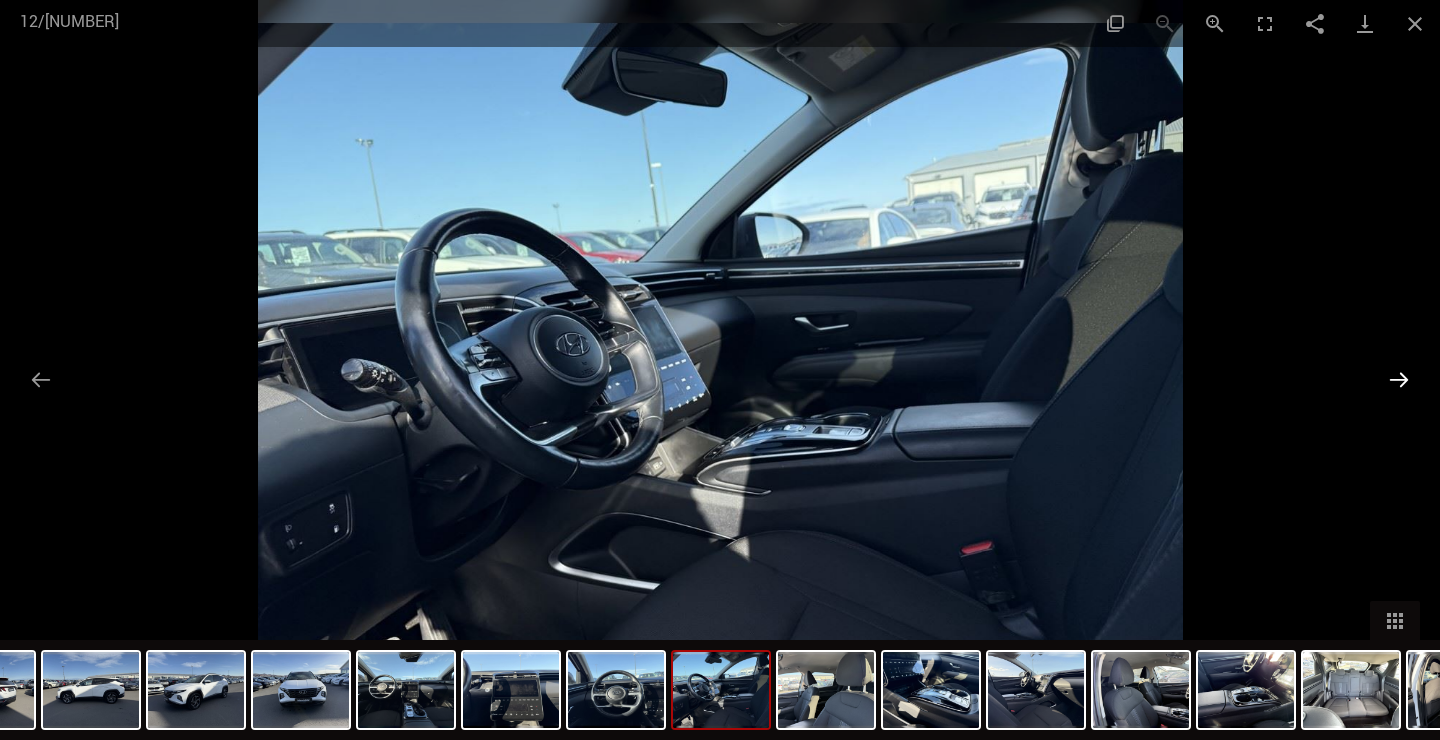 click at bounding box center [1399, 379] 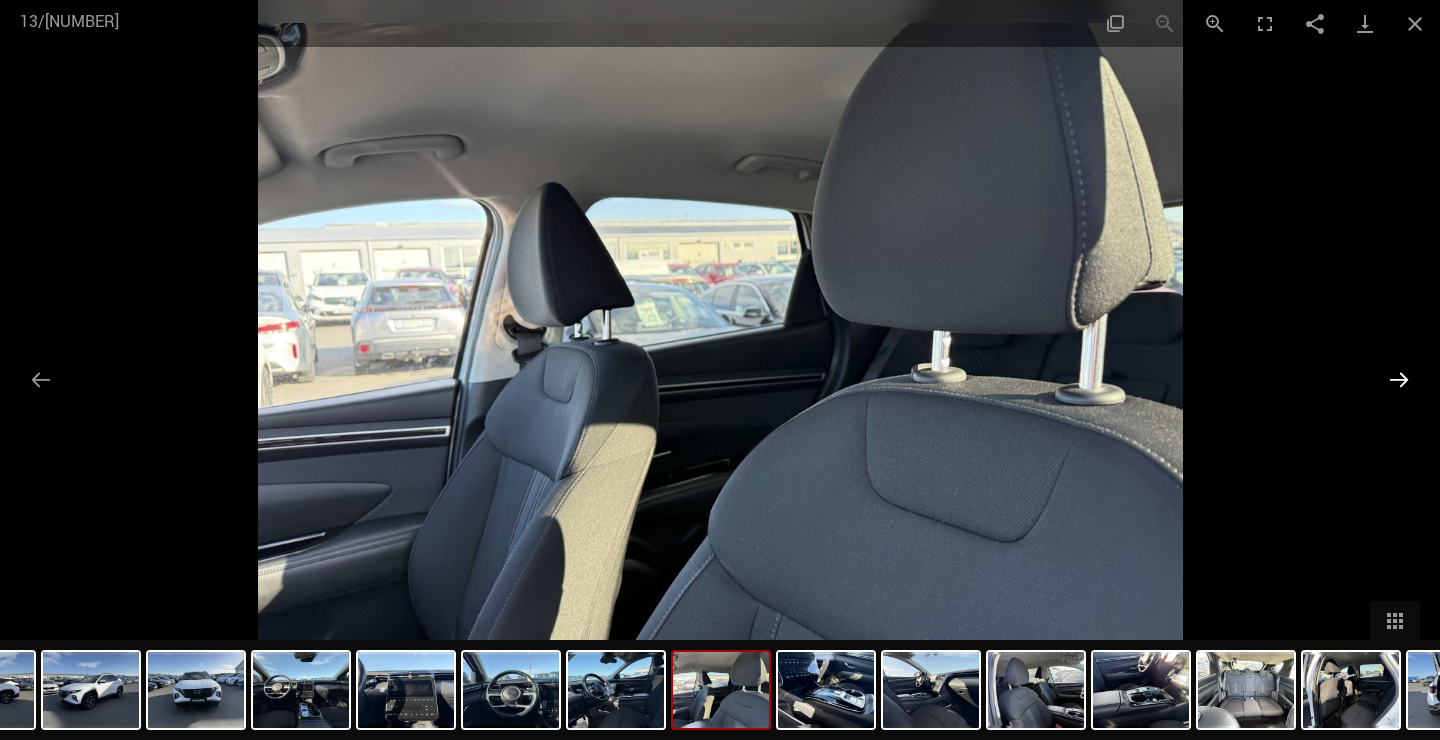 click at bounding box center (1399, 379) 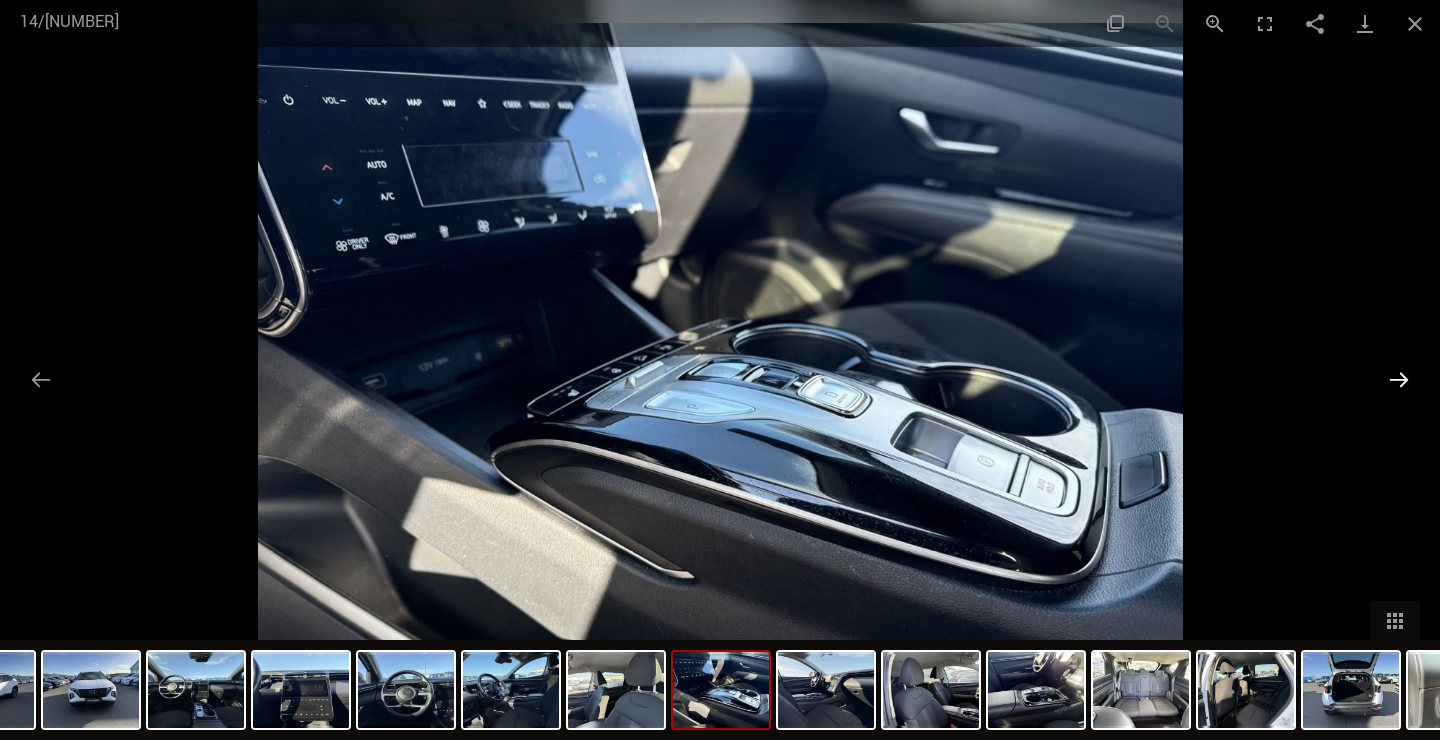 click at bounding box center [1399, 379] 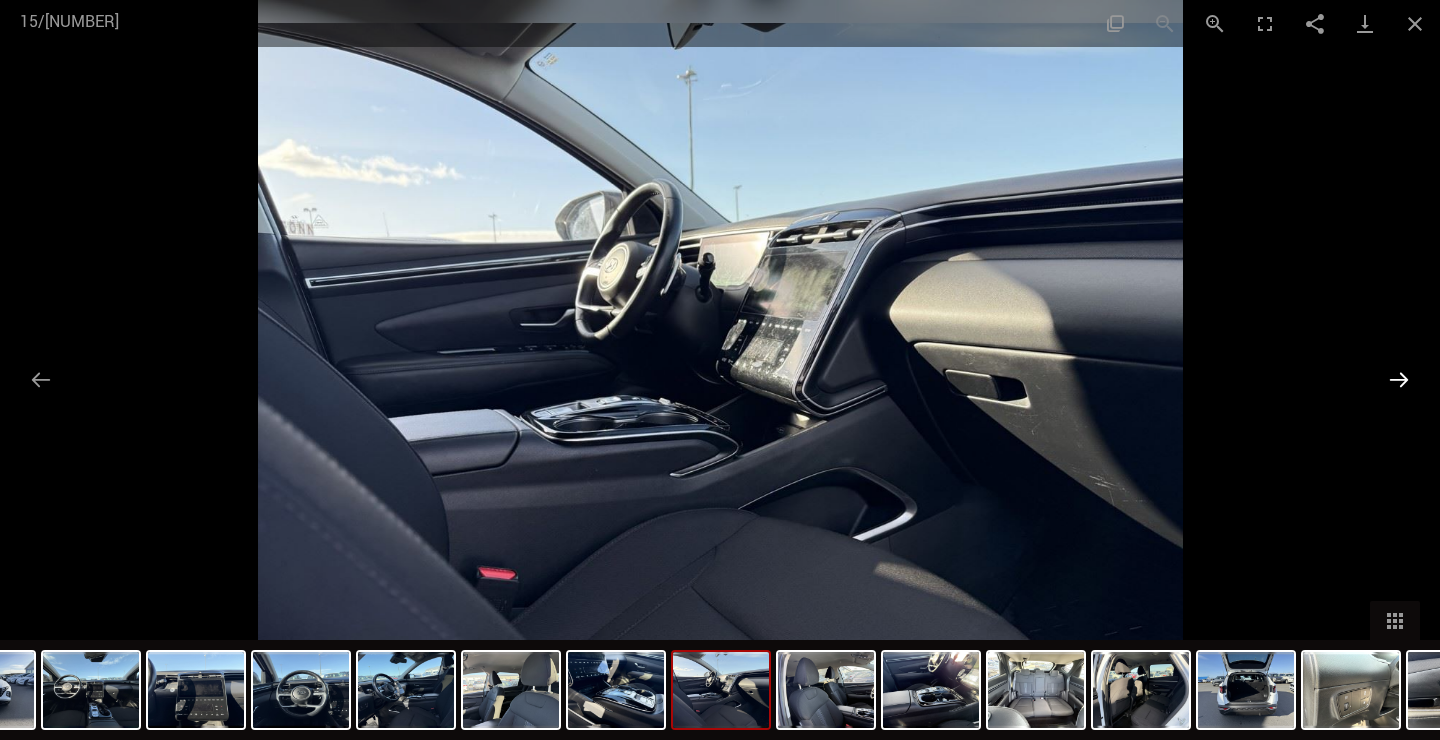 click at bounding box center [1399, 379] 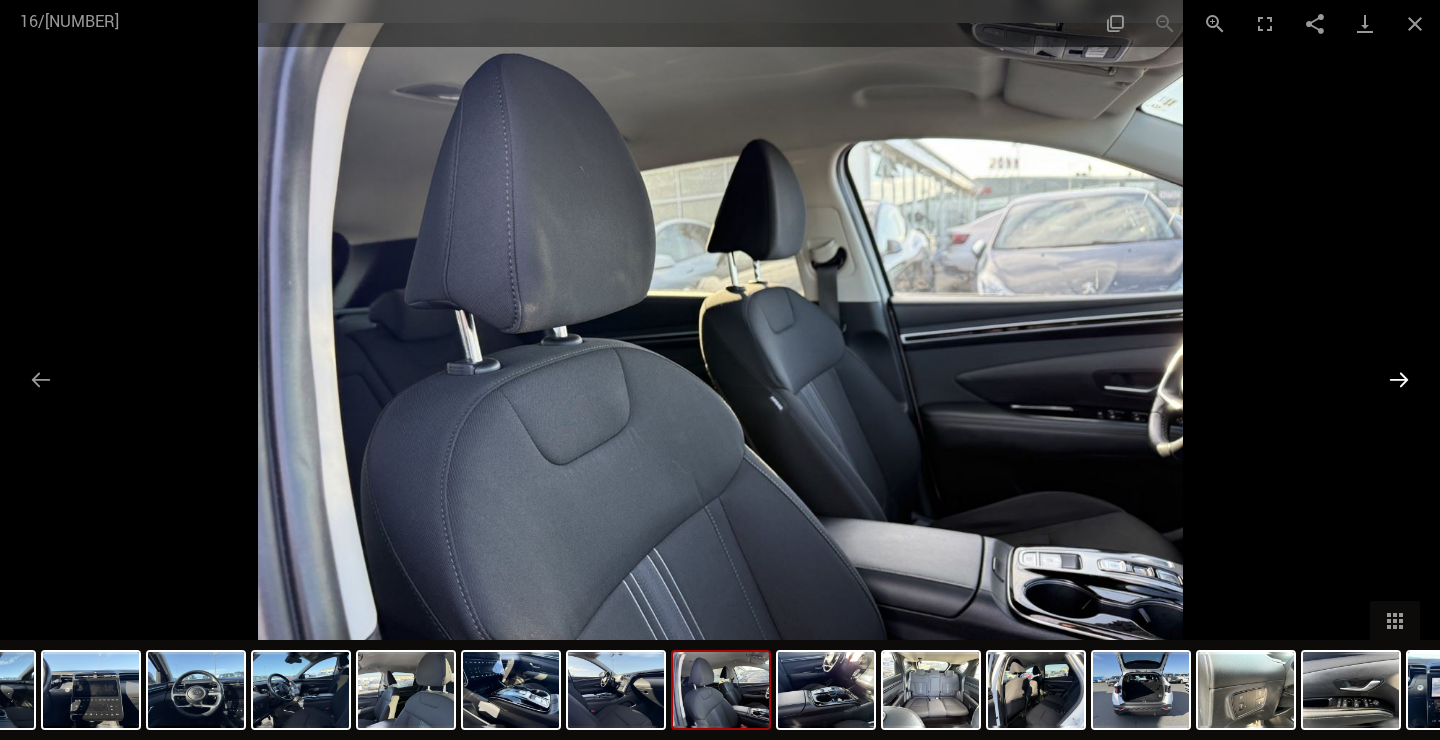 click at bounding box center (1399, 379) 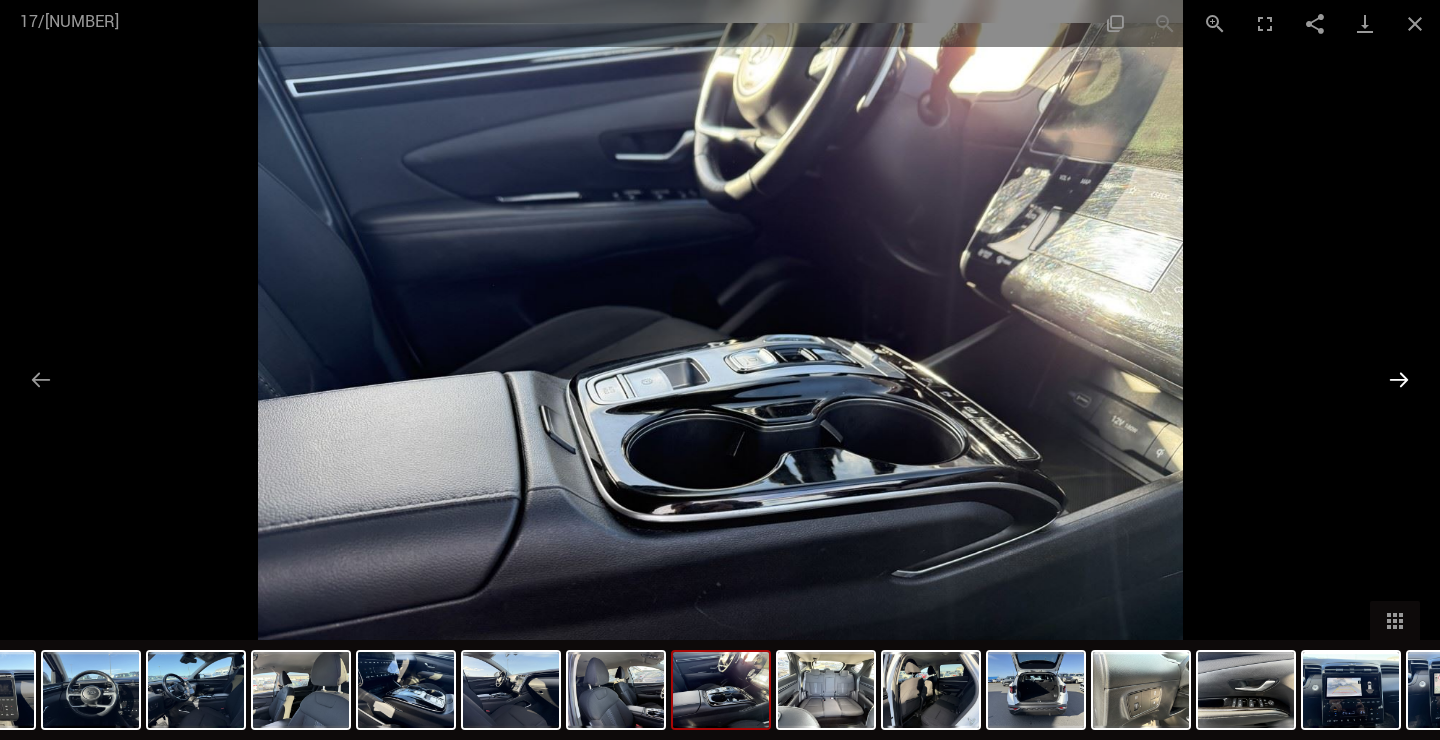 click at bounding box center [1399, 379] 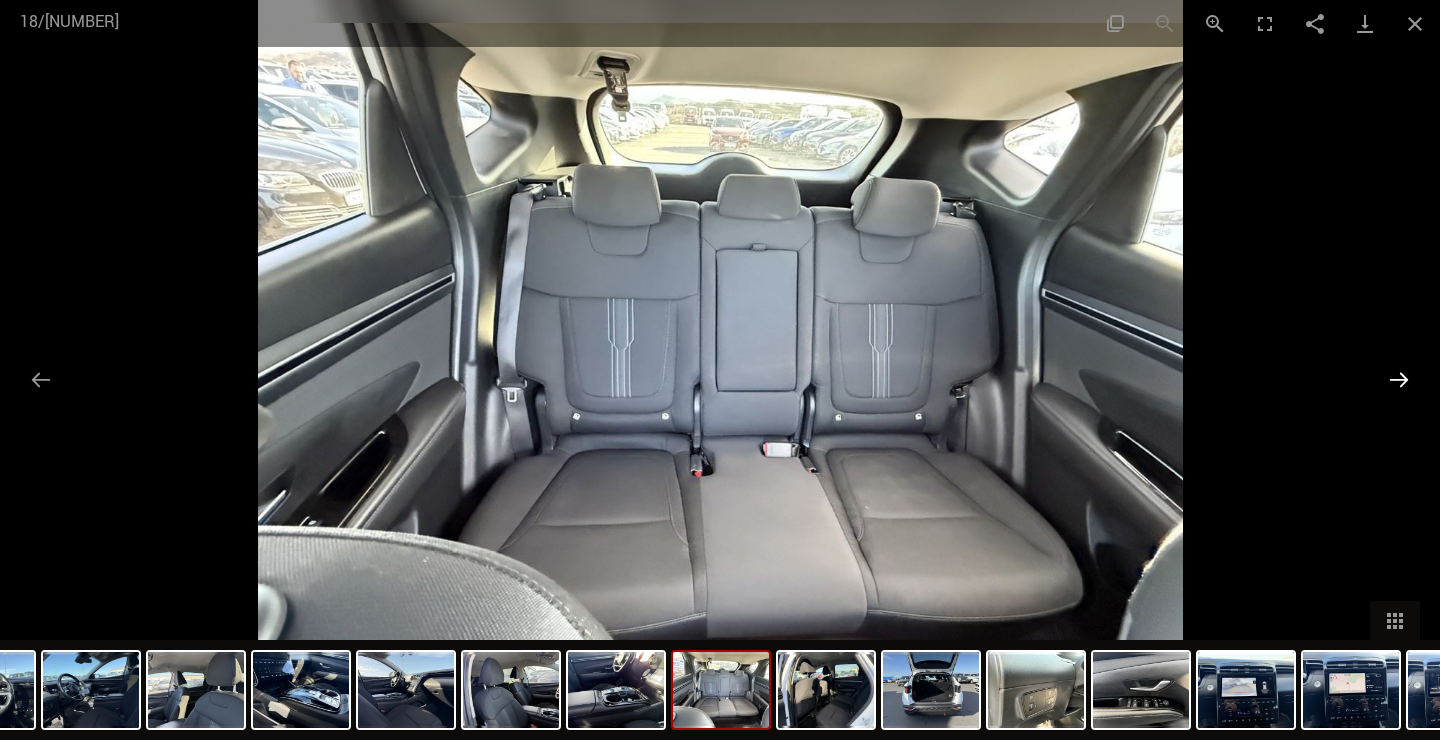 click at bounding box center (1399, 379) 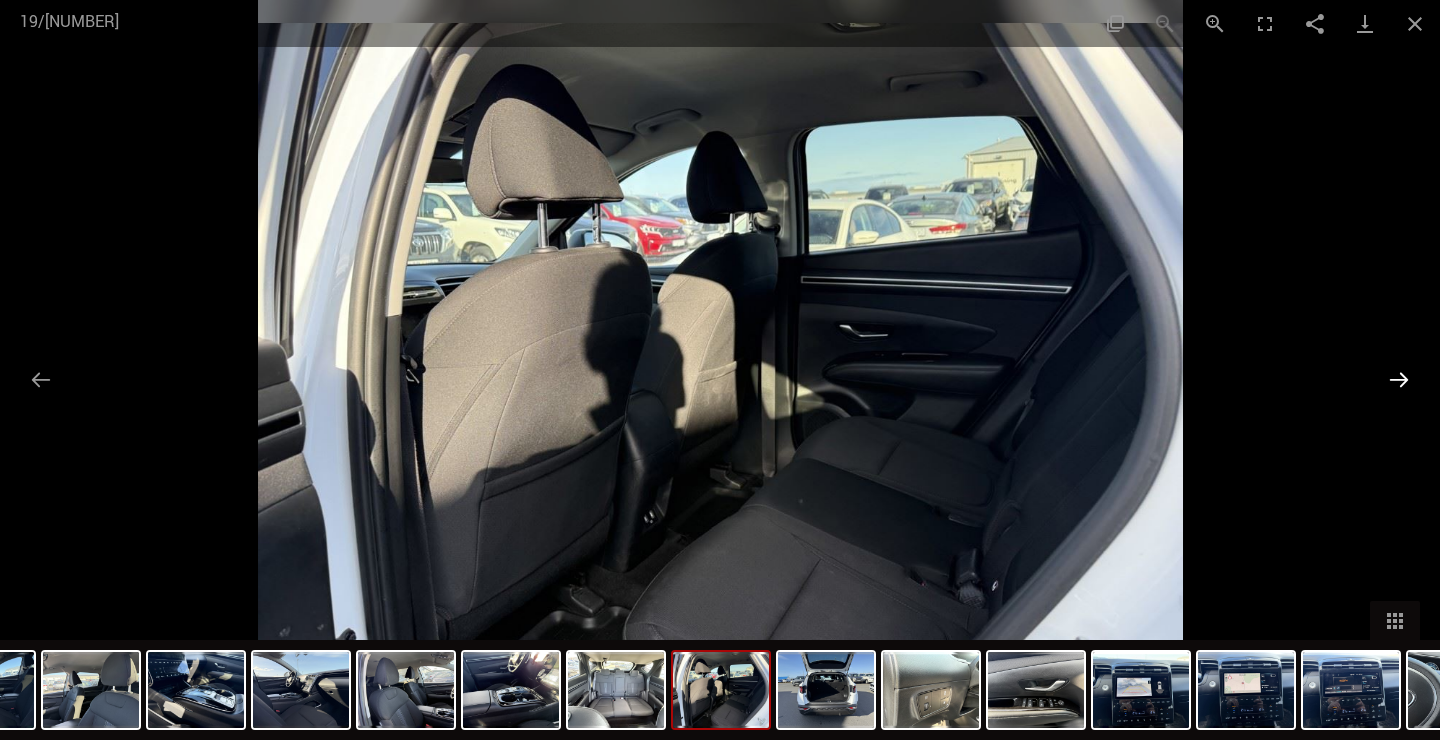 click at bounding box center (1399, 379) 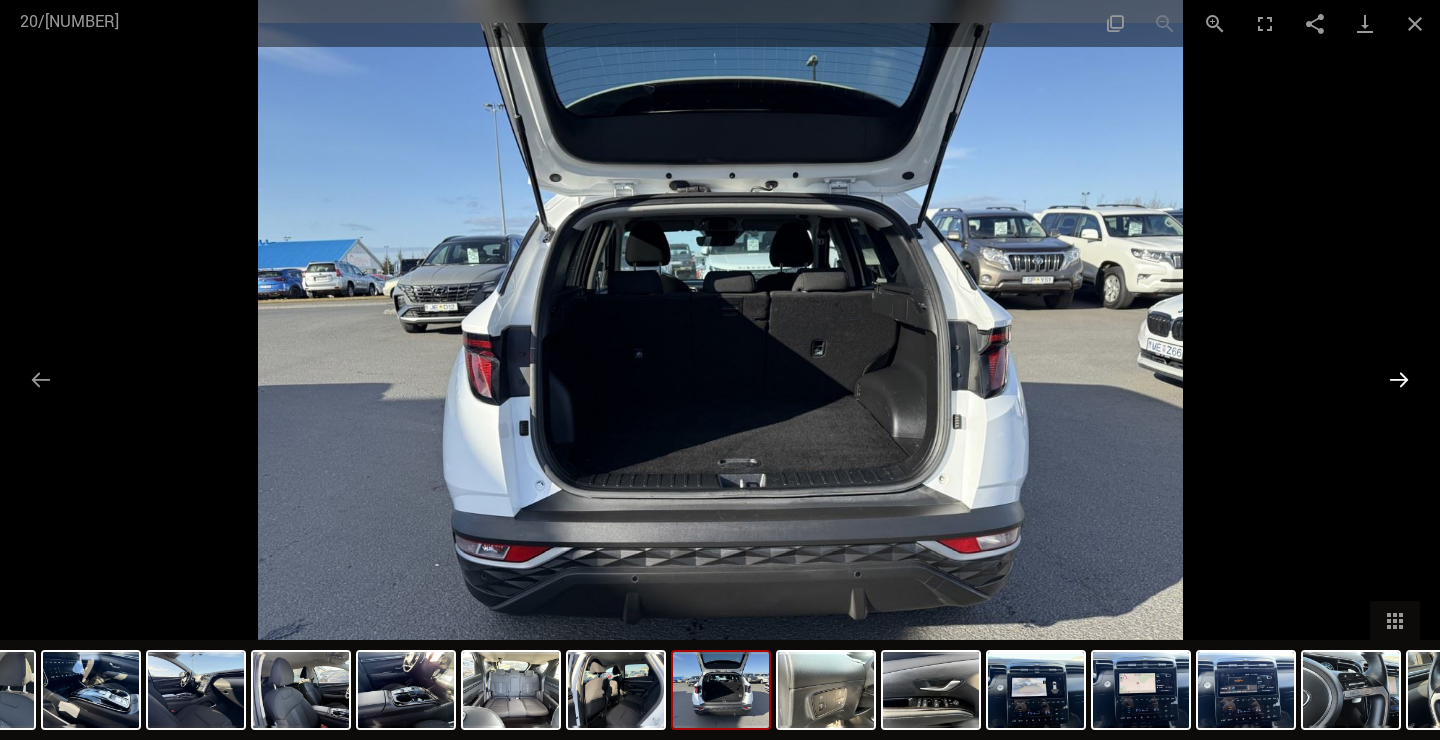 click at bounding box center [1399, 379] 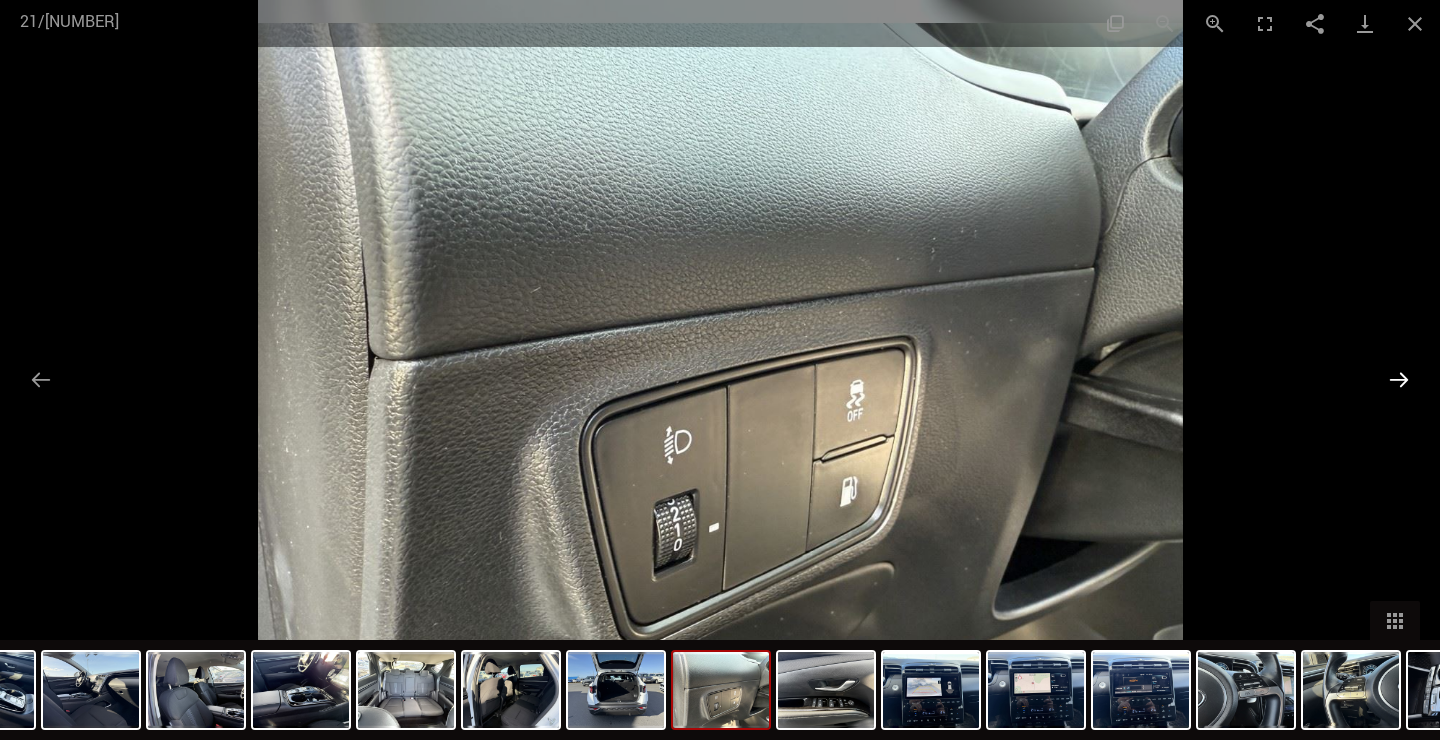 click at bounding box center [1399, 379] 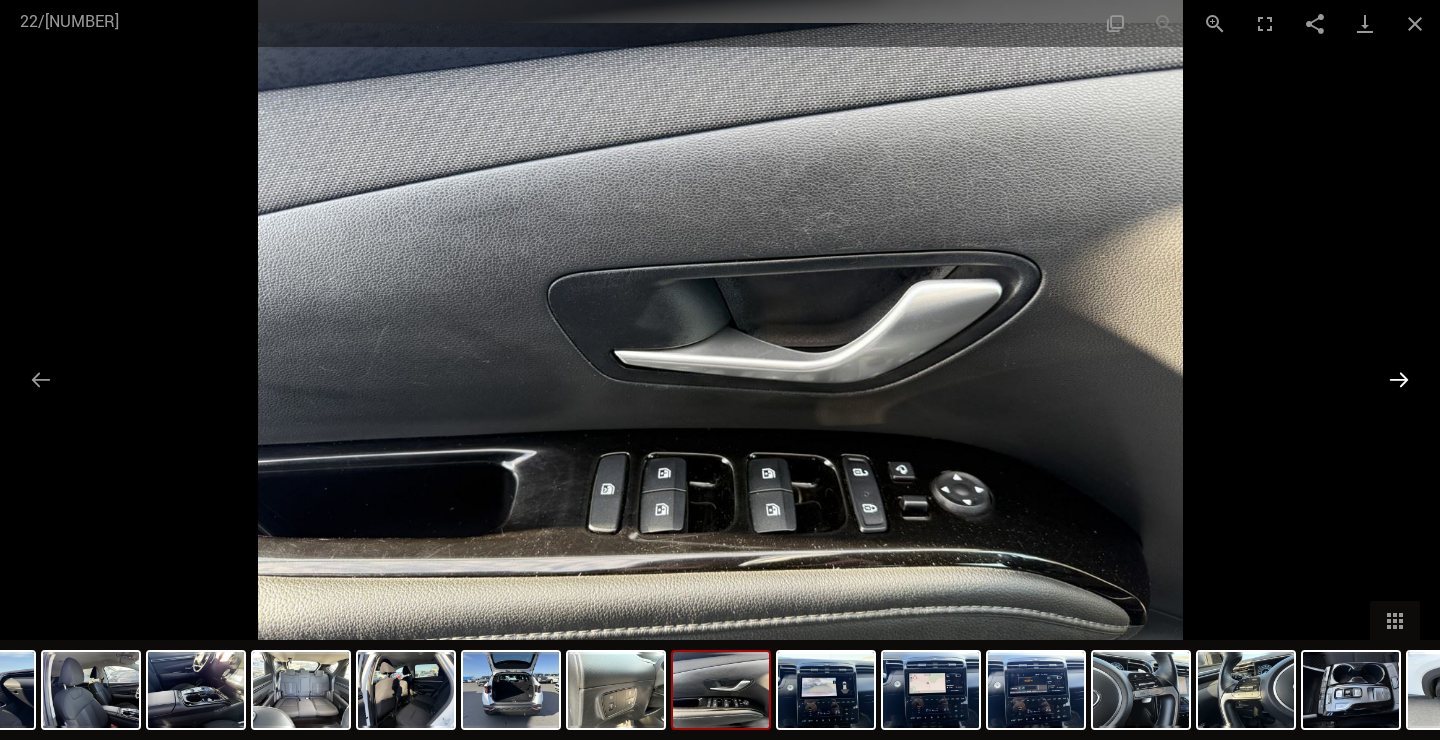 click at bounding box center (1399, 379) 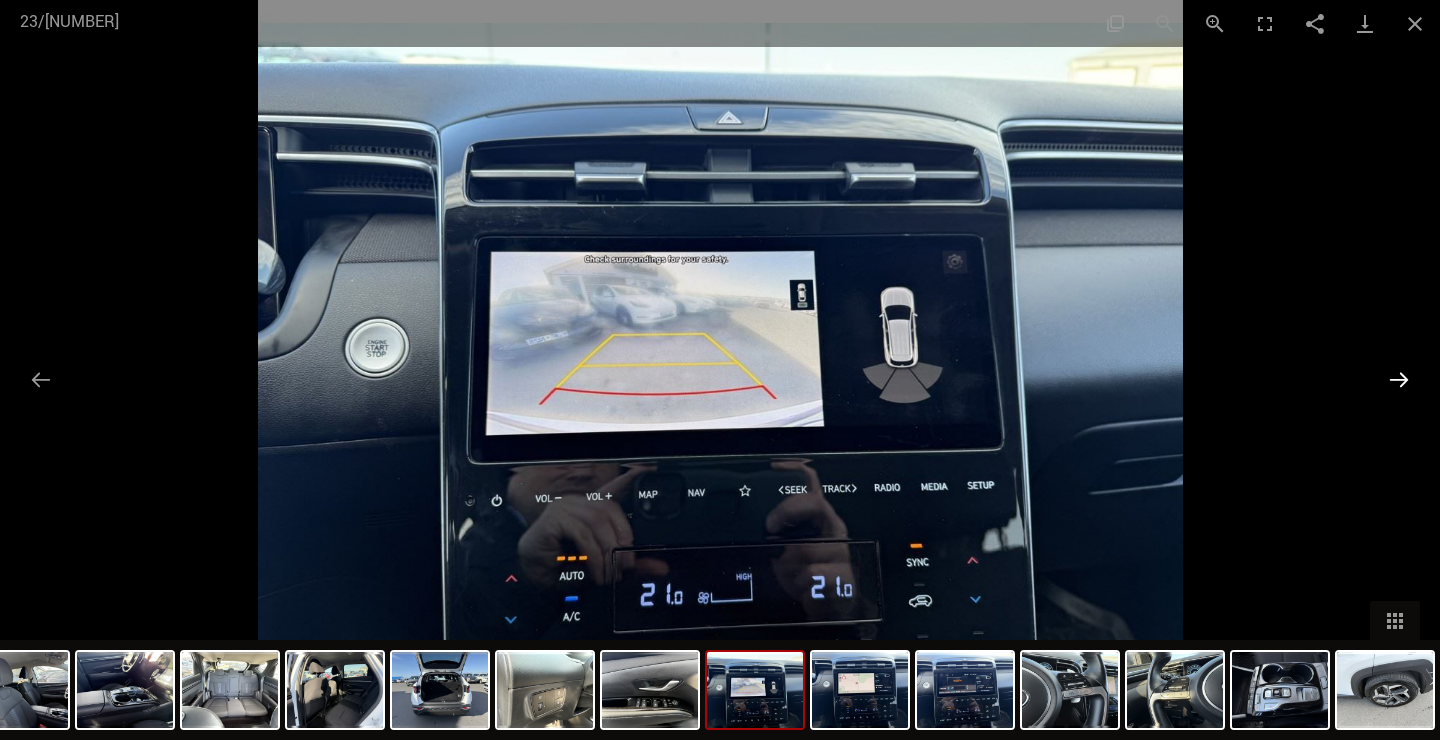 click at bounding box center [1399, 379] 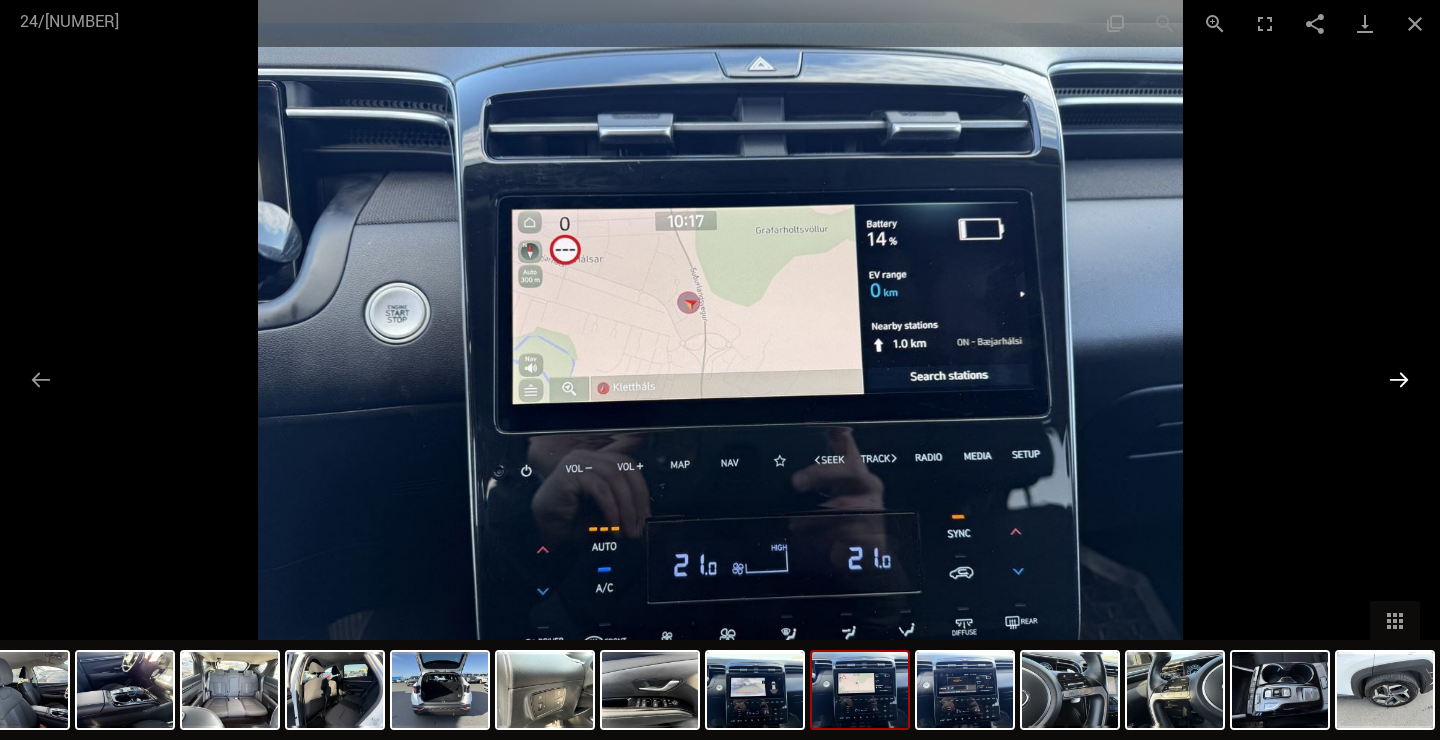 click at bounding box center [1399, 379] 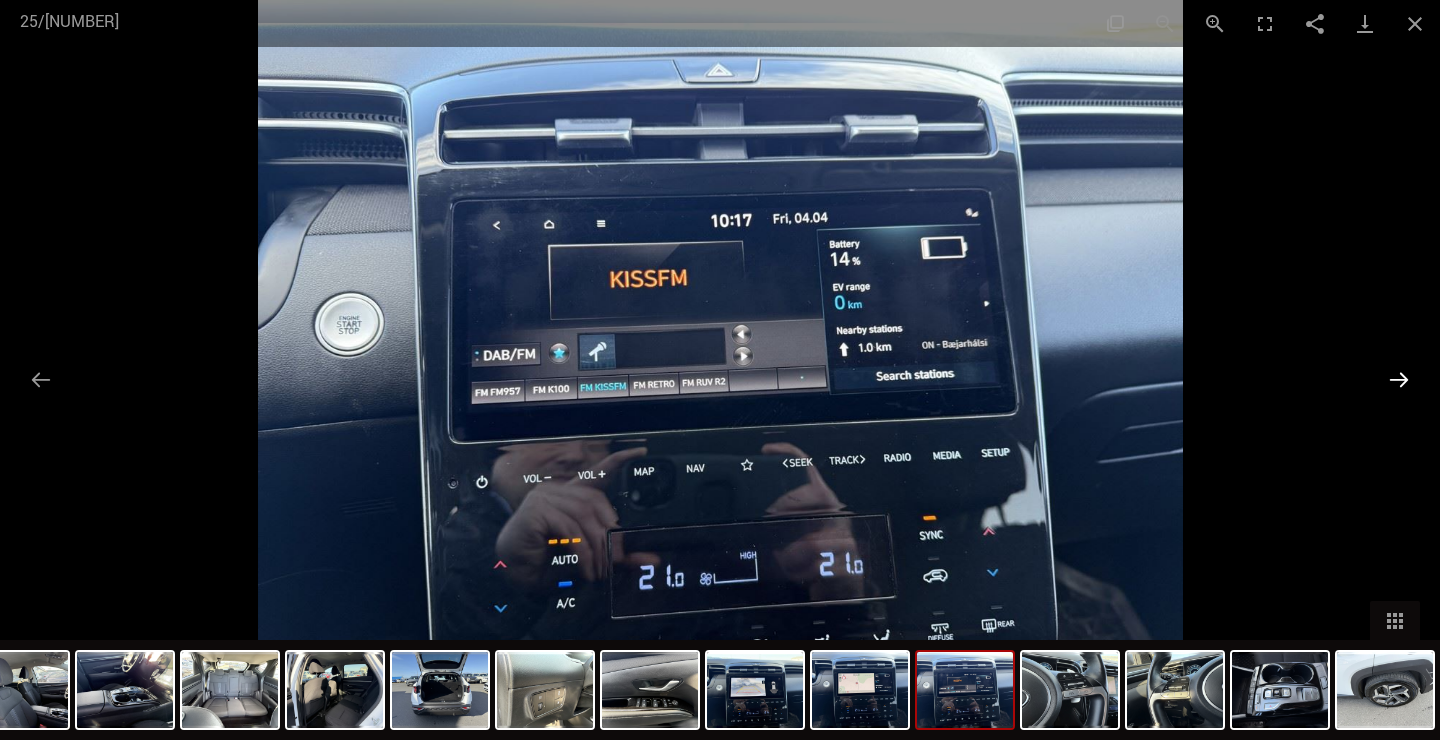click at bounding box center (1399, 379) 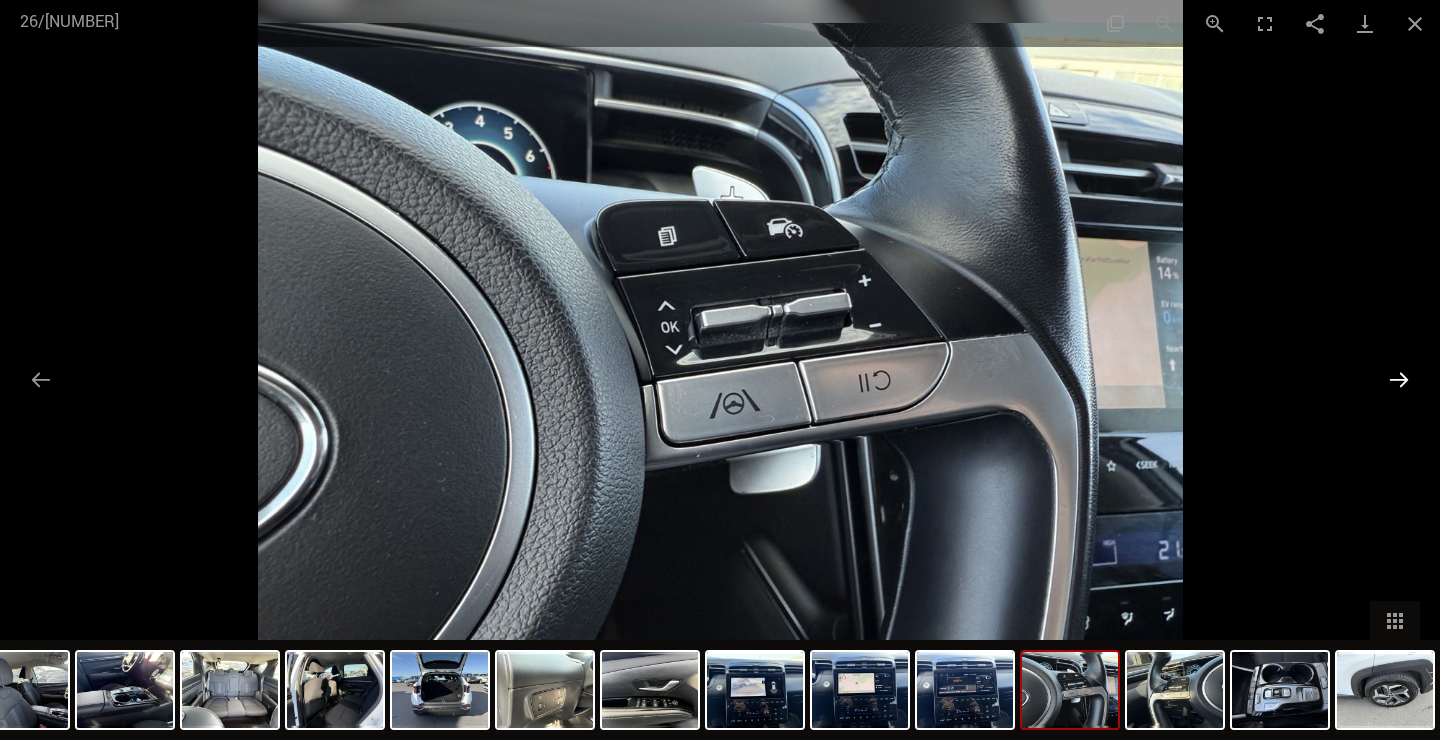 click at bounding box center (1399, 379) 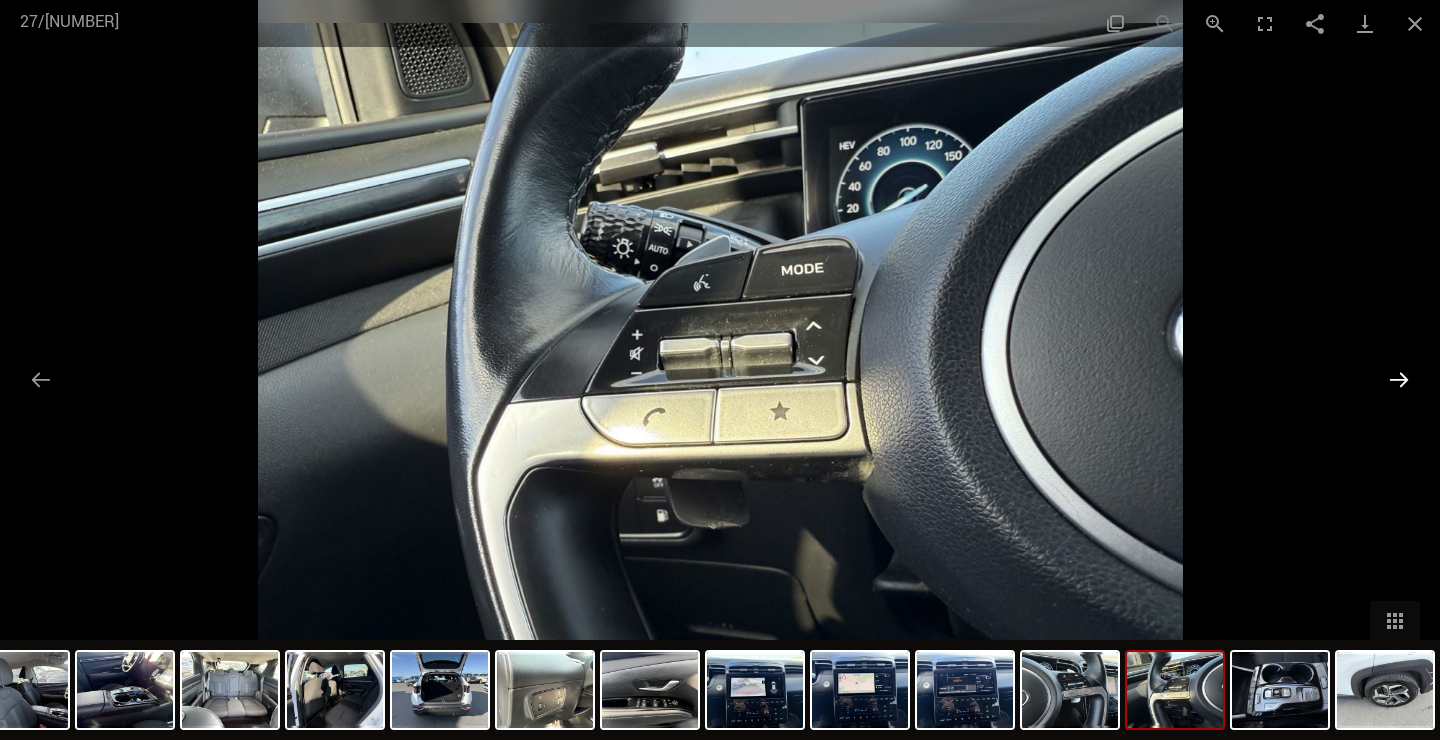 click at bounding box center (1399, 379) 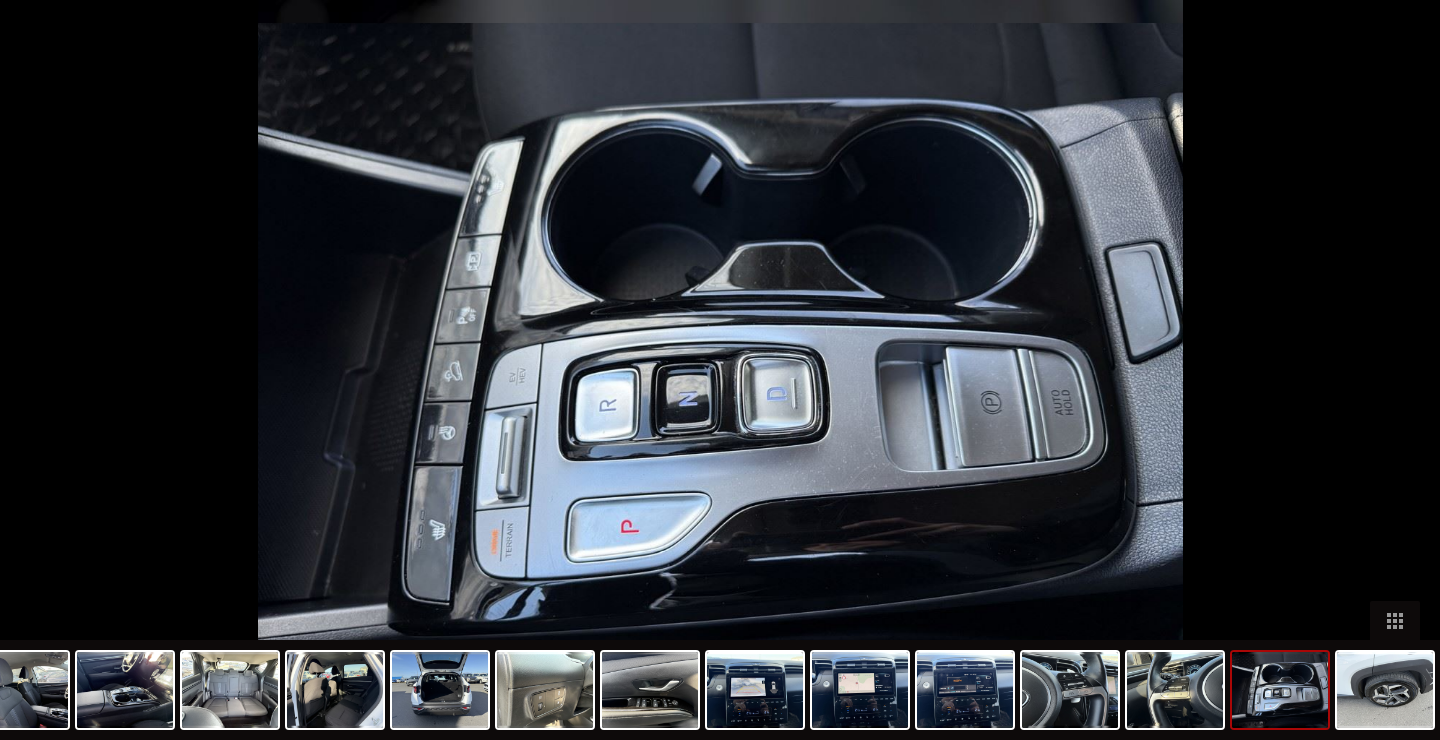 click at bounding box center [1409, 379] 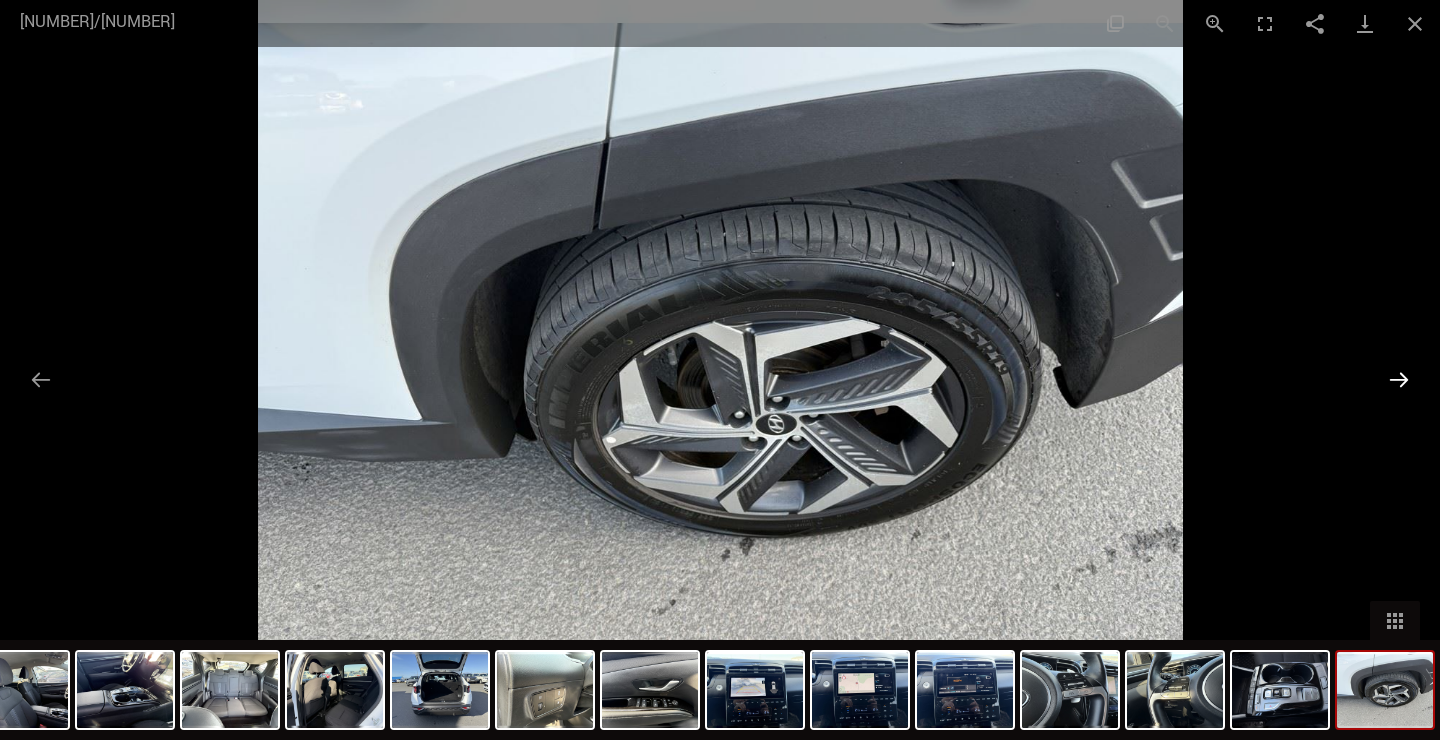 click at bounding box center (1399, 379) 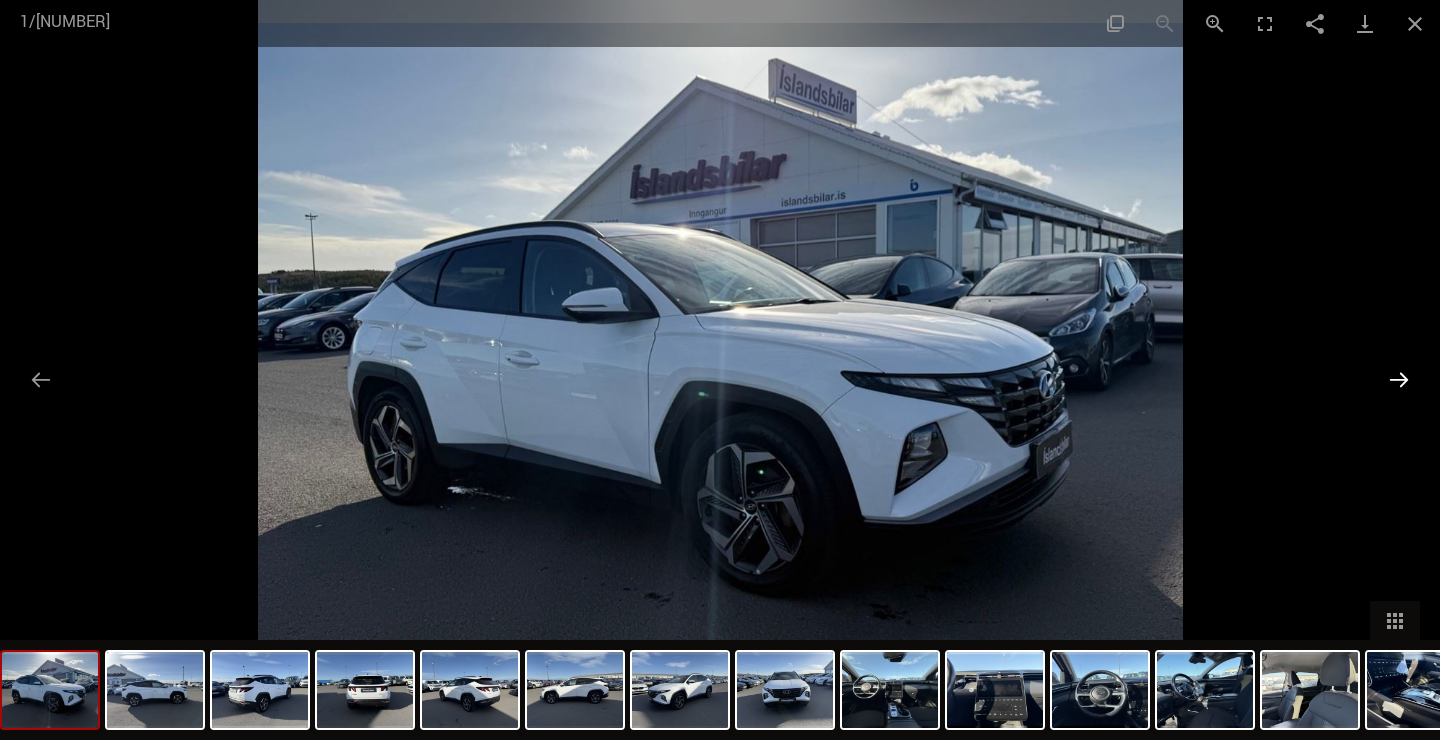 click at bounding box center (1399, 379) 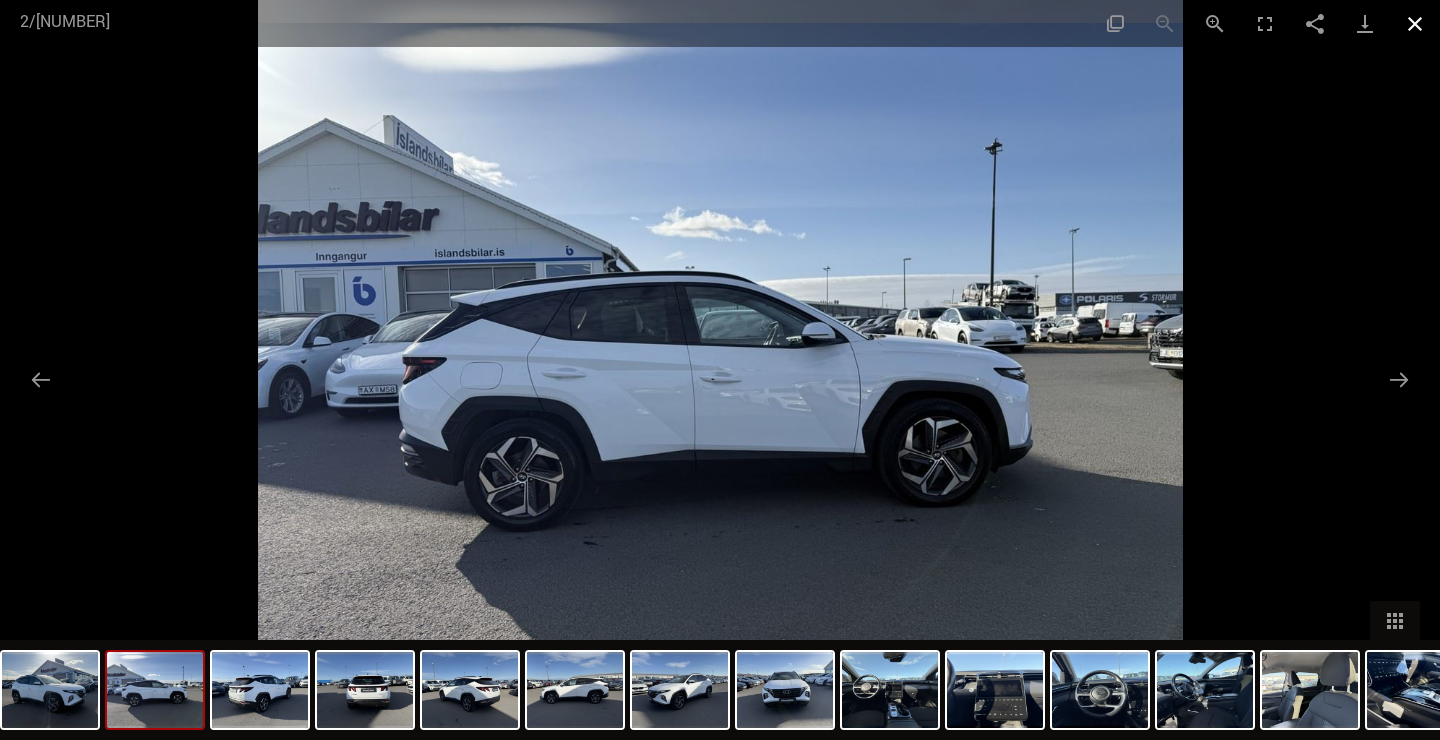 click at bounding box center [1415, 23] 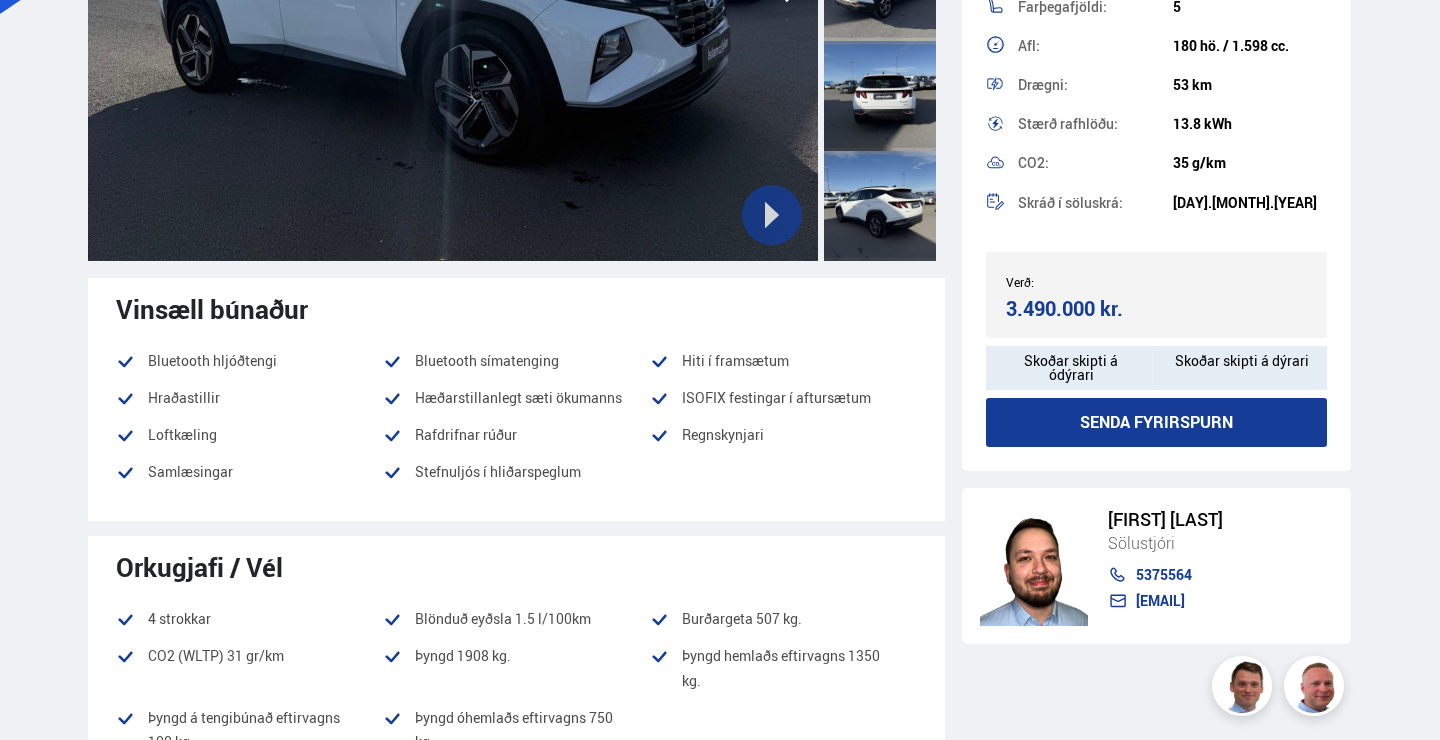 scroll, scrollTop: 0, scrollLeft: 0, axis: both 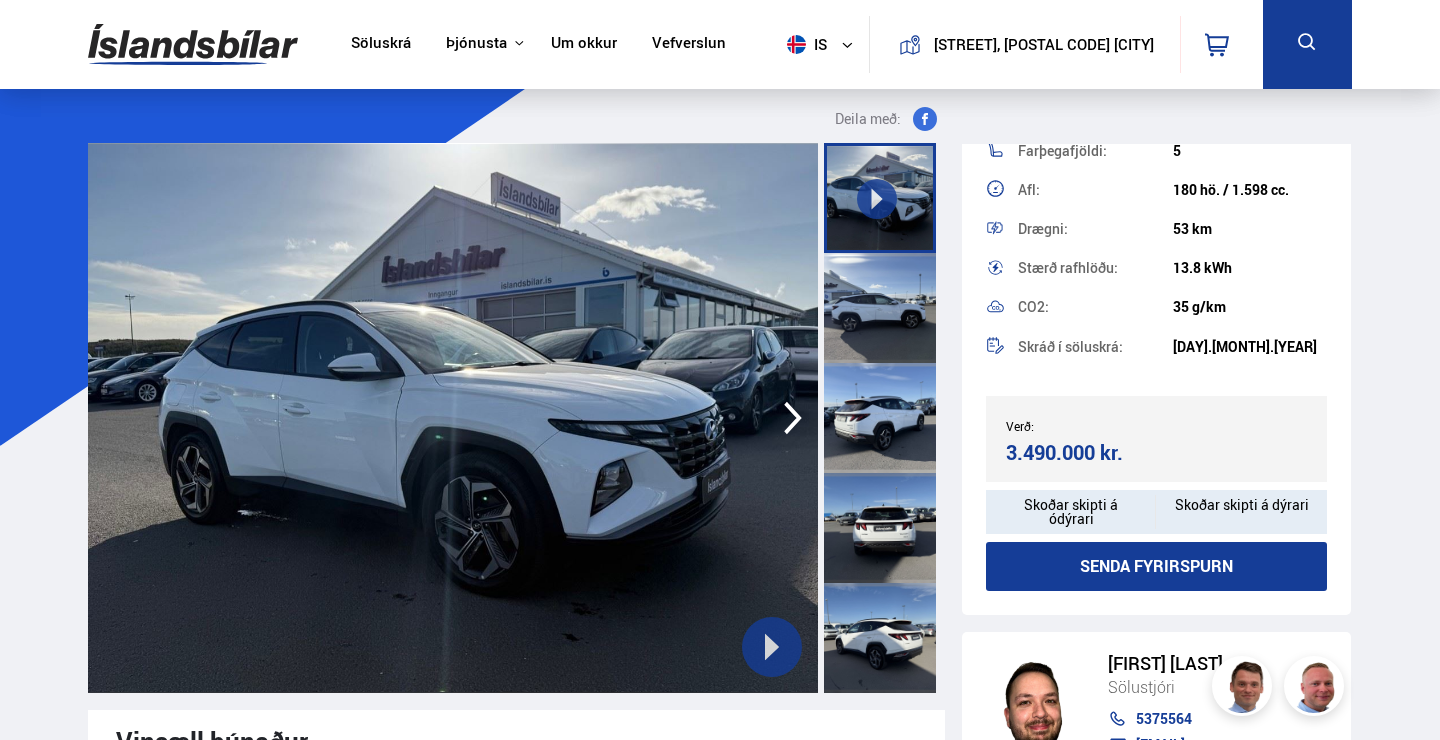 click at bounding box center (193, 44) 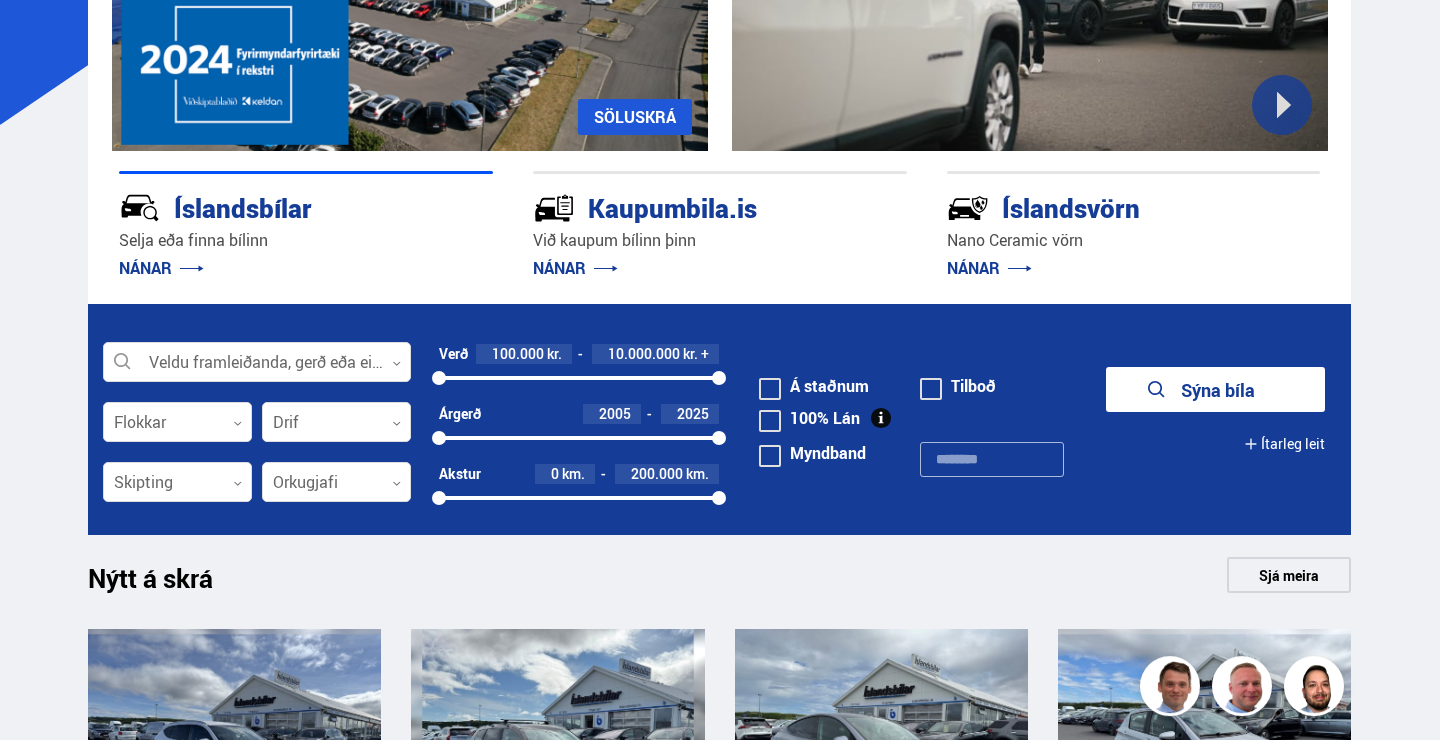 scroll, scrollTop: 432, scrollLeft: 0, axis: vertical 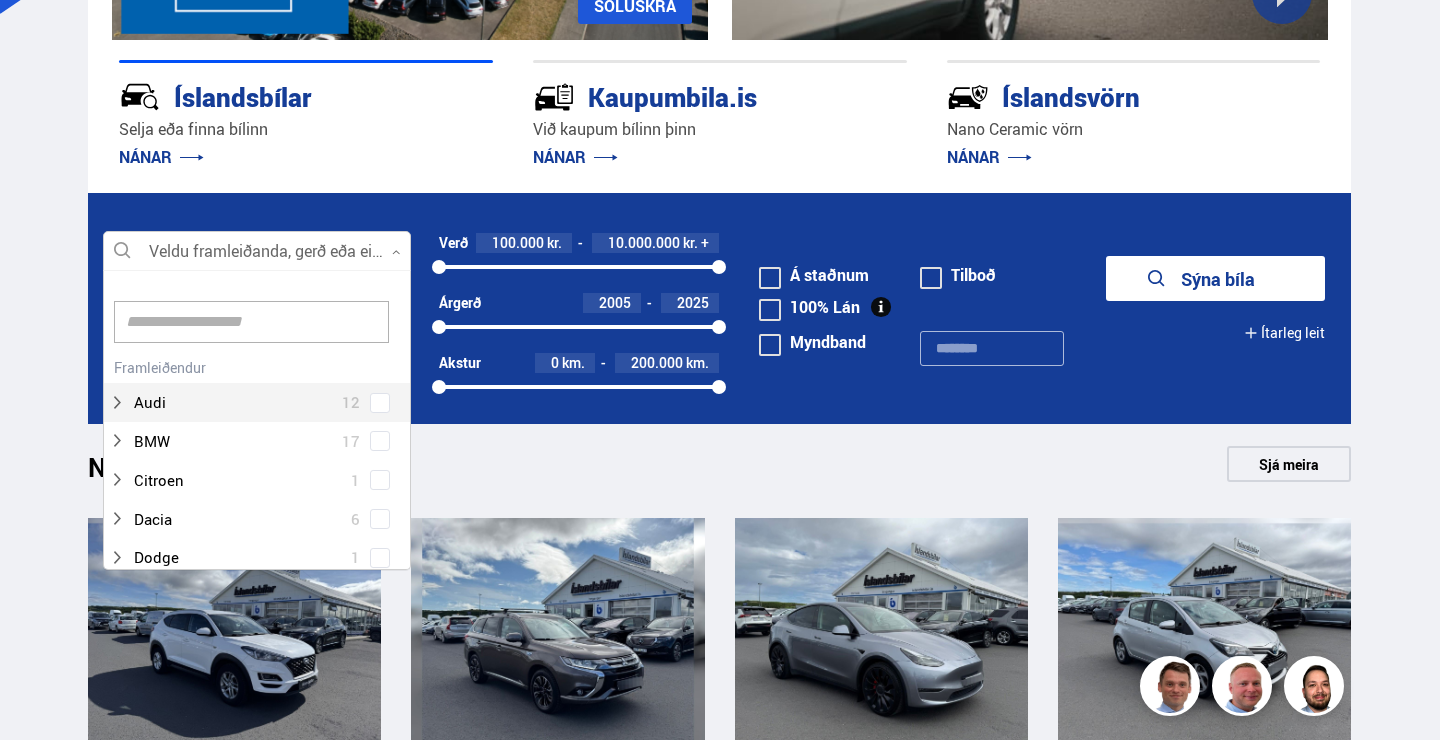 click at bounding box center [257, 252] 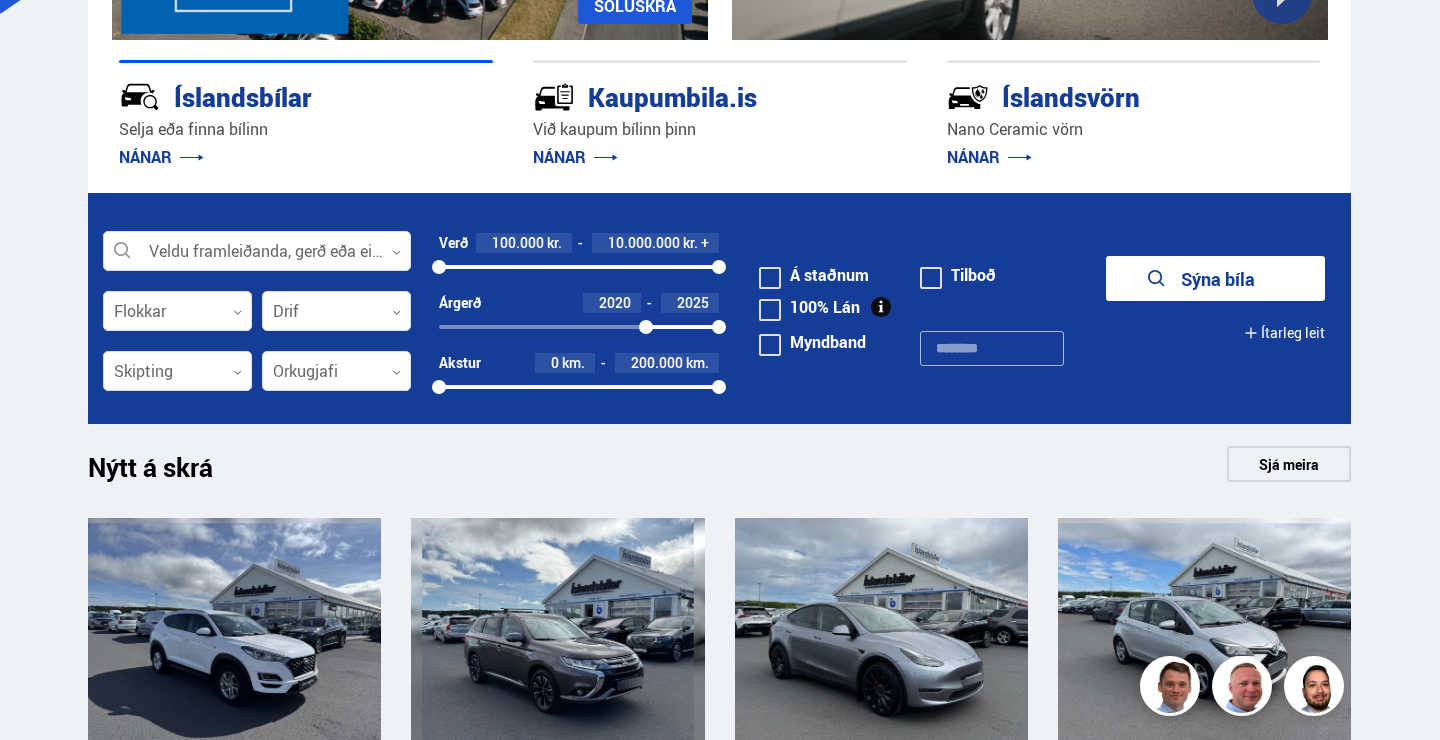 drag, startPoint x: 441, startPoint y: 324, endPoint x: 646, endPoint y: 326, distance: 205.00975 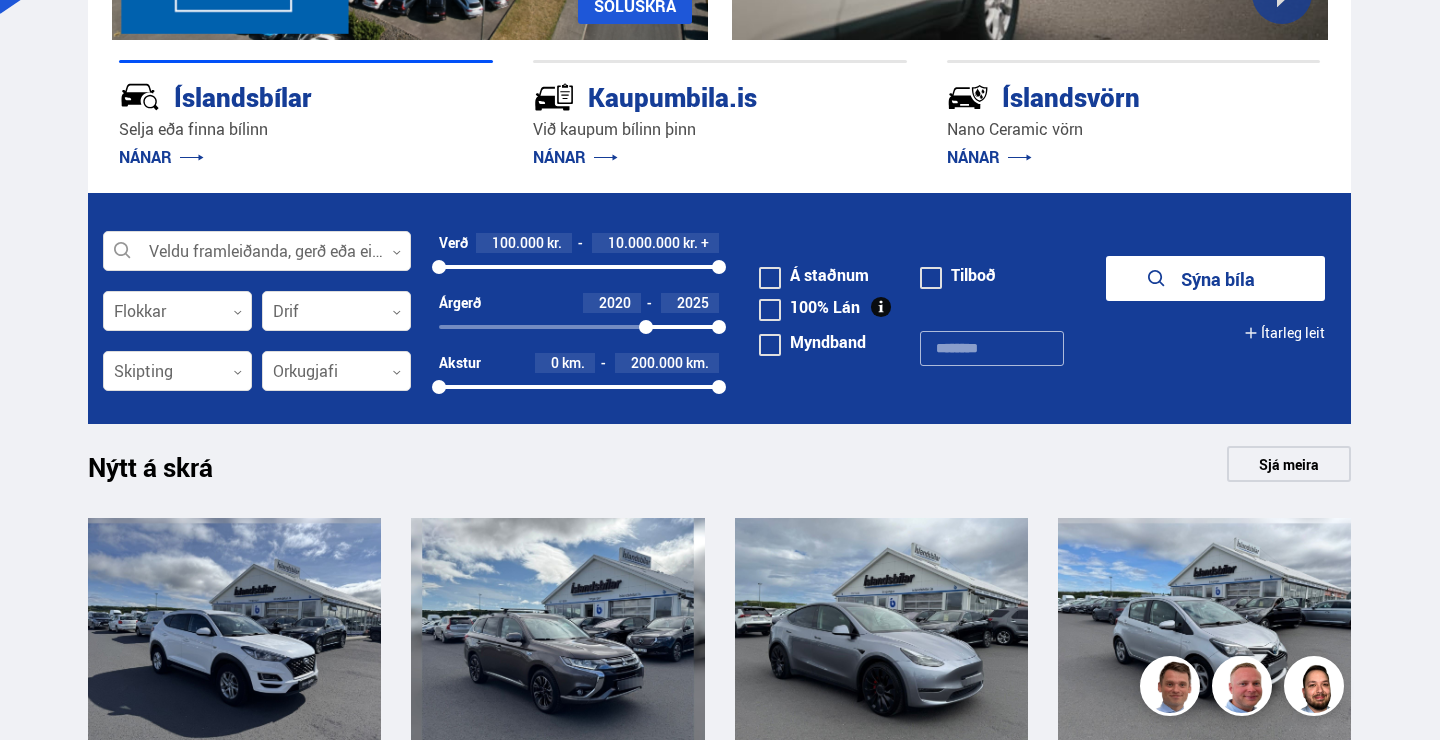 click at bounding box center [646, 327] 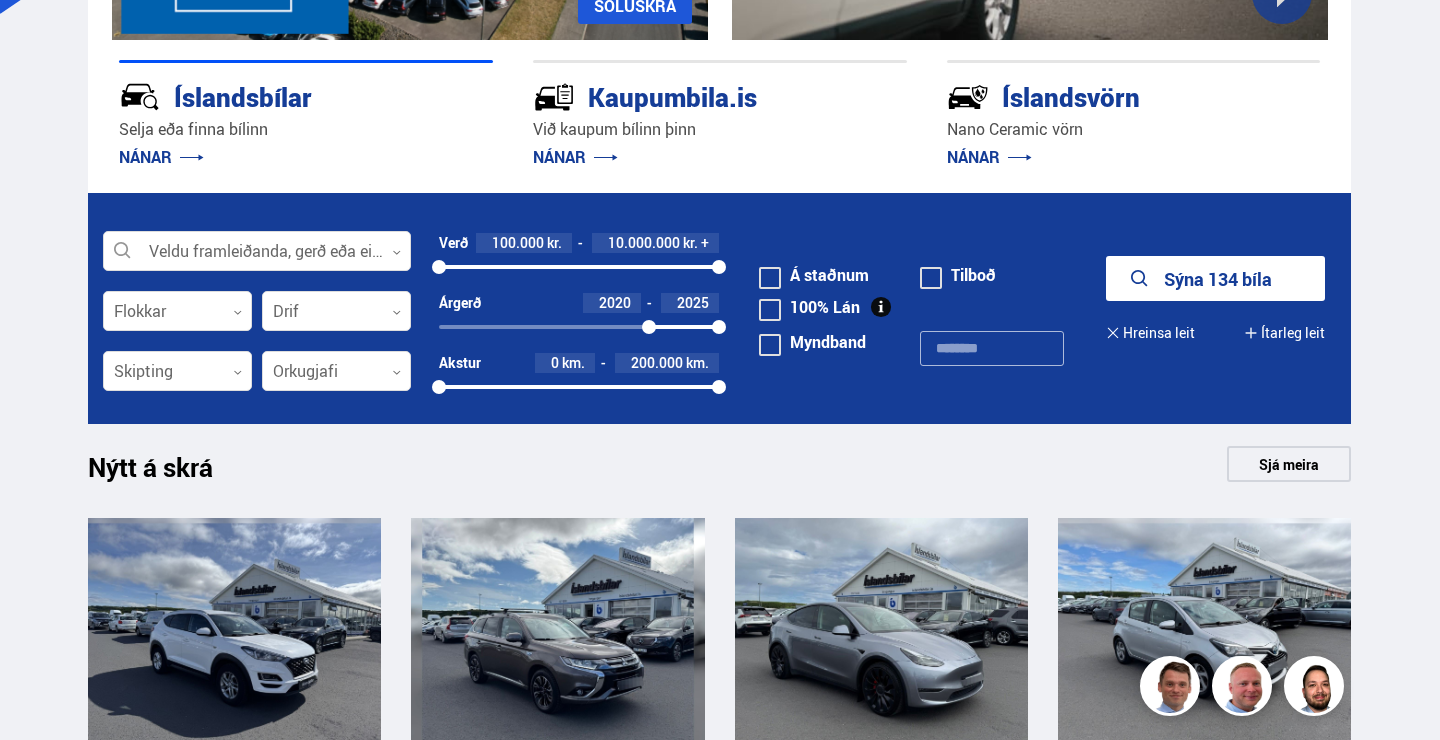 drag, startPoint x: 713, startPoint y: 385, endPoint x: 558, endPoint y: 389, distance: 155.0516 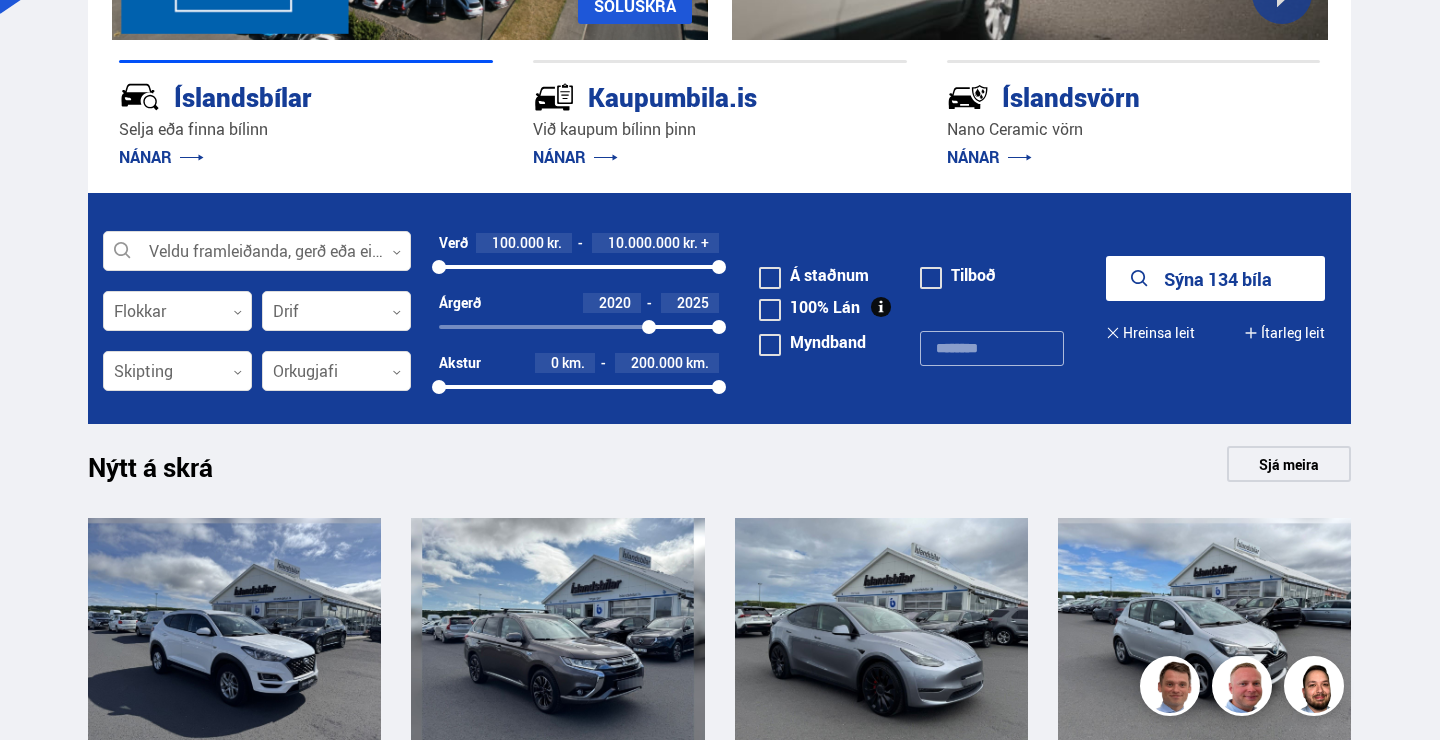 click on "0 200000" at bounding box center [579, 387] 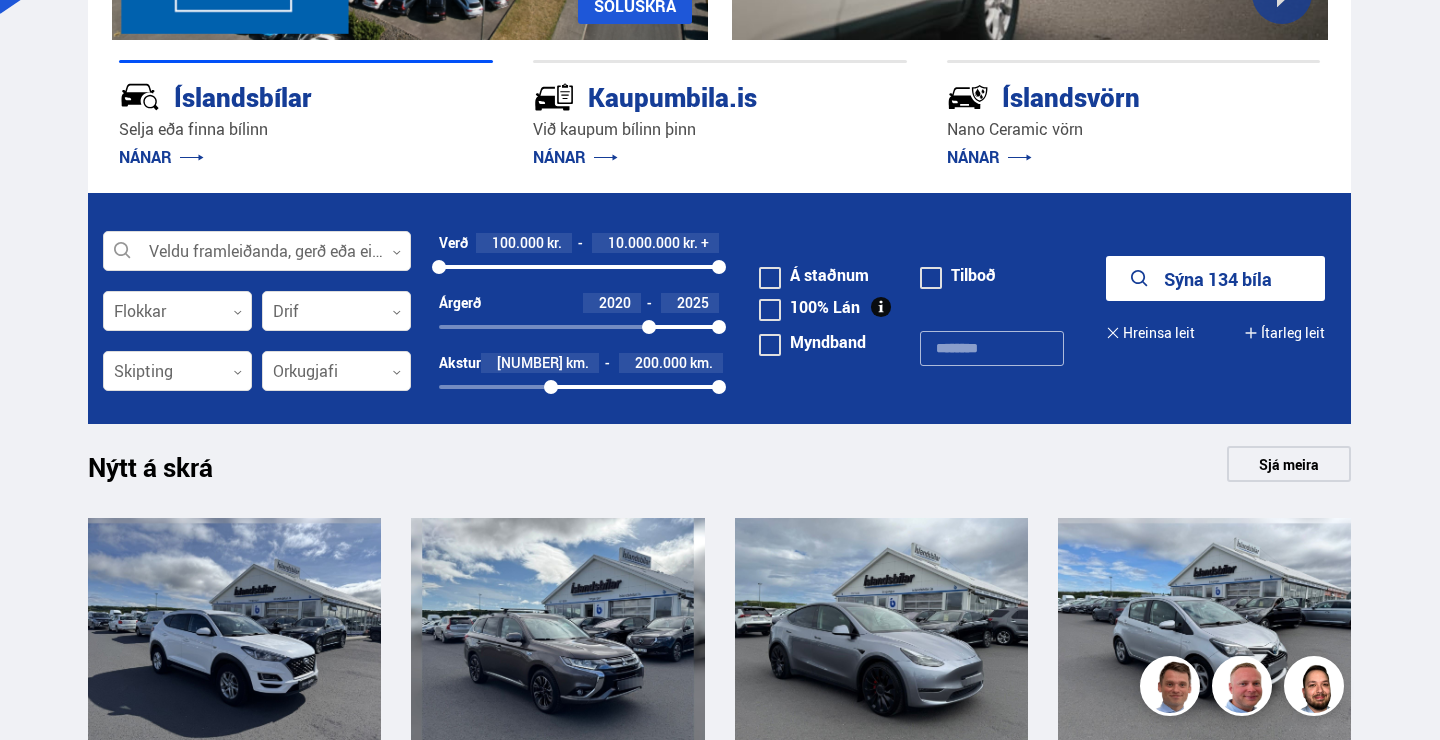 click at bounding box center [635, 387] 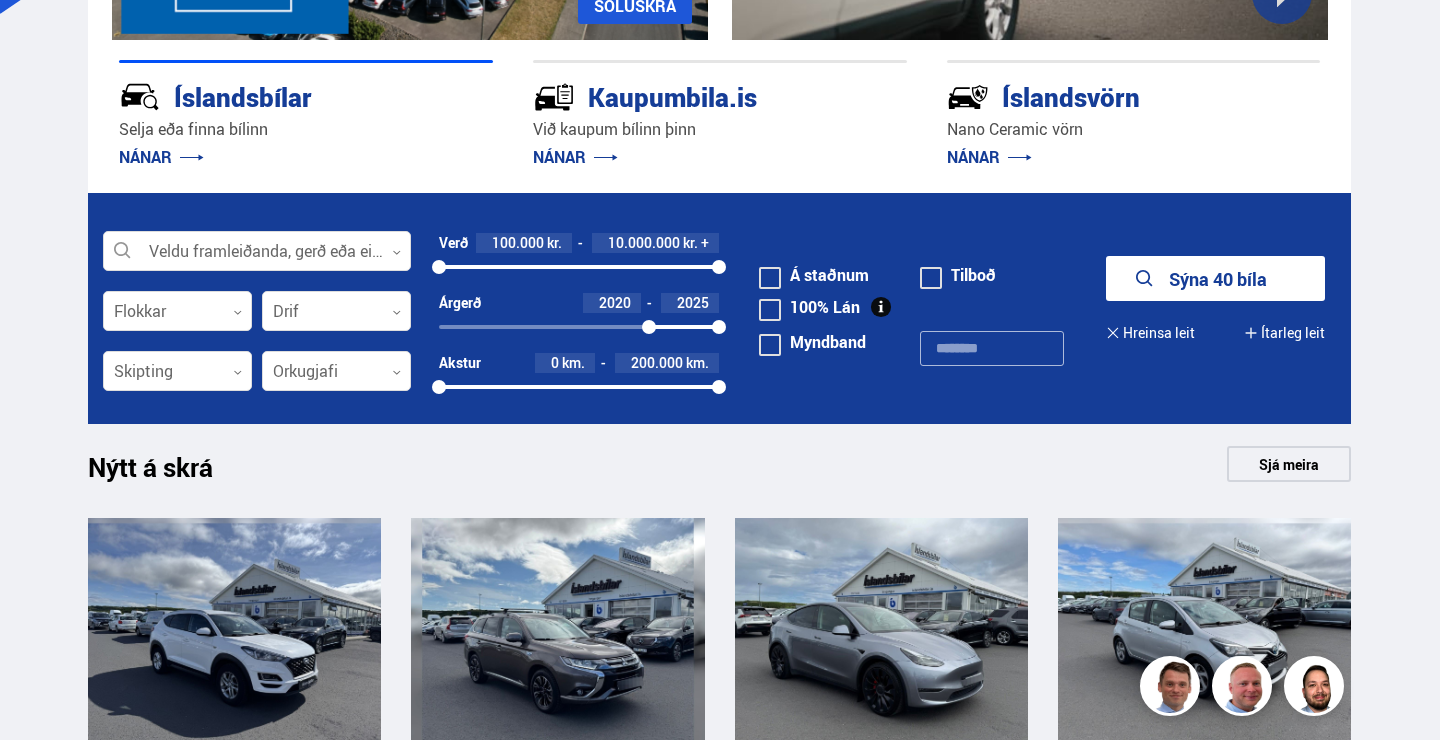 drag, startPoint x: 505, startPoint y: 387, endPoint x: 419, endPoint y: 388, distance: 86.00581 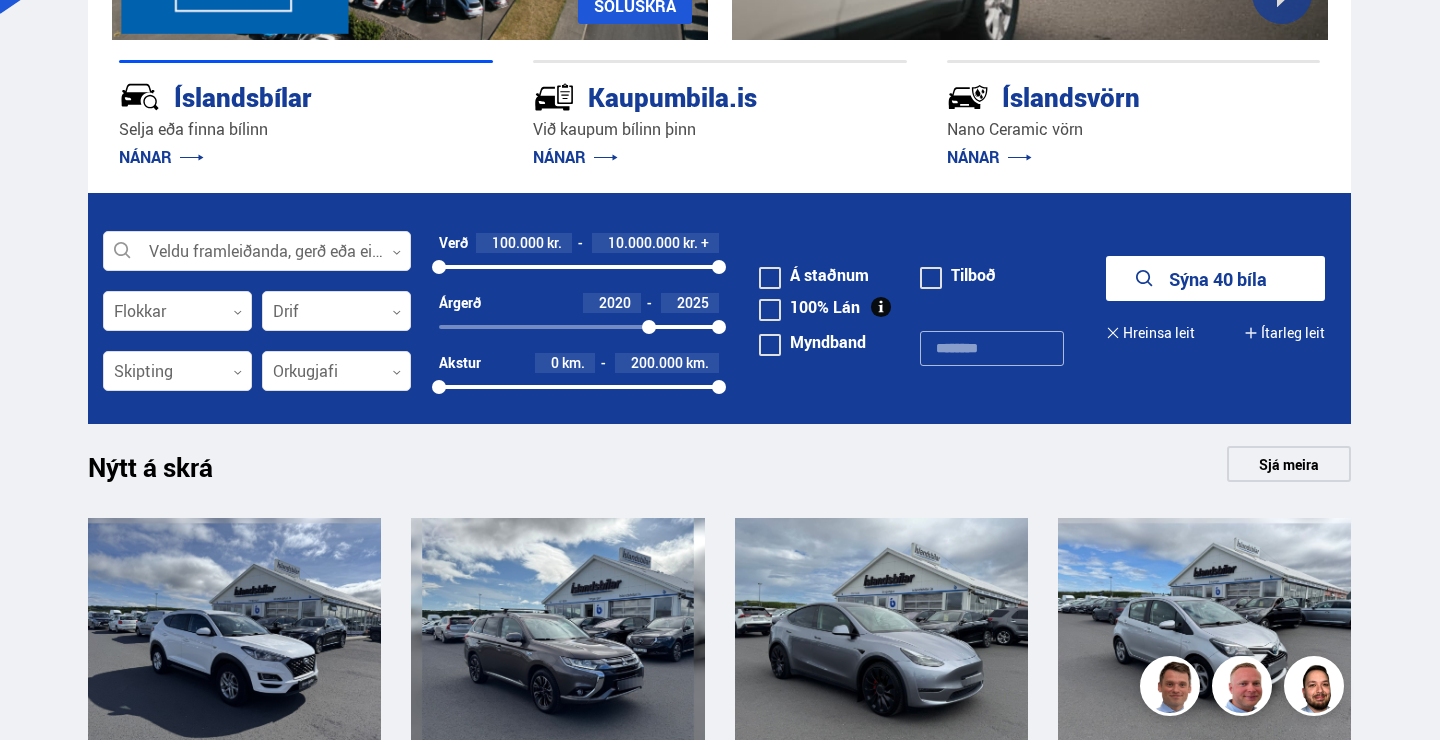 click on "Veldu framleiðanda, gerð eða eiginleika 0     Flokkar 0     Drif 0     Verð   100.000   kr.   10.000.000   kr.
+
100000 10000000     Árgerð   2020     2025       2020 2025     Akstur   0   km.   200.000   km.     0 200000     Skipting 0     Orkugjafi 0
Á staðnum
Tilboð
100% Lán
Litur 0     Dyrafjöldi 0     Farþegafjöldi 0     Dekkstærð, í.   12   ''   48   ''     12 48     Vél   50   cc.   10.000   cc.     50 10000     Hestöfl   50   hö.   600   hö.     50 600     CO2   0   gr/km.   500   gr/km.     0 500
Sýna 40 bíla
Hreinsa leit
Ítarleg leit
Myndband" at bounding box center [719, 308] 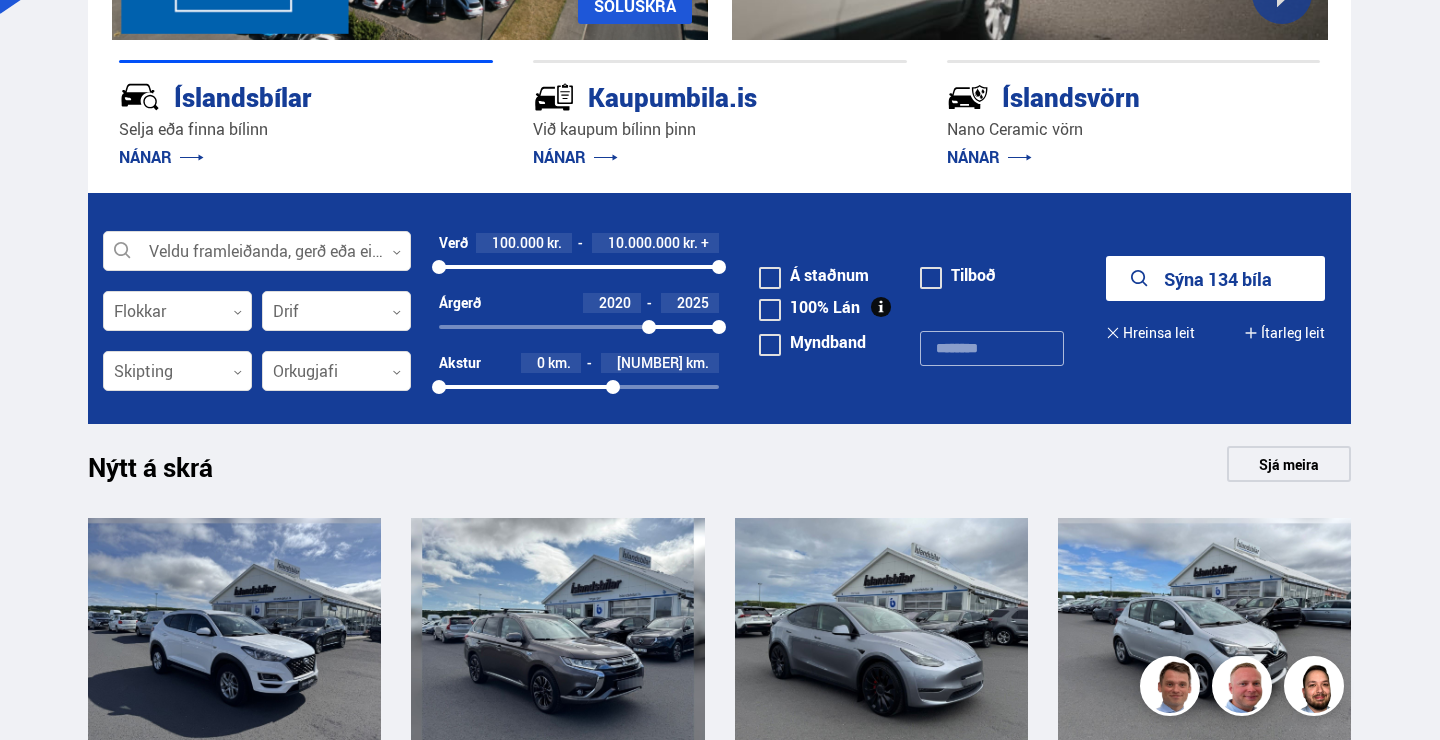 drag, startPoint x: 720, startPoint y: 388, endPoint x: 613, endPoint y: 387, distance: 107.00467 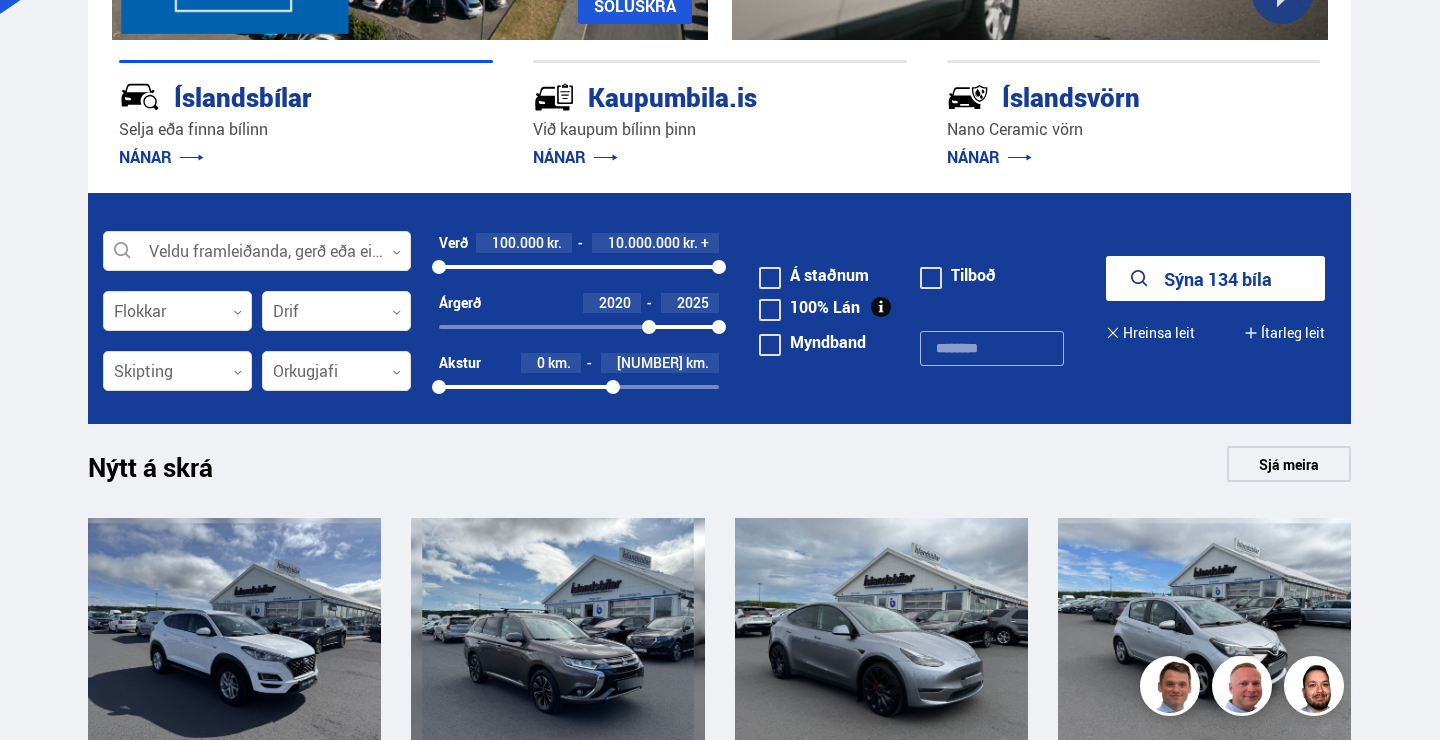 click at bounding box center [613, 387] 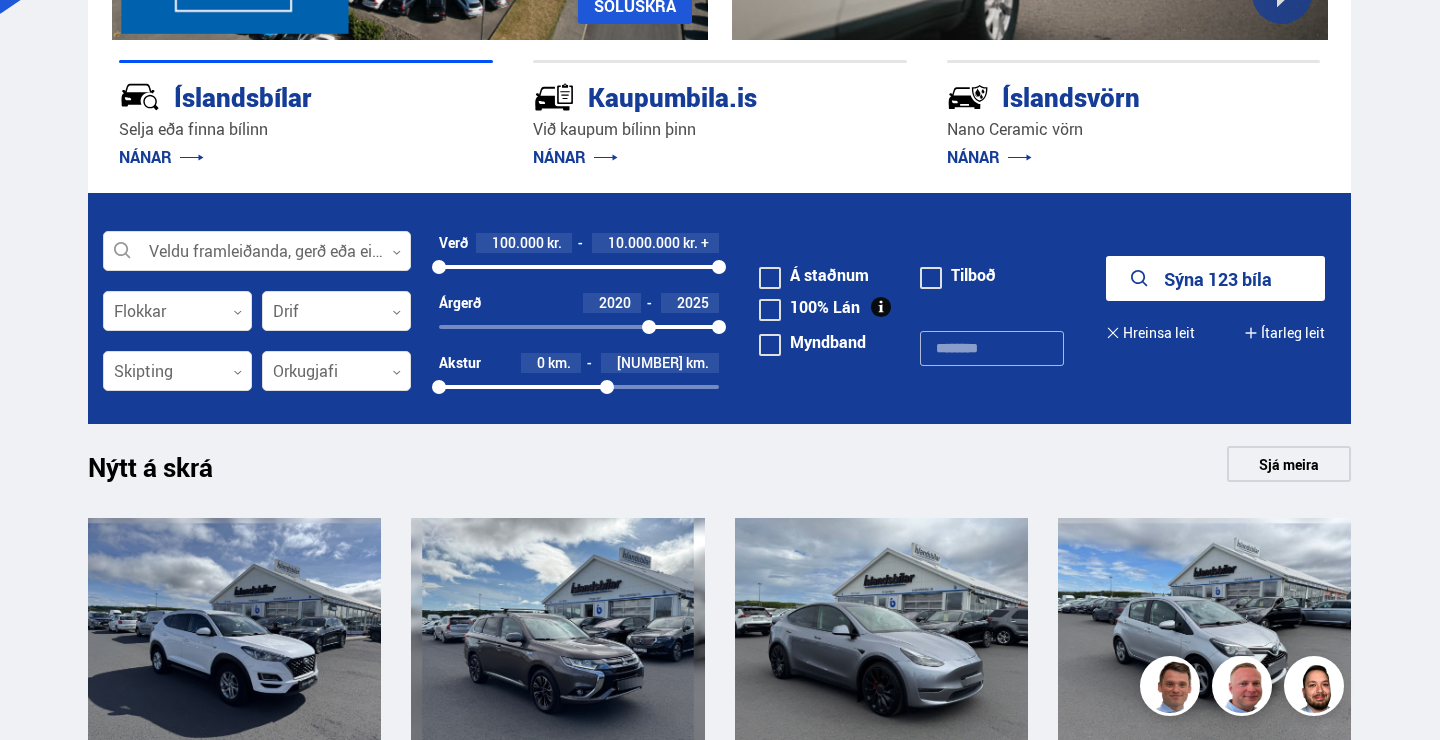 click on "Sýna 123 bíla" at bounding box center [1216, 278] 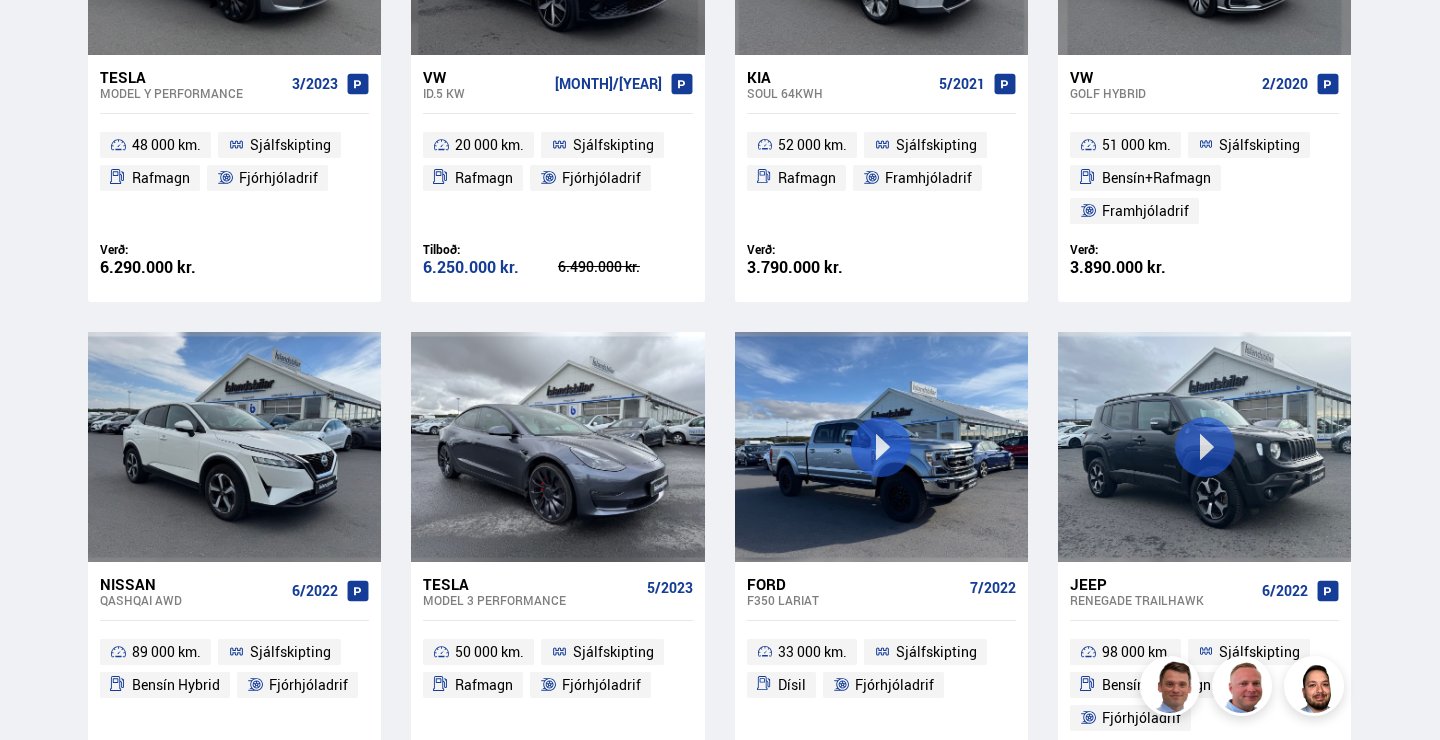 scroll, scrollTop: 0, scrollLeft: 0, axis: both 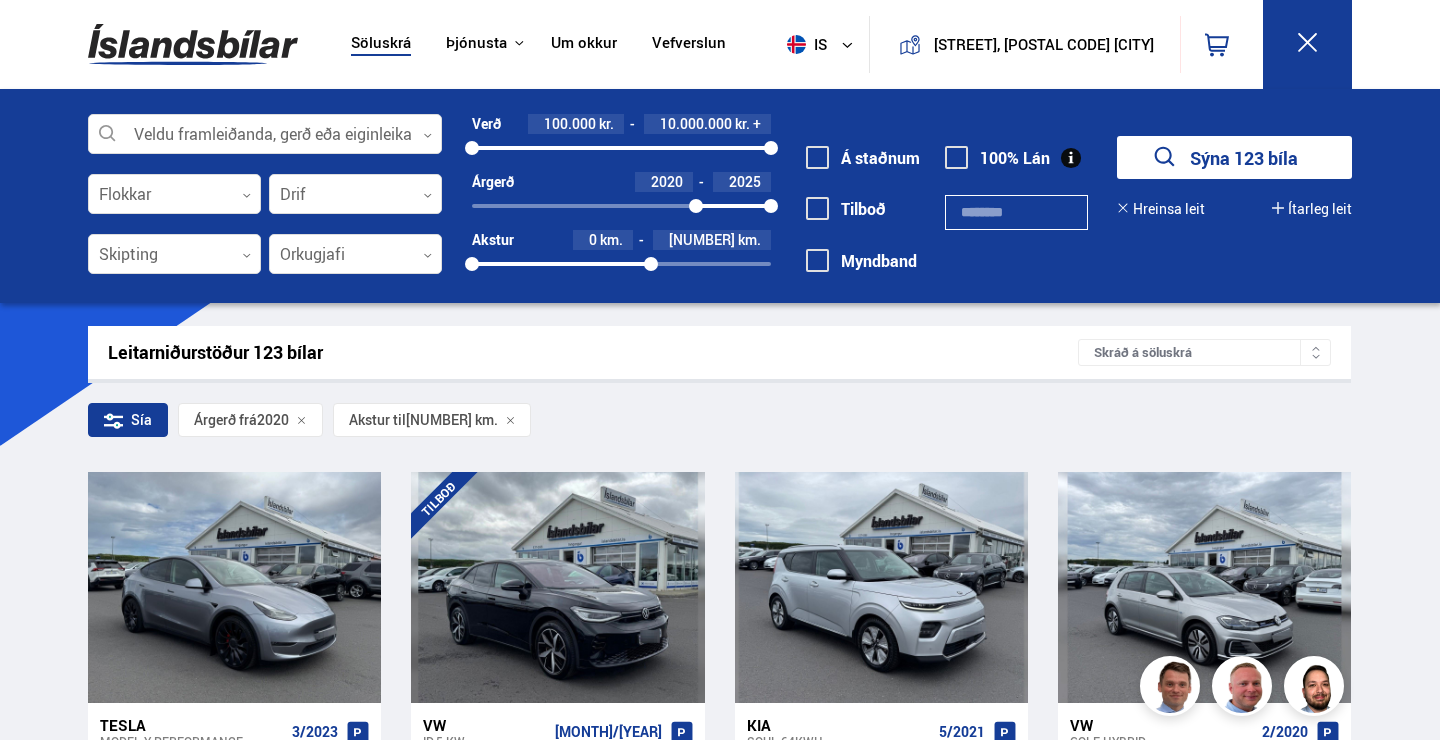 click on "Ítarleg leit" at bounding box center (1312, 209) 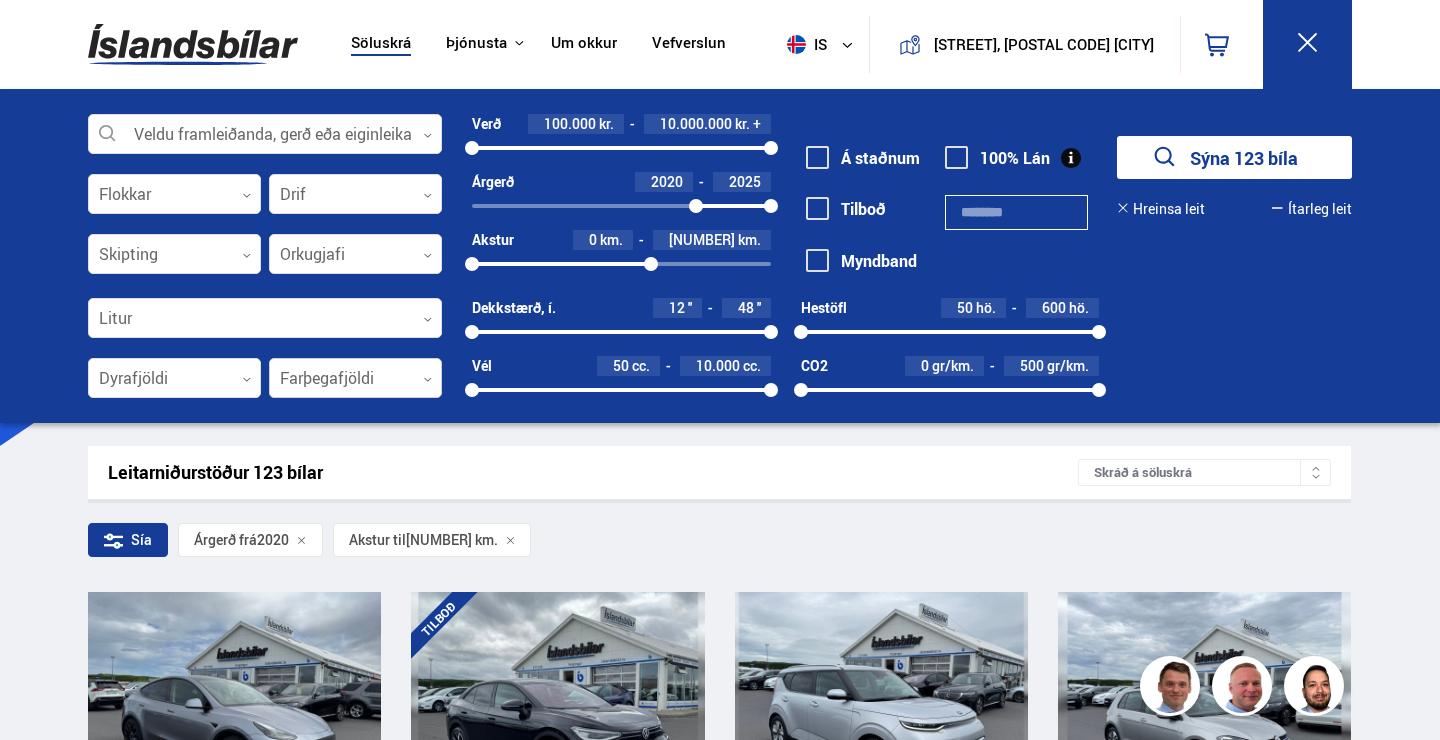 click at bounding box center (355, 379) 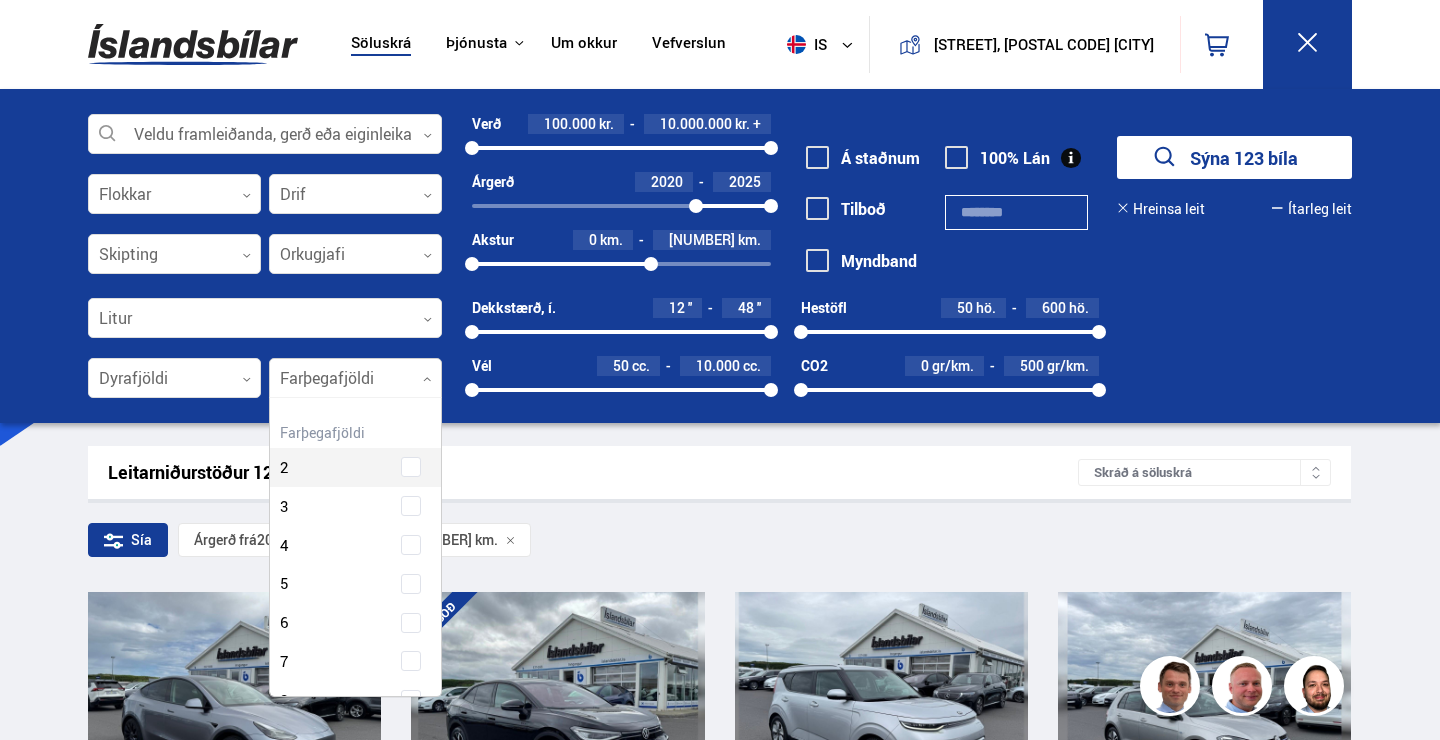 scroll, scrollTop: 302, scrollLeft: 175, axis: both 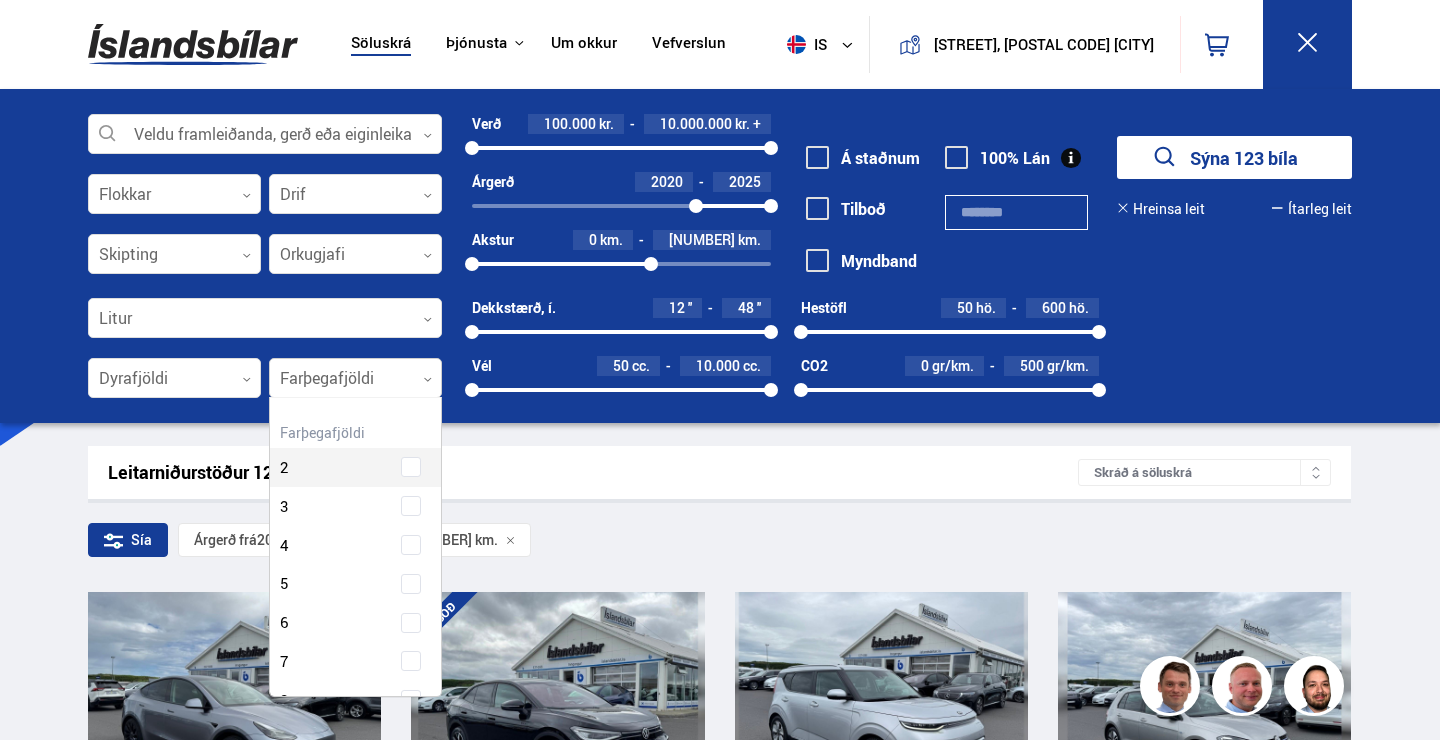 click at bounding box center [355, 379] 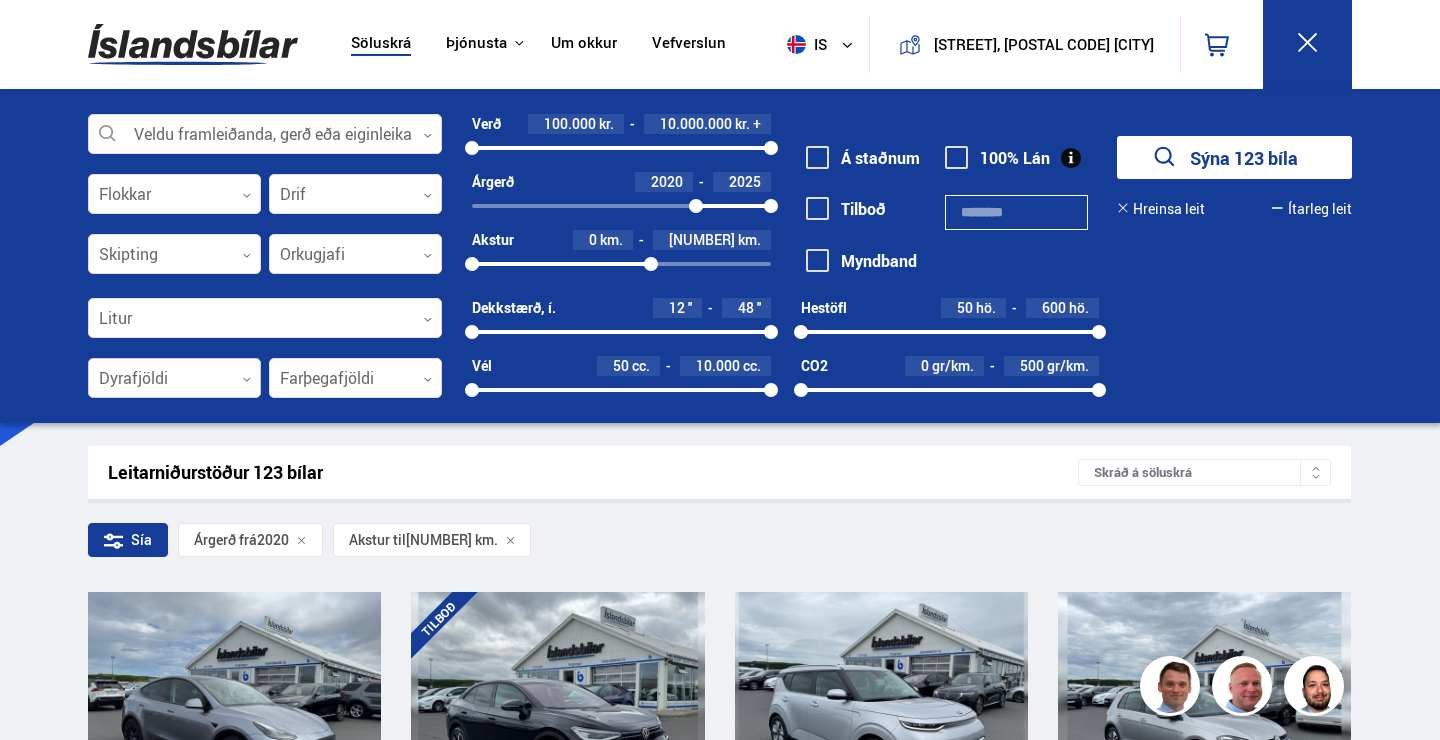 click at bounding box center [174, 379] 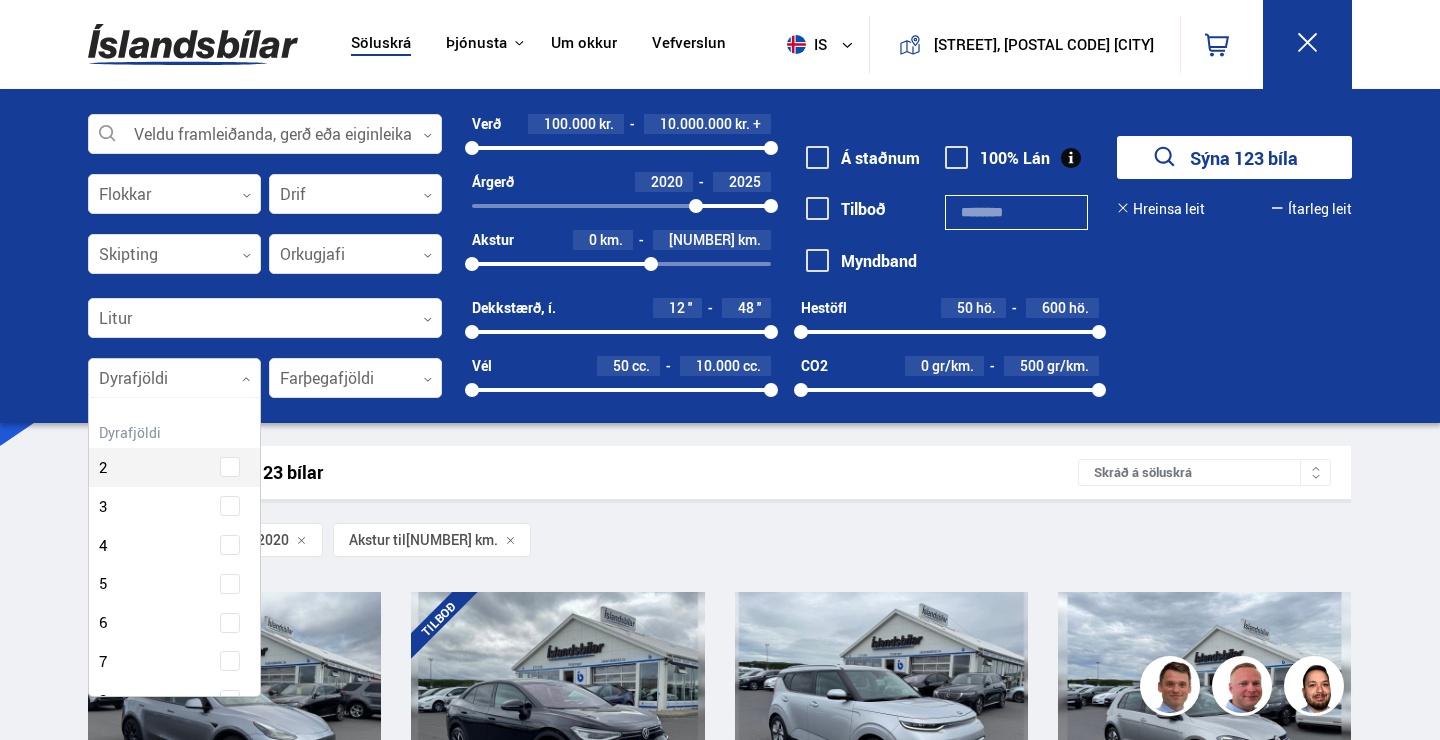 scroll, scrollTop: 302, scrollLeft: 175, axis: both 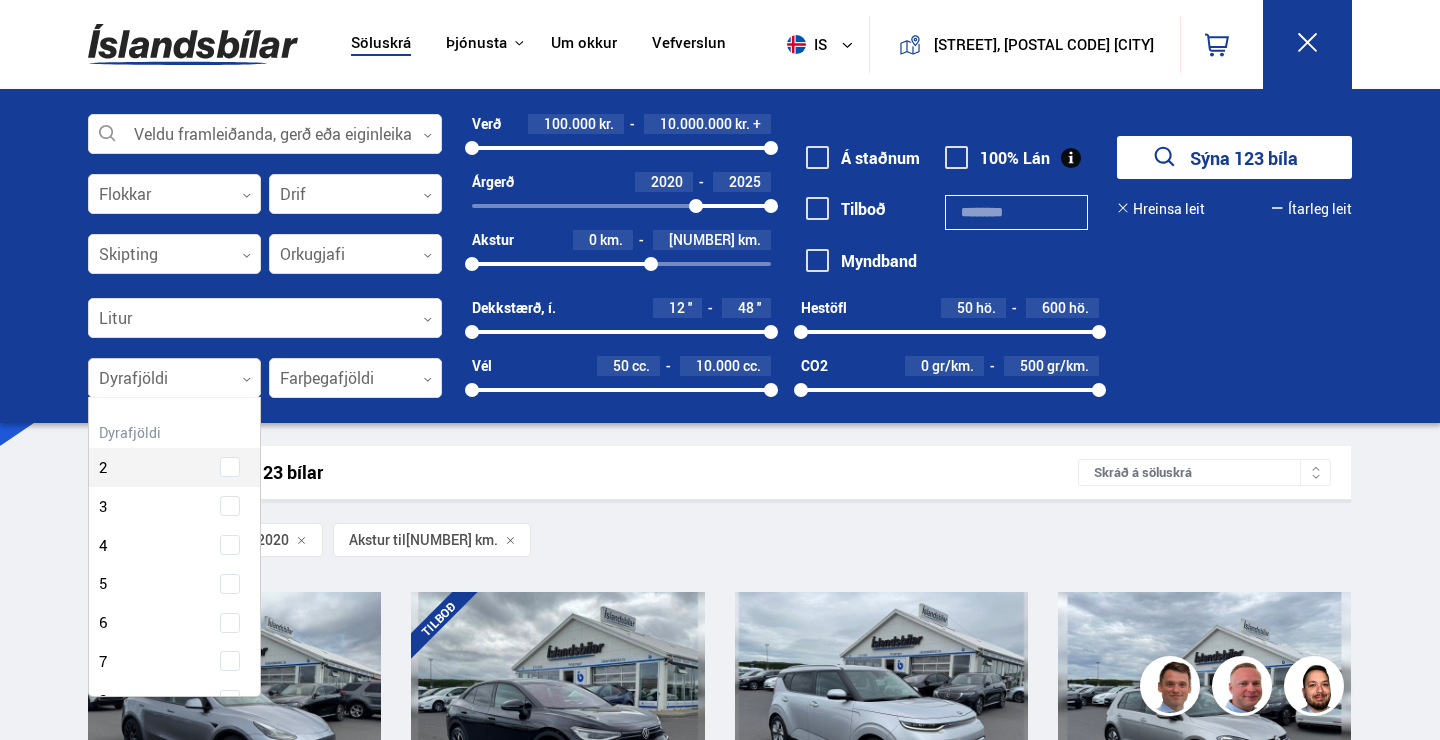 click at bounding box center (174, 379) 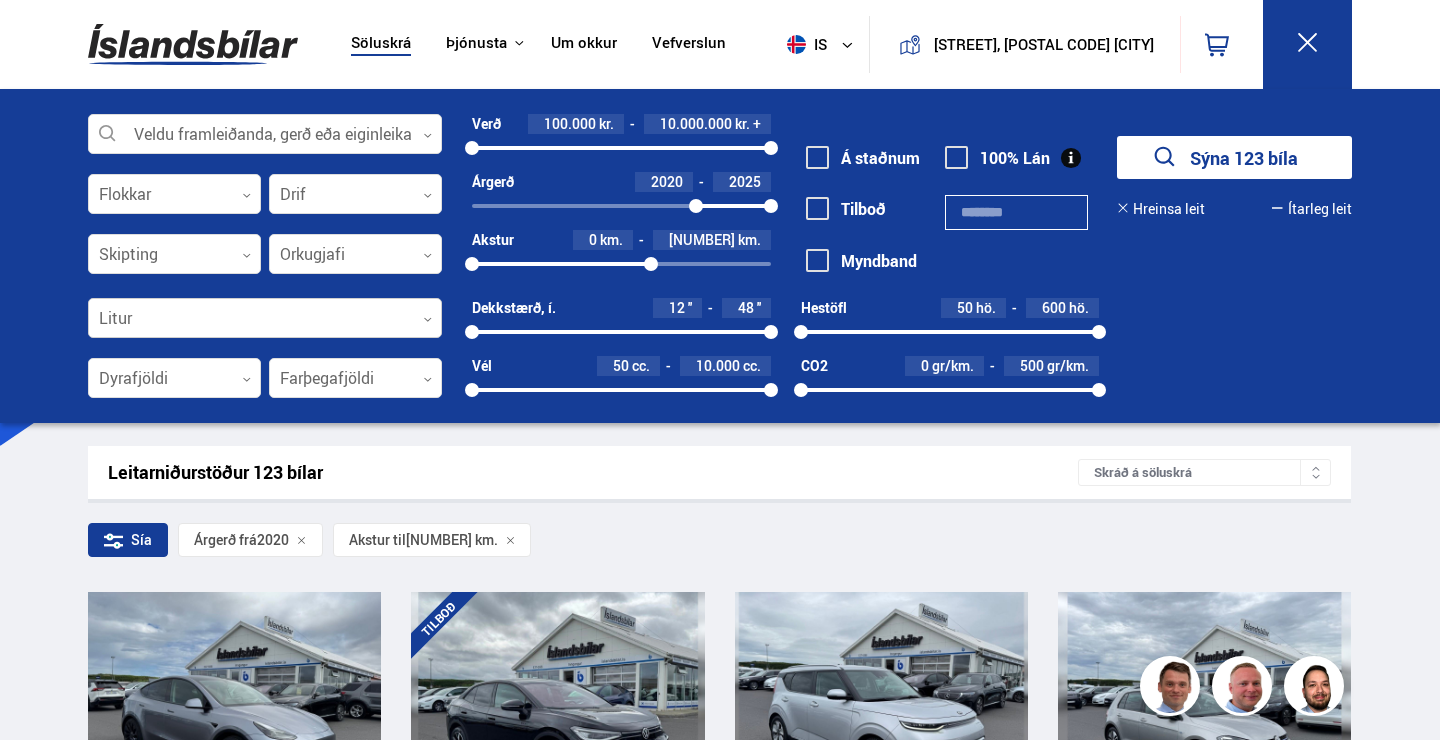 click at bounding box center (265, 319) 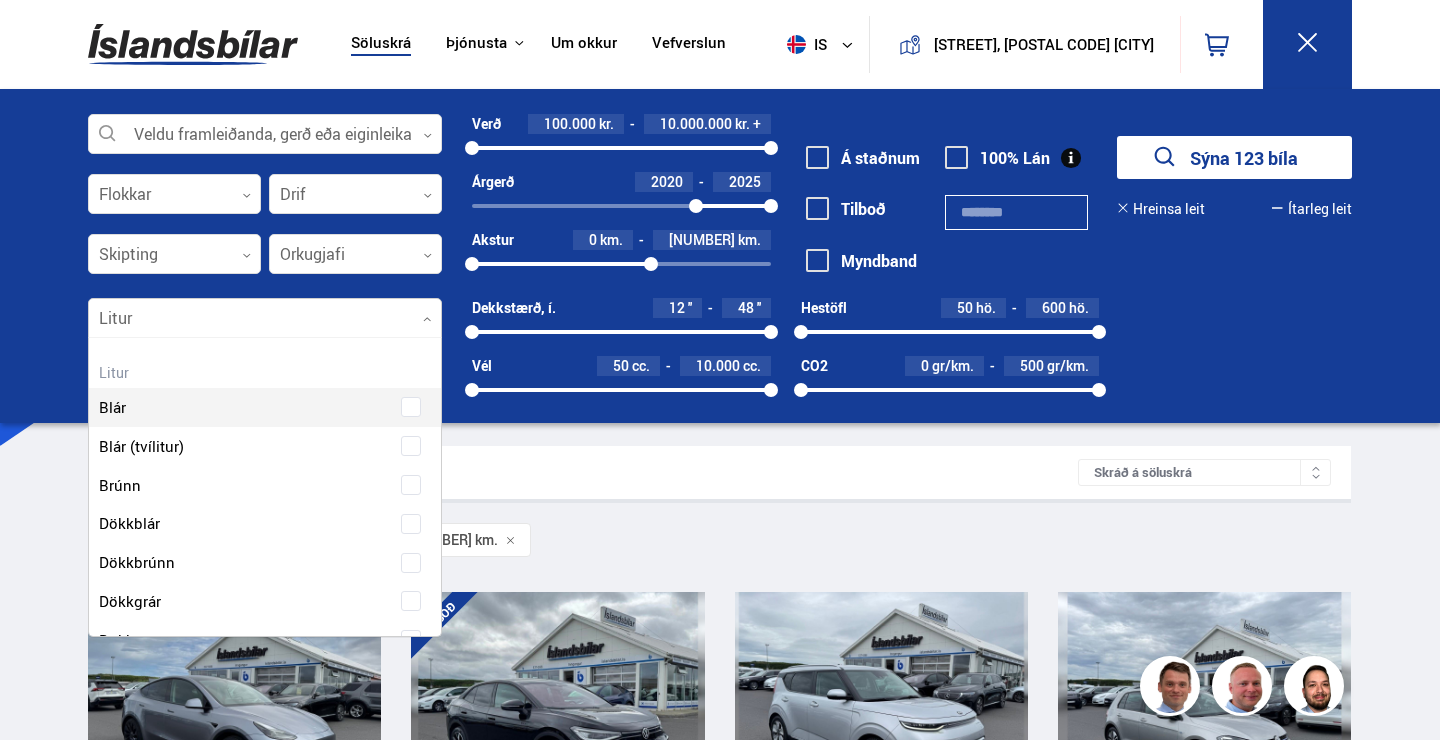 scroll, scrollTop: 302, scrollLeft: 356, axis: both 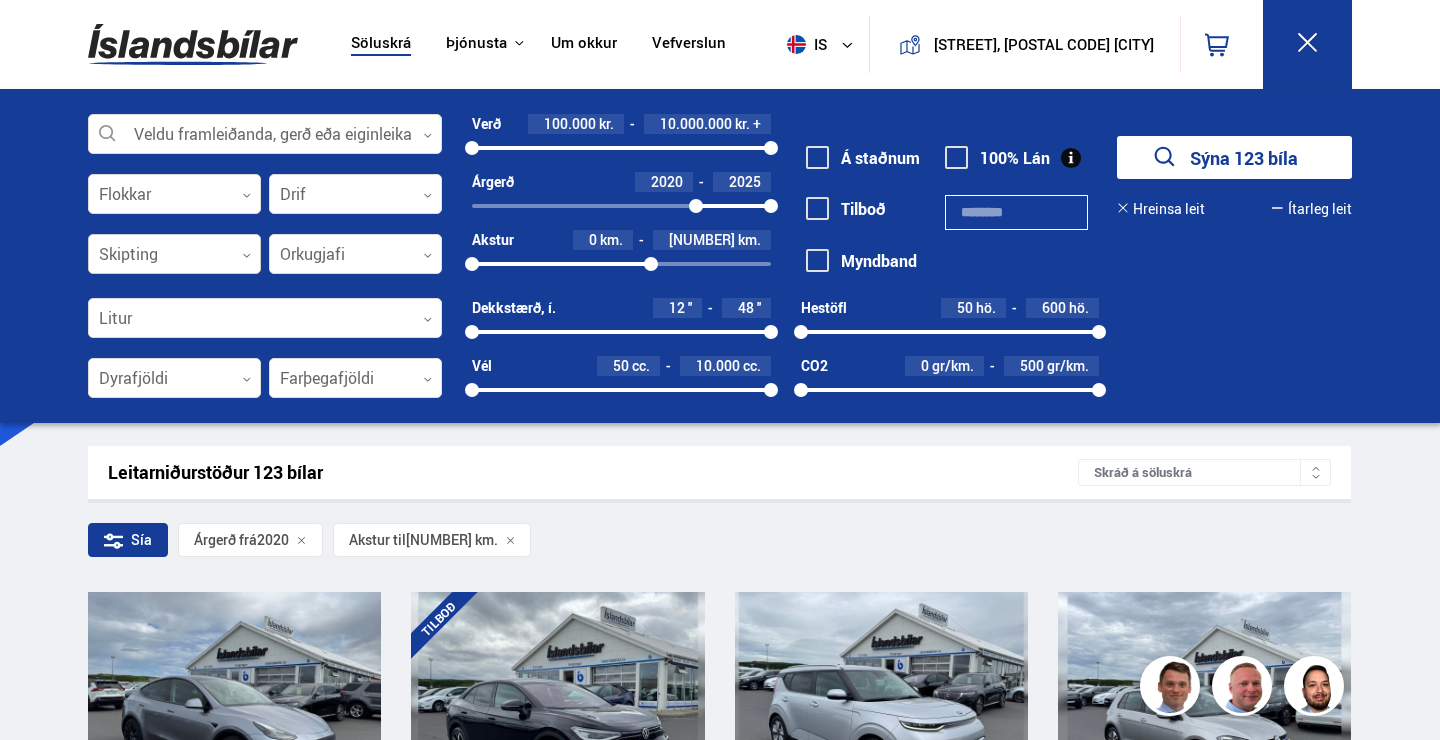 click at bounding box center (174, 255) 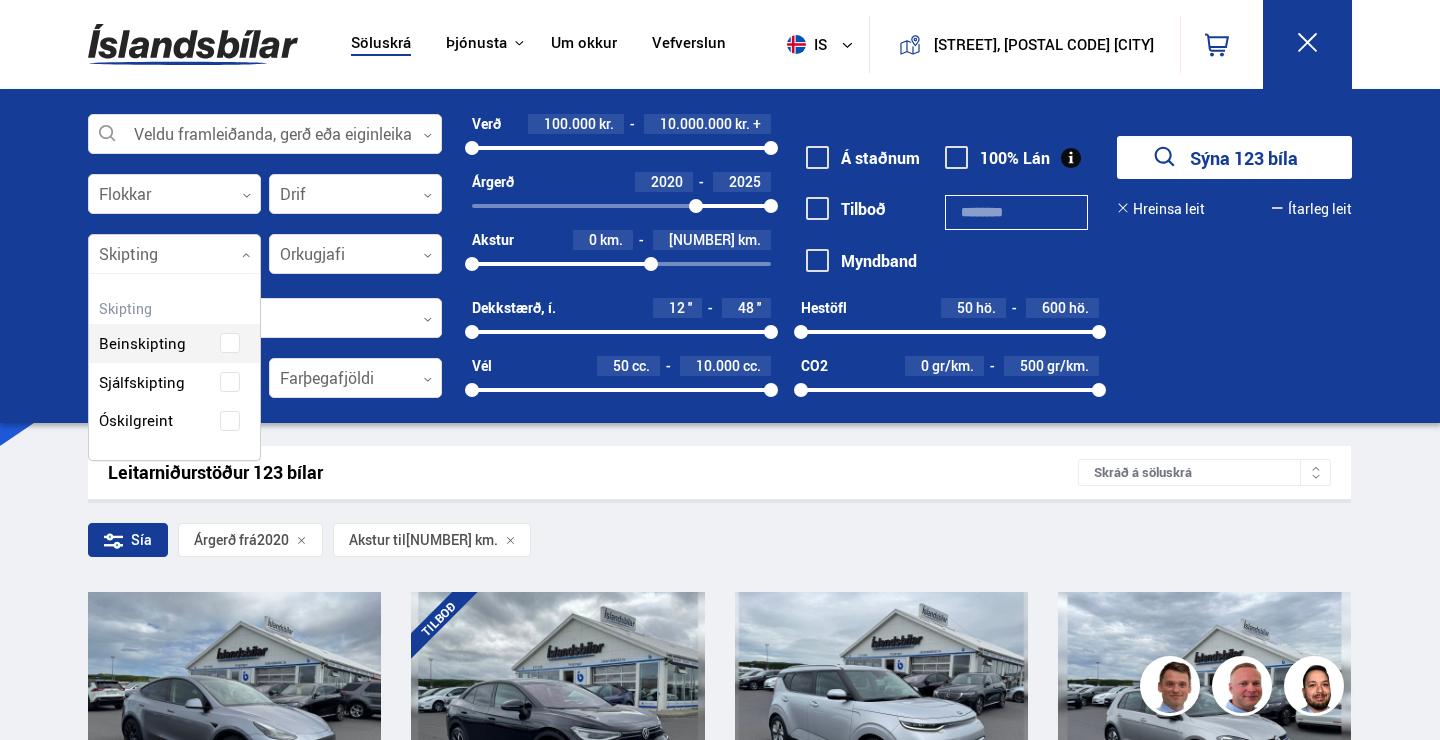 scroll, scrollTop: 190, scrollLeft: 175, axis: both 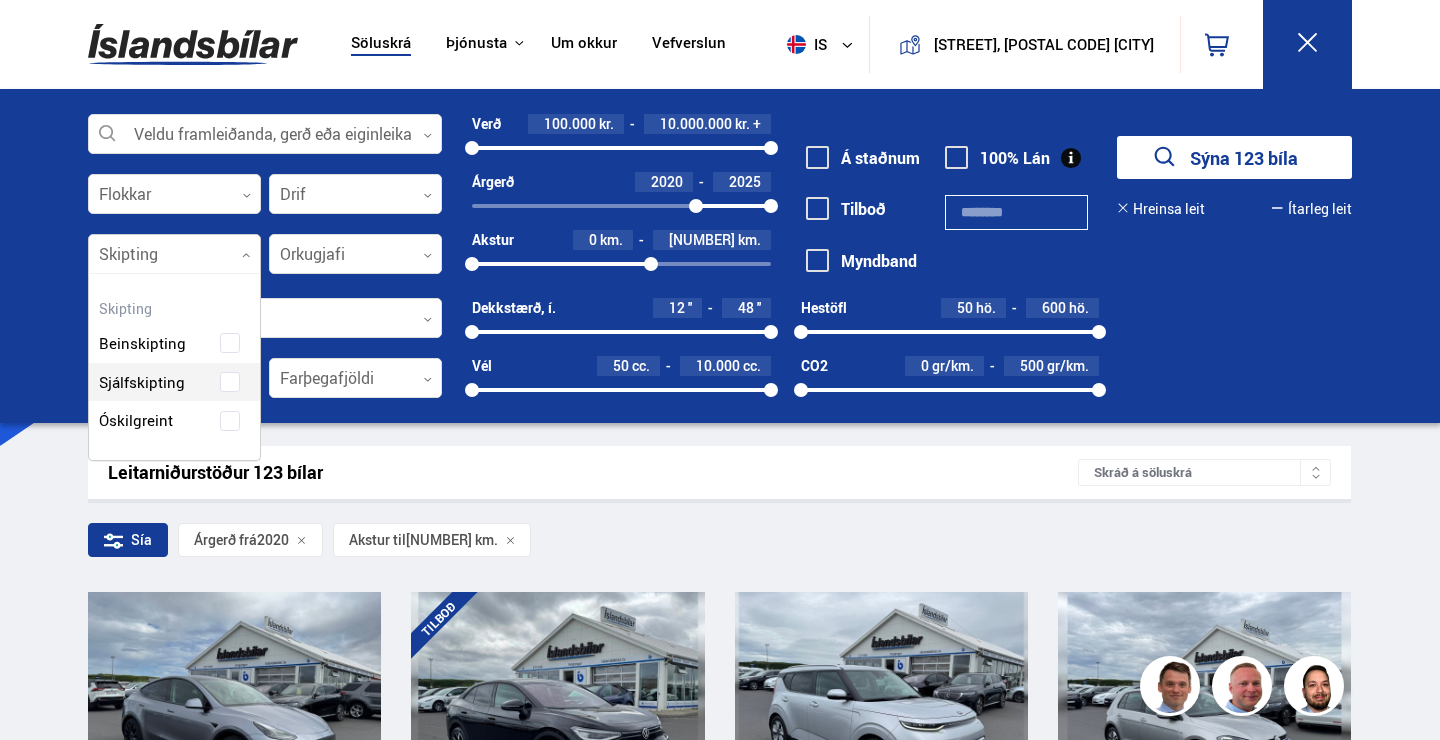 click on "Beinskipting   Sjálfskipting   Óskilgreint" at bounding box center [174, 367] 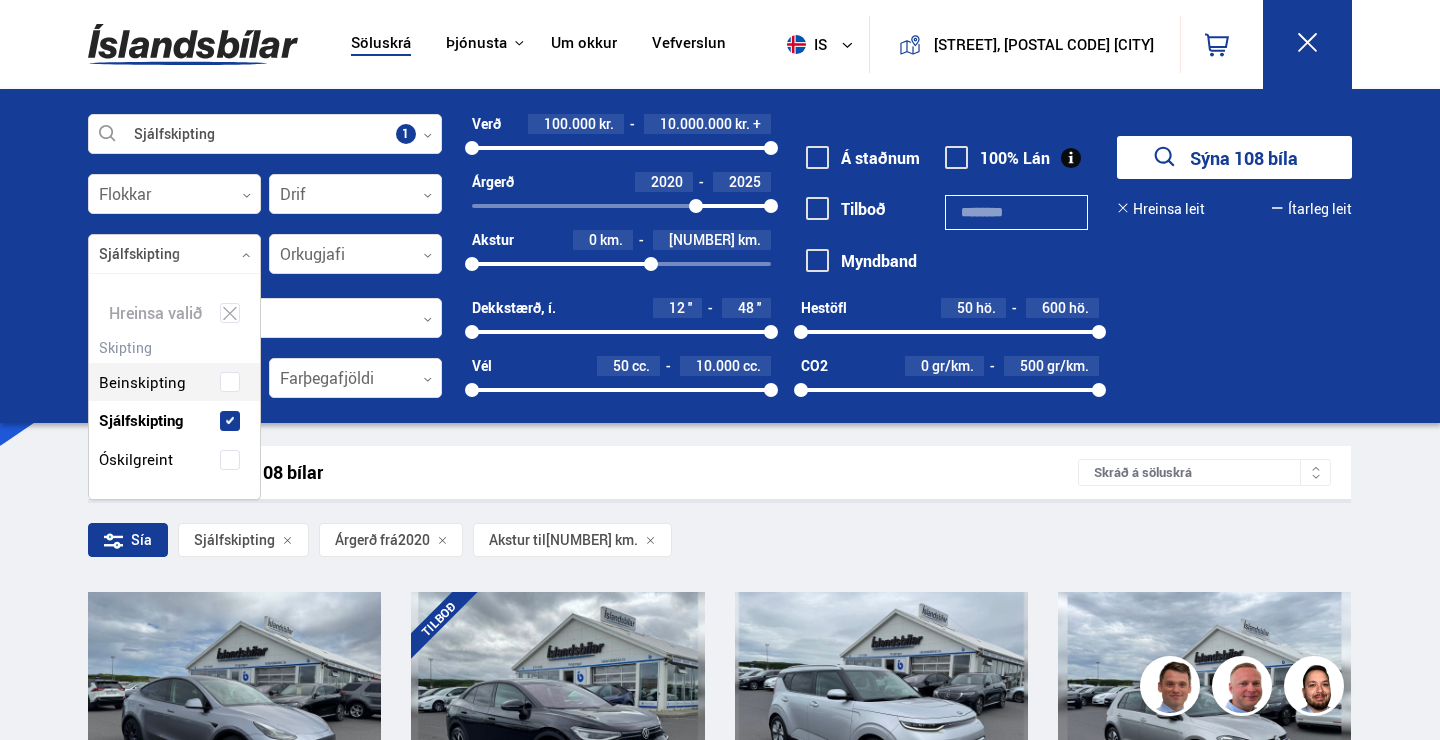 click on "Sjálfskipting Veldu framleiðanda, gerð eða eiginleika 1   Flokkar 0   Drif 0   Sjálfskipting Skipting 1
Hreinsa valið
Beinskipting   Sjálfskipting   Óskilgreint     Orkugjafi 0   Verð   100.000   kr.   10.000.000   kr.
+
100000 10000000   Árgerð   2020     2025       2020 2025   Akstur   0   km.   120.000   km.     0 120000
Á staðnum
Tilboð
Myndband
100% Lán
Sýna 108 bíla
Hreinsa leit
Ítarleg leit
Litur 0   Dyrafjöldi 0   Farþegafjöldi 0   Dekkstærð, í.   12   ''   48   ''     12 48   Vél   50   cc.   10.000   cc.     50 10000   Hestöfl   50   hö.   600   hö.     50 600   CO2   0   gr/km.   500   gr/km.     0 500" at bounding box center [720, 256] 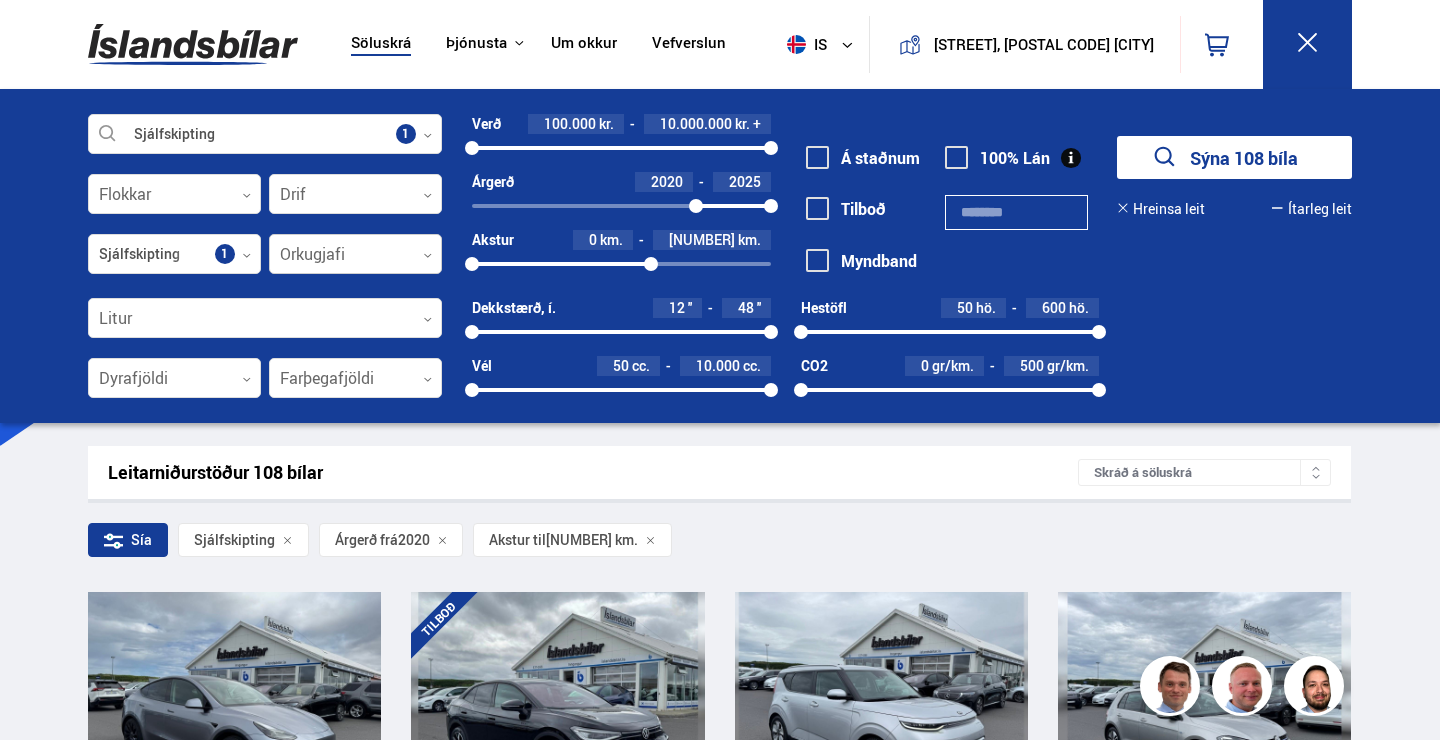 click at bounding box center [355, 255] 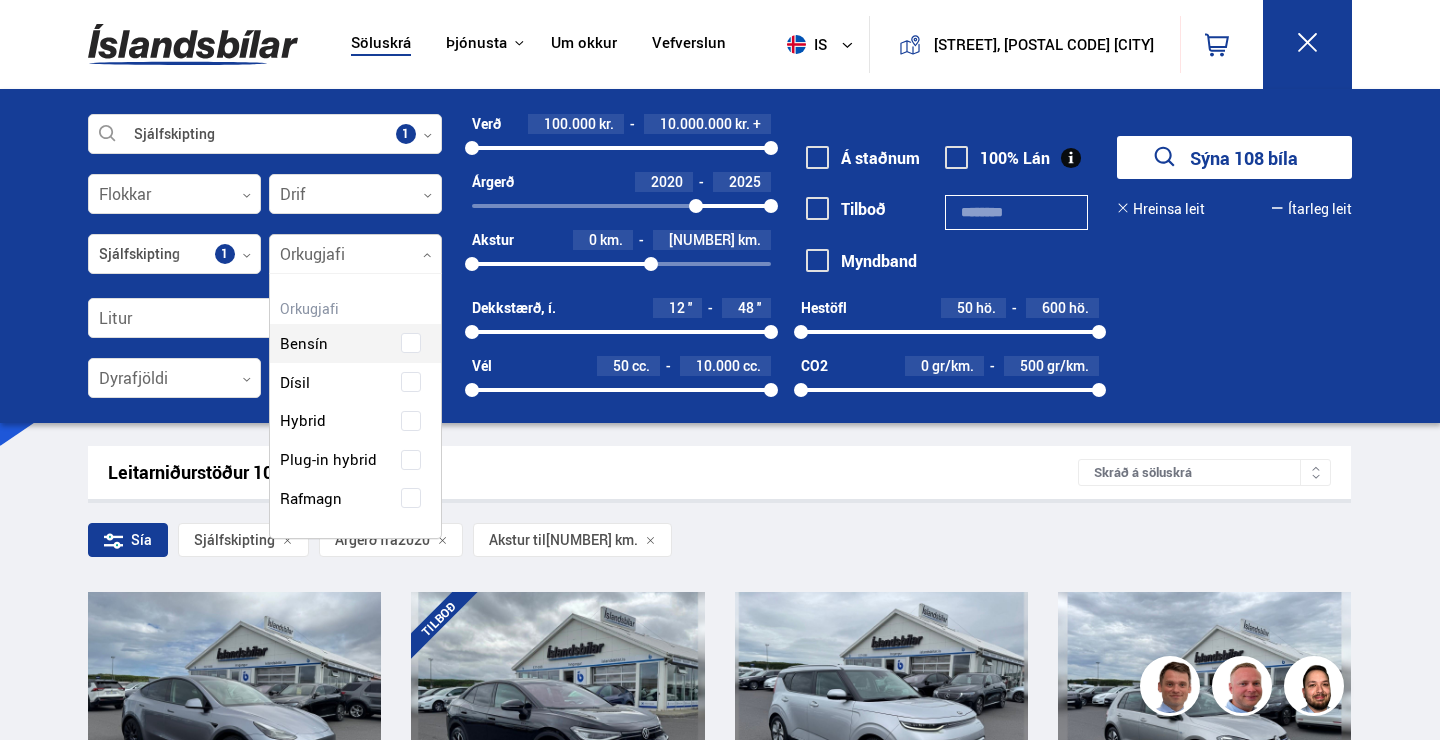 scroll, scrollTop: 268, scrollLeft: 175, axis: both 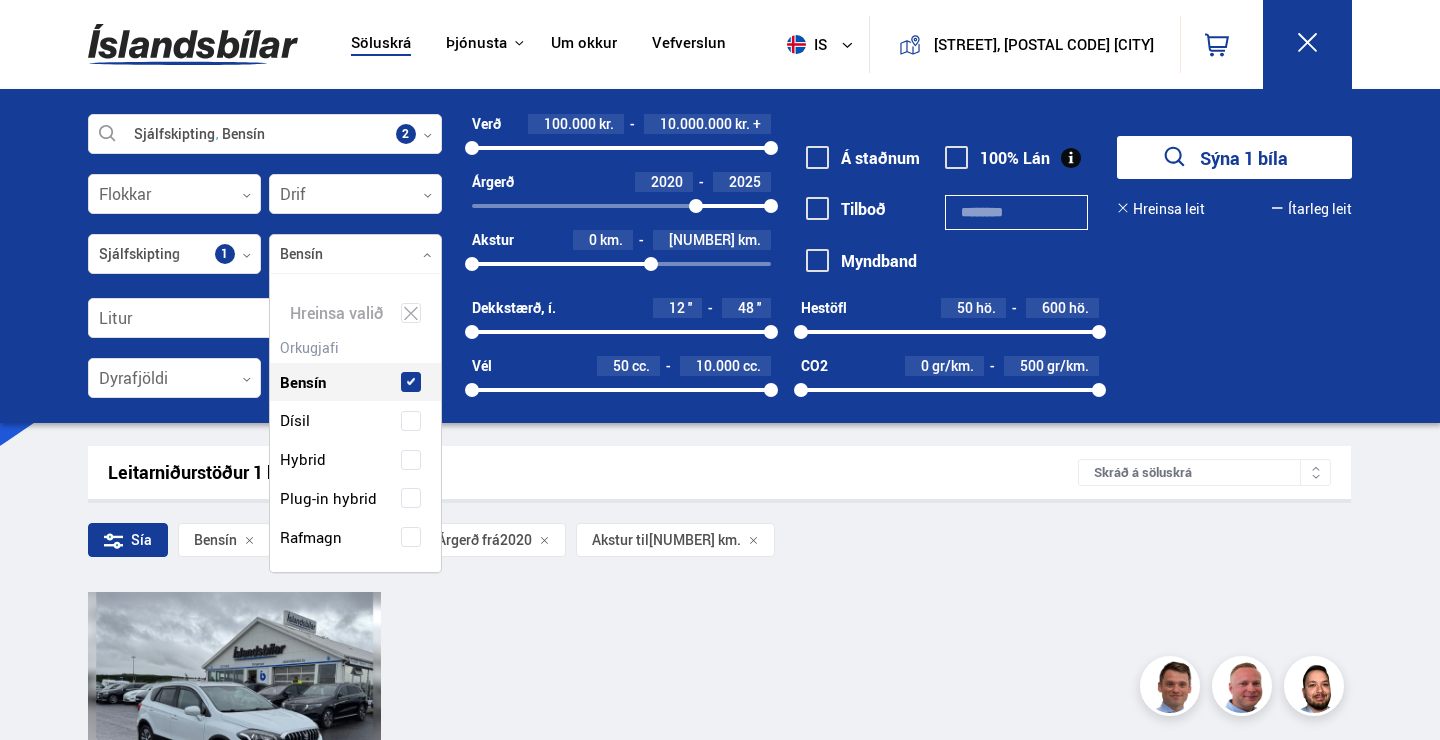 click on "Sjálfskipting Bensín Veldu framleiðanda, gerð eða eiginleika 2   Flokkar 0   Drif 0   Sjálfskipting Skipting 1   Bensín Orkugjafi 1
Hreinsa valið
Bensín   Dísil   Hybrid   Plug-in hybrid   Rafmagn     Verð   100.000   kr.   10.000.000   kr.
+
100000 10000000   Árgerð   2020     2025       2020 2025   Akstur   0   km.   120.000   km.     0 120000
Á staðnum
Tilboð
Myndband
100% Lán
Sýna 1 bíla
Hreinsa leit
Ítarleg leit
Litur 0   Dyrafjöldi 0   Farþegafjöldi 0   Dekkstærð, í.   12   ''   48   ''     12 48   Vél   50   cc.   10.000   cc.     50 10000   Hestöfl   50   hö.   600   hö.     50 600   CO2   0   gr/km.   500   gr/km.     0 500" at bounding box center [720, 256] 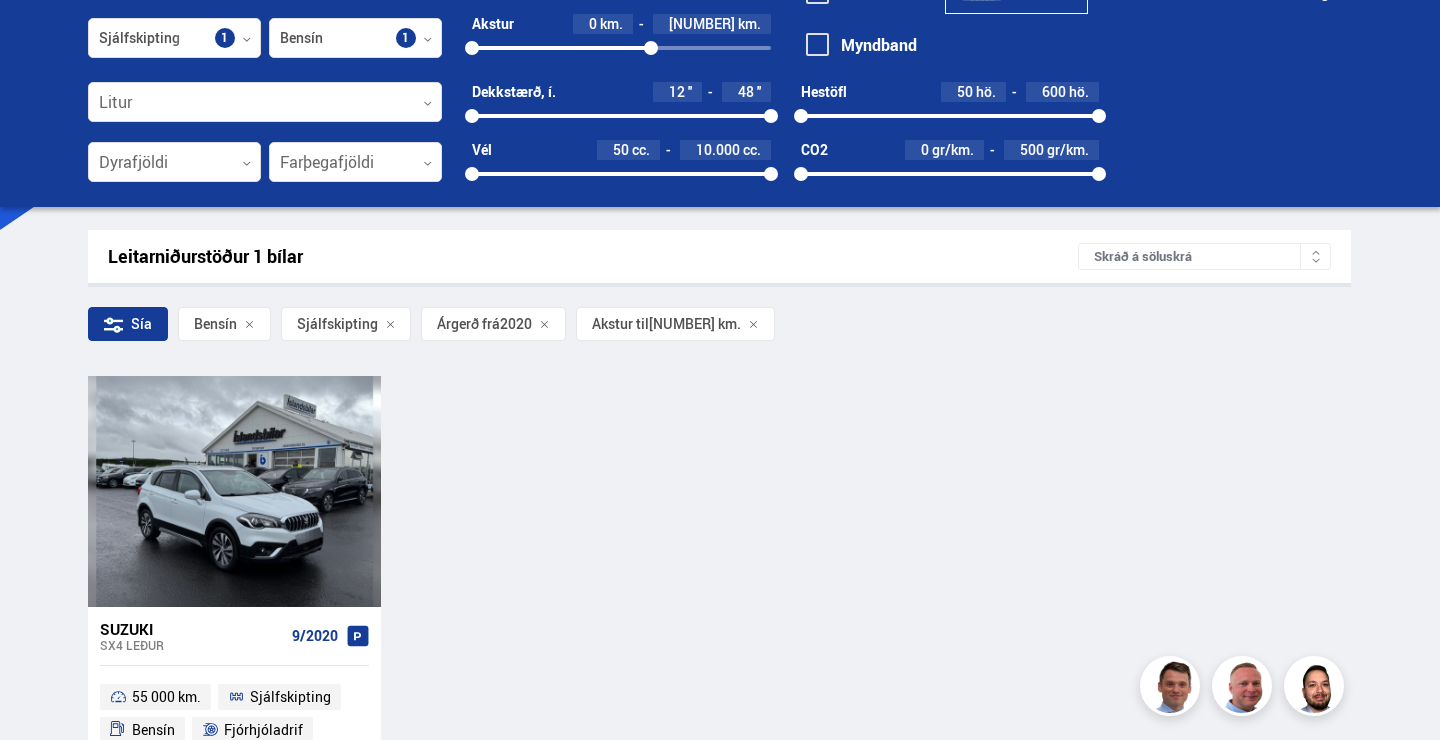scroll, scrollTop: 0, scrollLeft: 0, axis: both 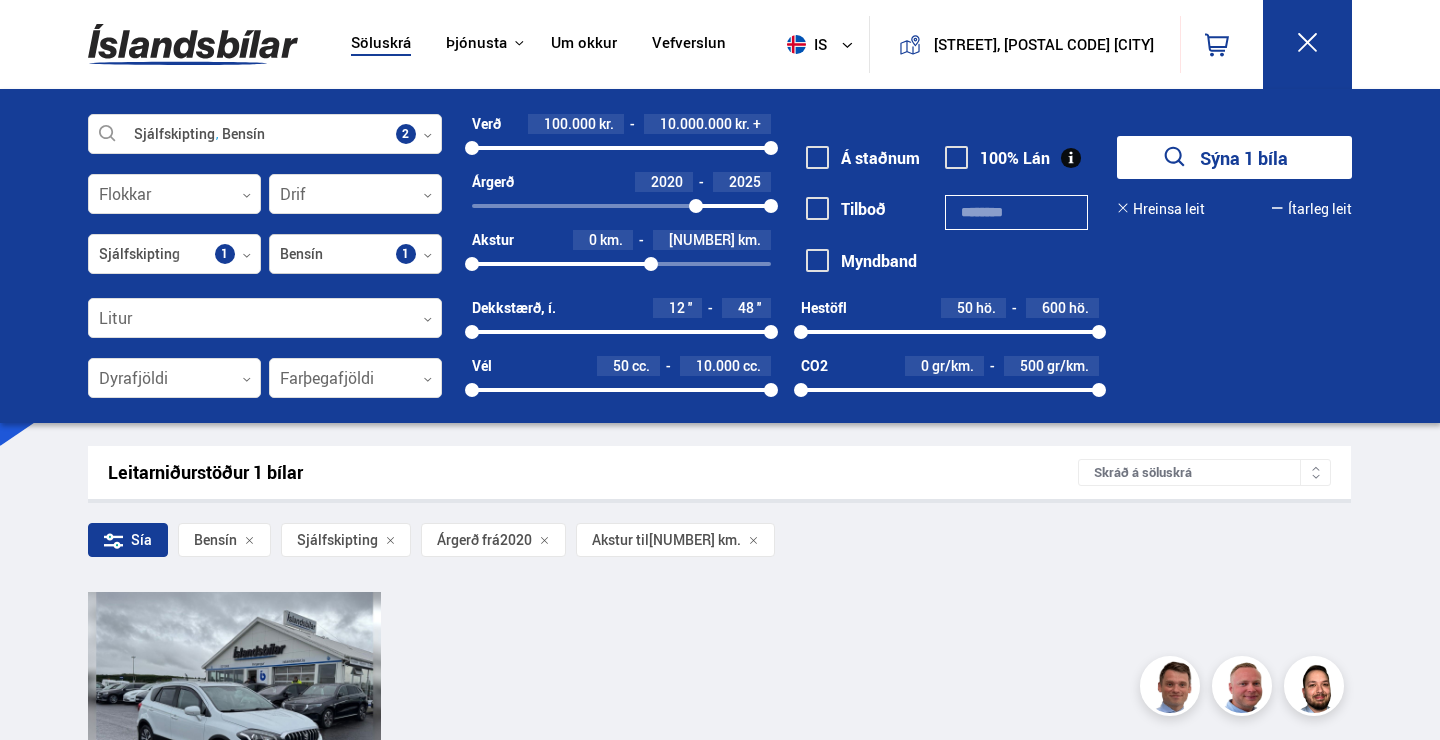 click at bounding box center [355, 255] 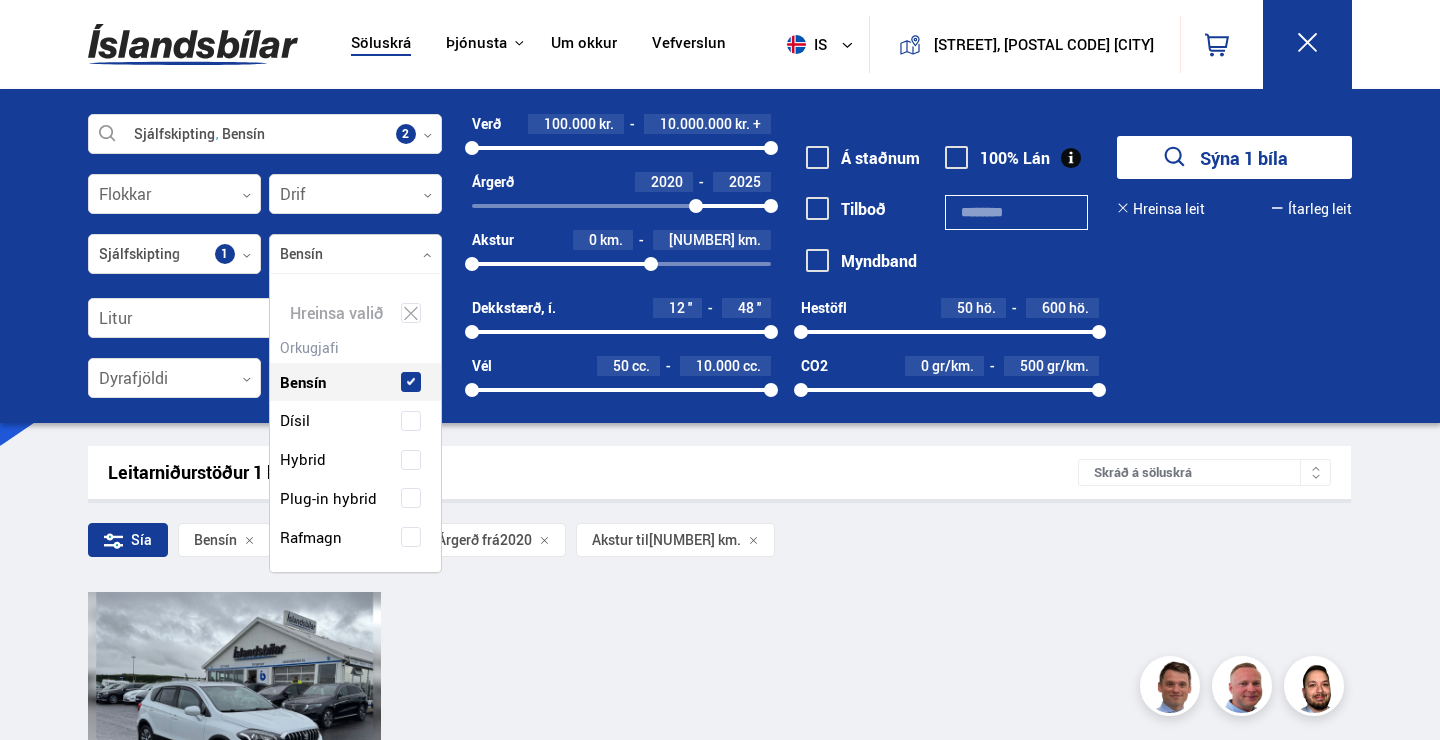 scroll, scrollTop: 302, scrollLeft: 175, axis: both 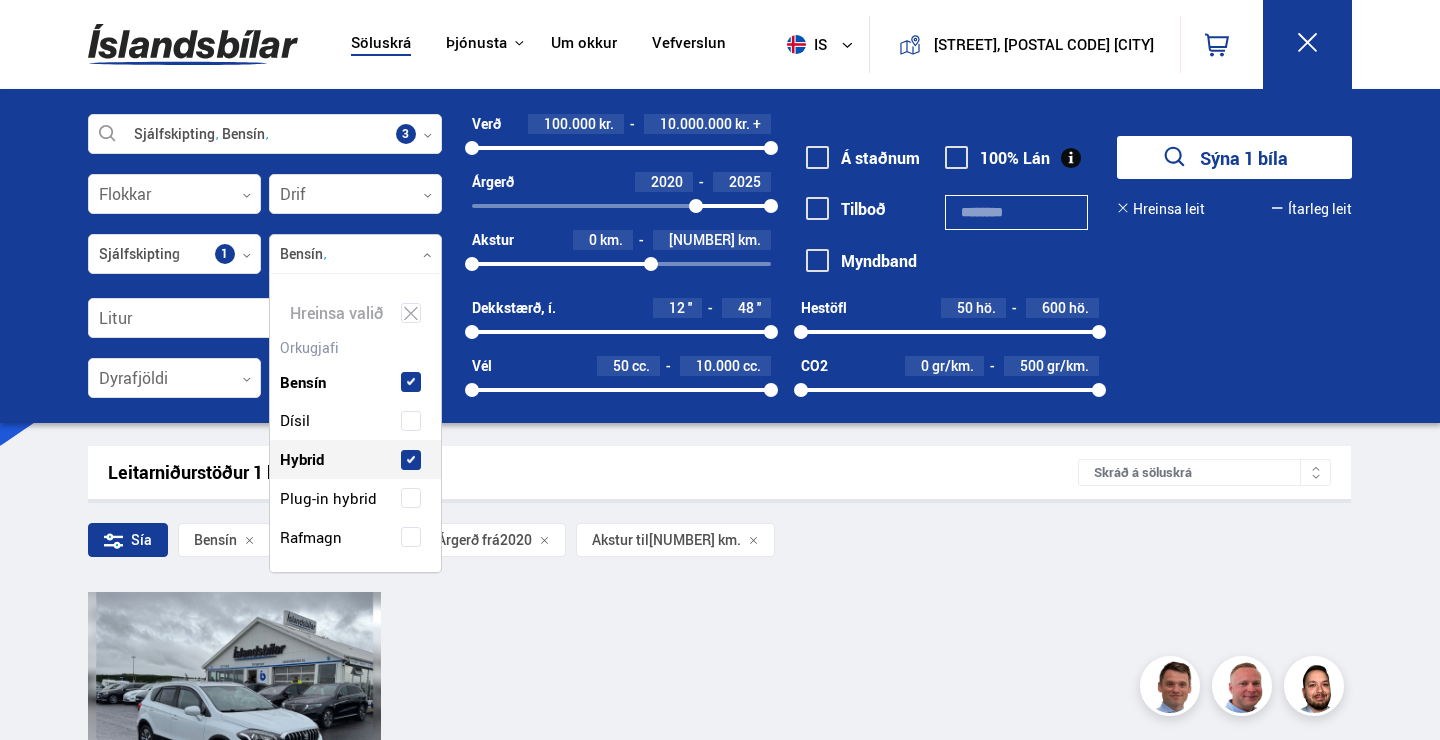 click at bounding box center (411, 460) 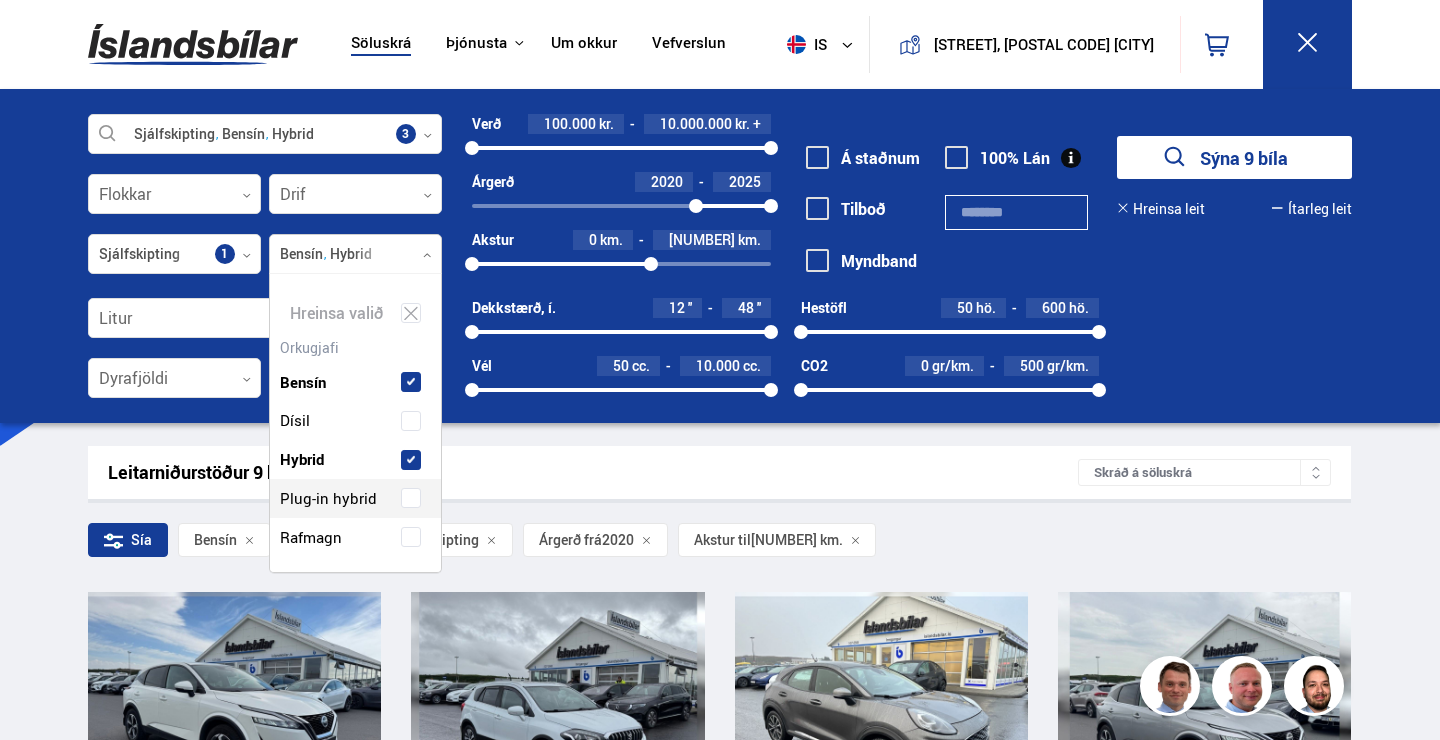 click at bounding box center (411, 498) 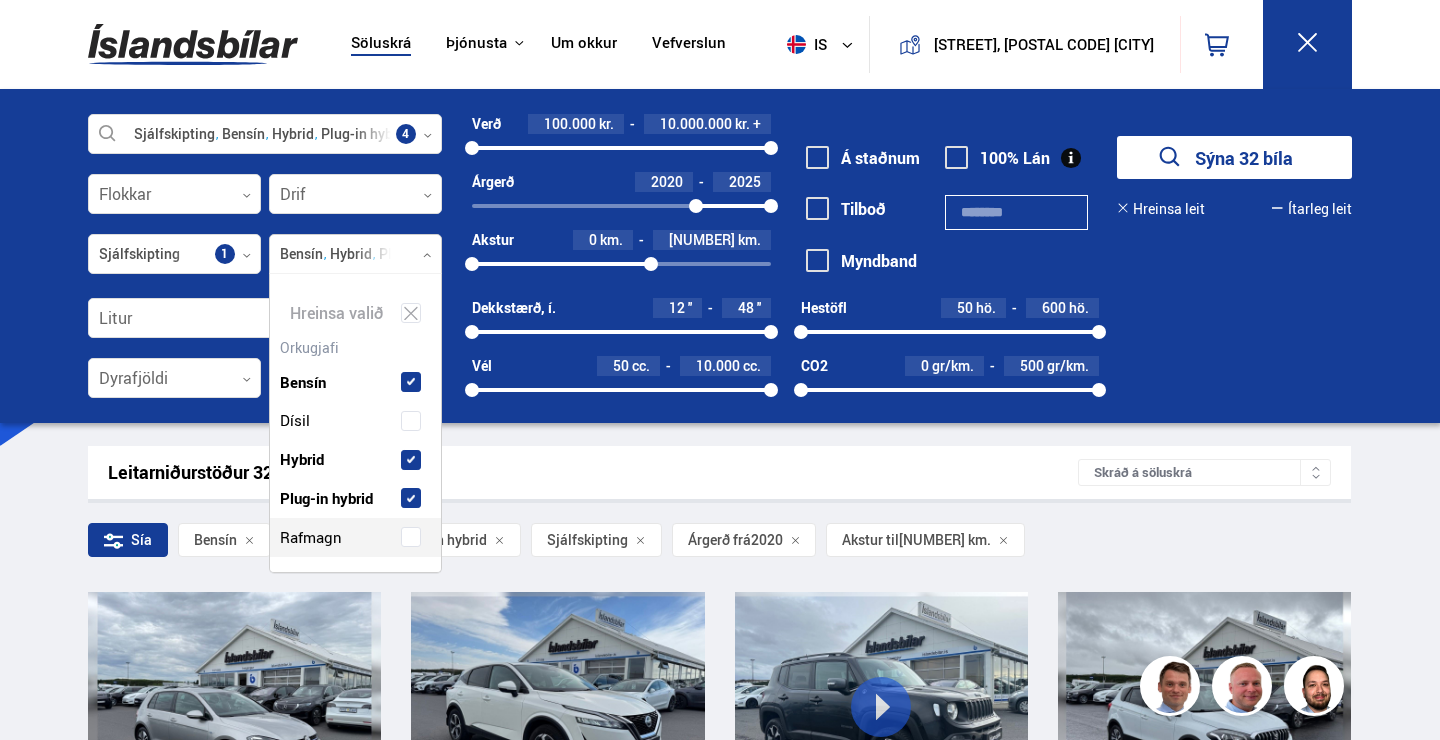 click at bounding box center [411, 537] 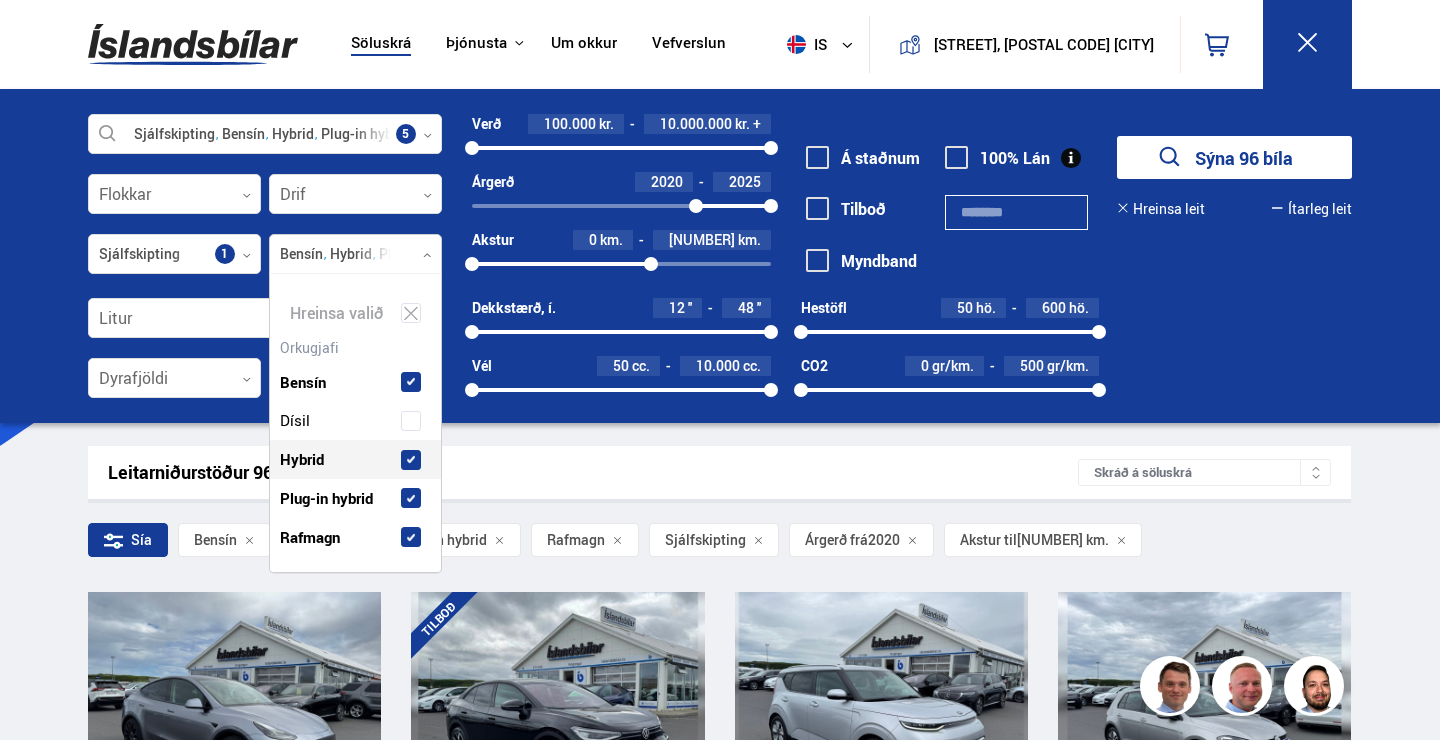 click on "Sjálfskipting Bensín Hybrid Plug-in hybrid Rafmagn Veldu framleiðanda, gerð eða eiginleika 5   Flokkar 0   Drif 0   Sjálfskipting Skipting 1   Bensín Hybrid Plug-in hybrid Rafmagn Orkugjafi 4
Hreinsa valið
Bensín   Dísil   Hybrid   Plug-in hybrid   Rafmagn     Verð   100.000   kr.   10.000.000   kr.
+
100000 10000000   Árgerð   2020     2025       2020 2025   Akstur   0   km.   120.000   km.     0 120000
Á staðnum
Tilboð
Myndband
100% Lán
Sýna 96 bíla
Hreinsa leit
Ítarleg leit
Litur 0   Dyrafjöldi 0   Farþegafjöldi 0   Dekkstærð, í.   12   ''   48   ''     12 48   Vél   50   cc.   10.000   cc.     50 10000   Hestöfl   50   hö.   600   hö.     50 600   CO2   0   gr/km.   500   gr/km.     0 500" at bounding box center (720, 256) 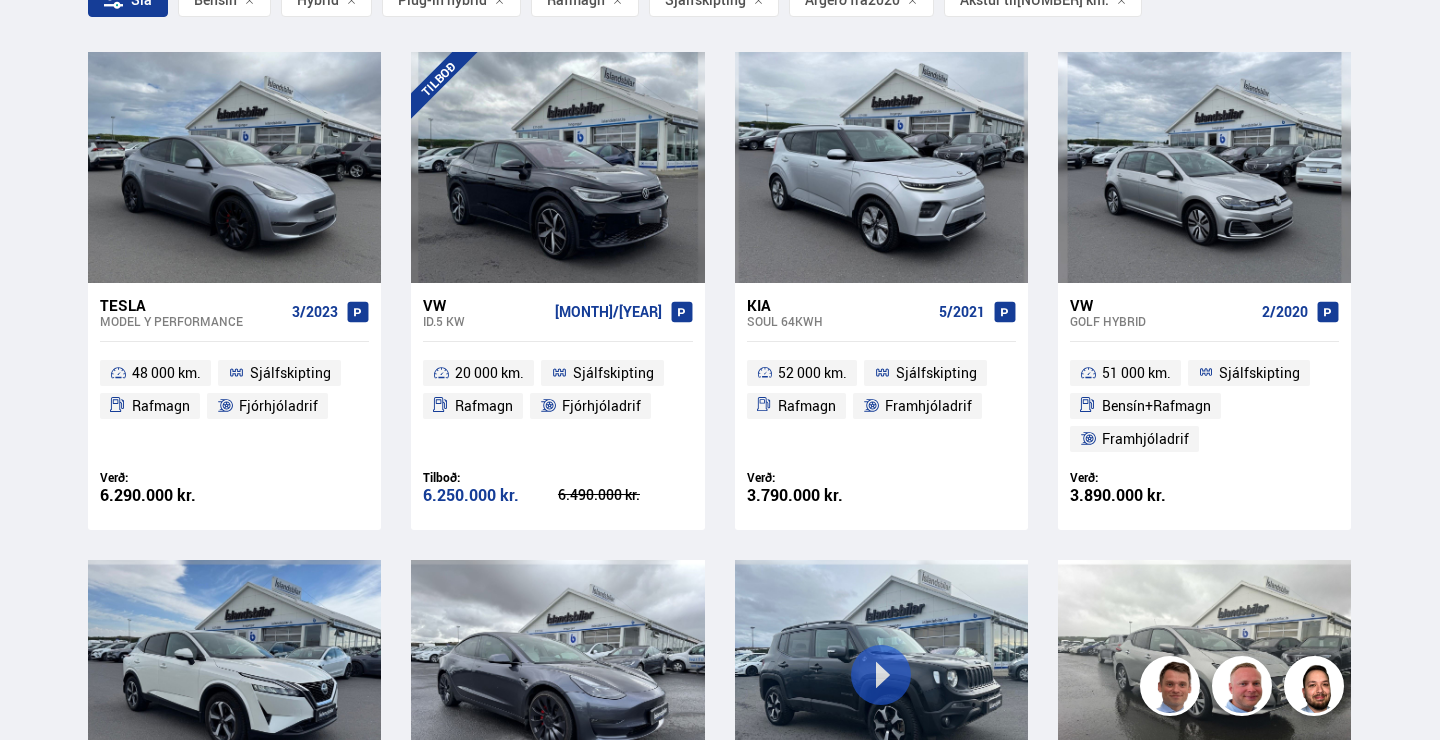 scroll, scrollTop: 0, scrollLeft: 0, axis: both 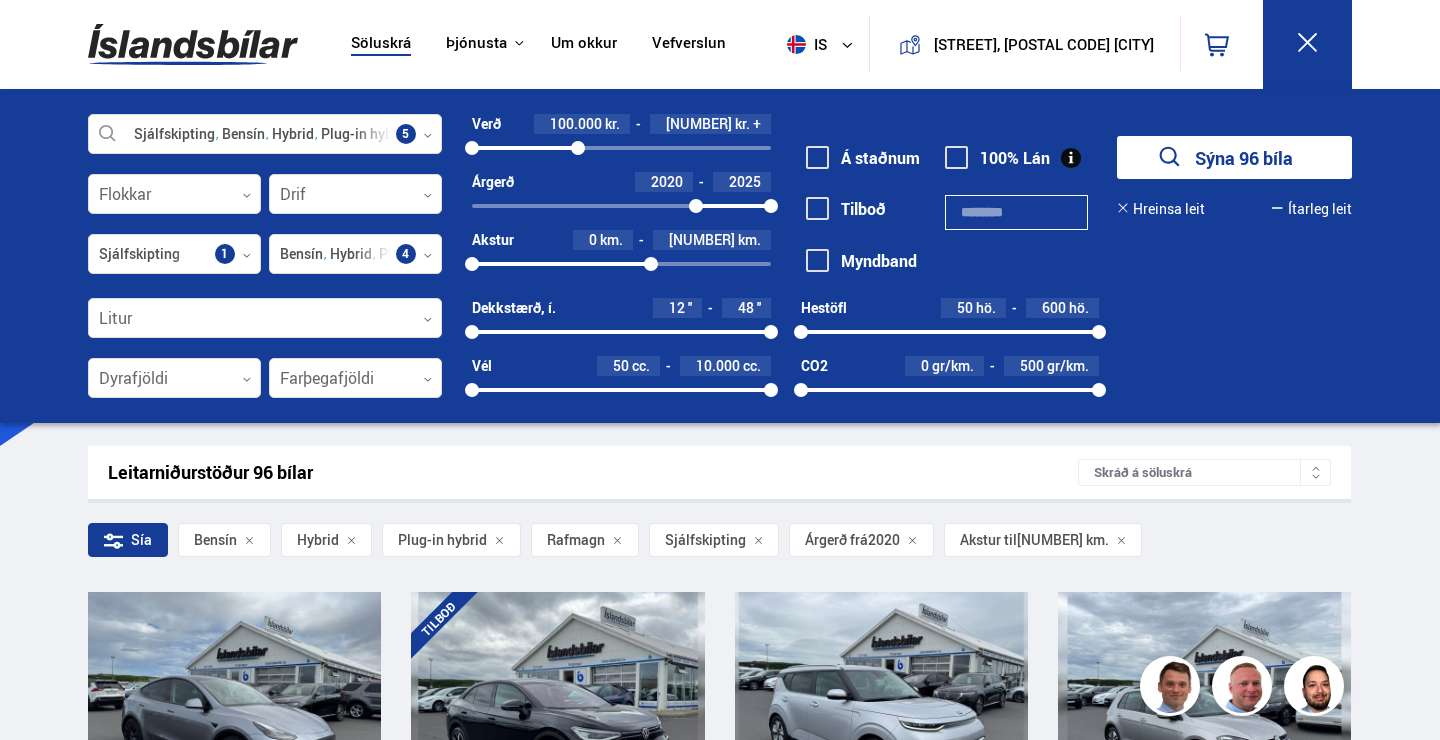 drag, startPoint x: 777, startPoint y: 147, endPoint x: 578, endPoint y: 146, distance: 199.00252 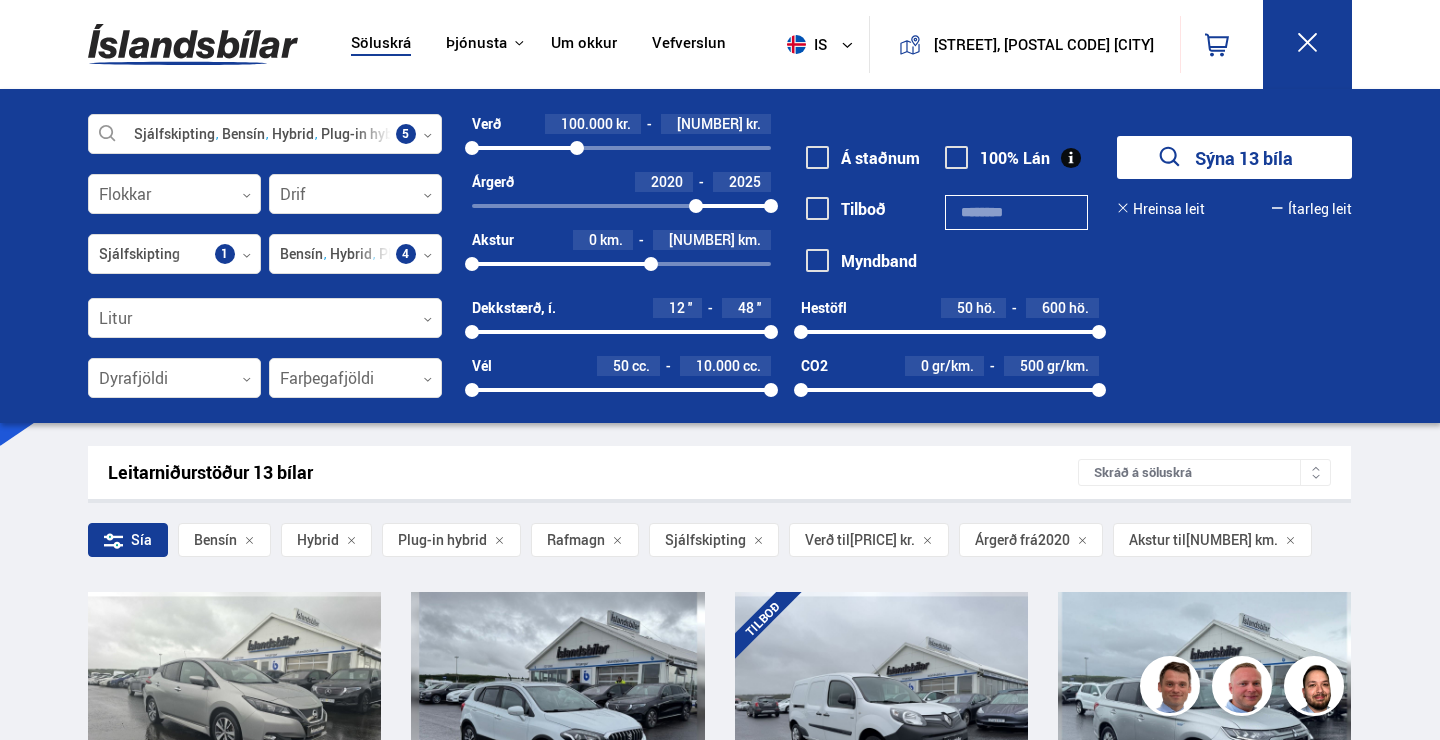 click on "Sýna 13 bíla" at bounding box center [1234, 157] 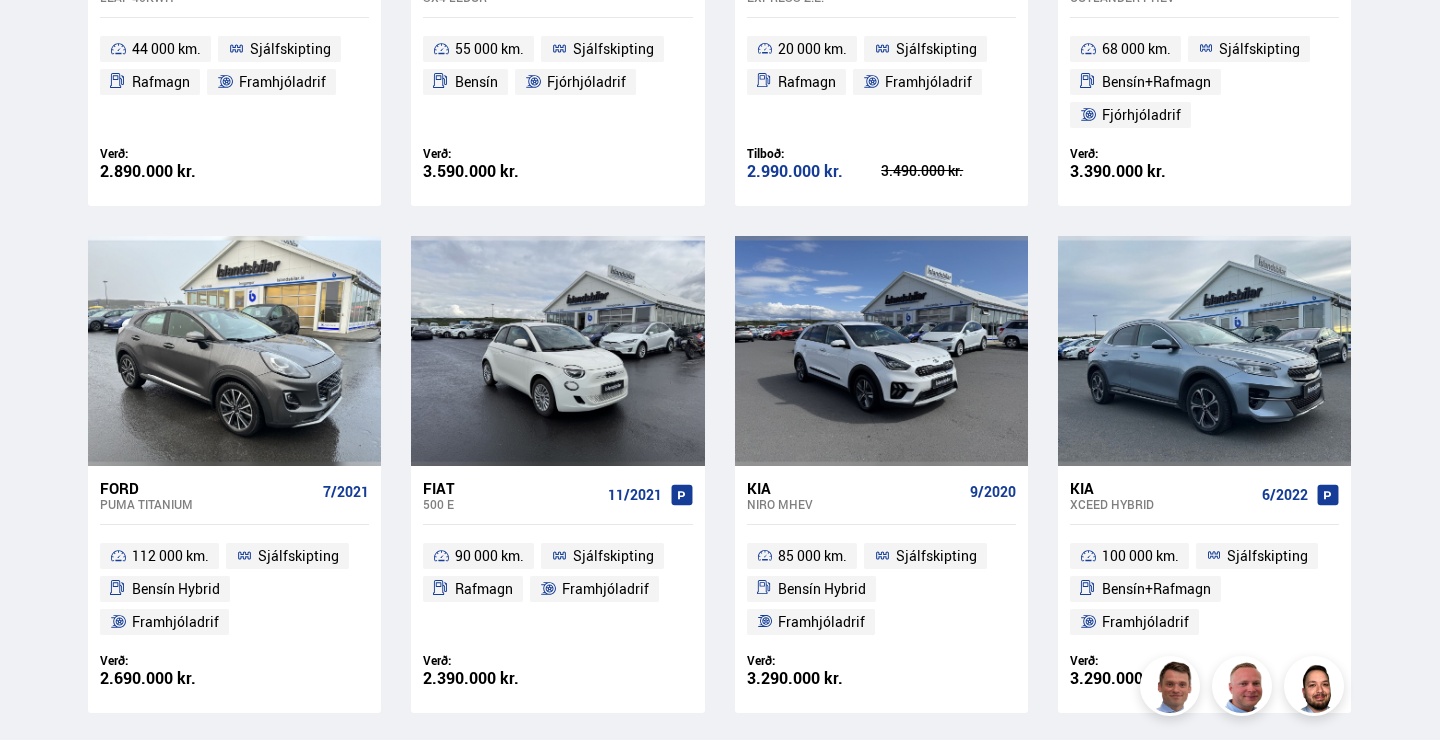 scroll, scrollTop: 972, scrollLeft: 0, axis: vertical 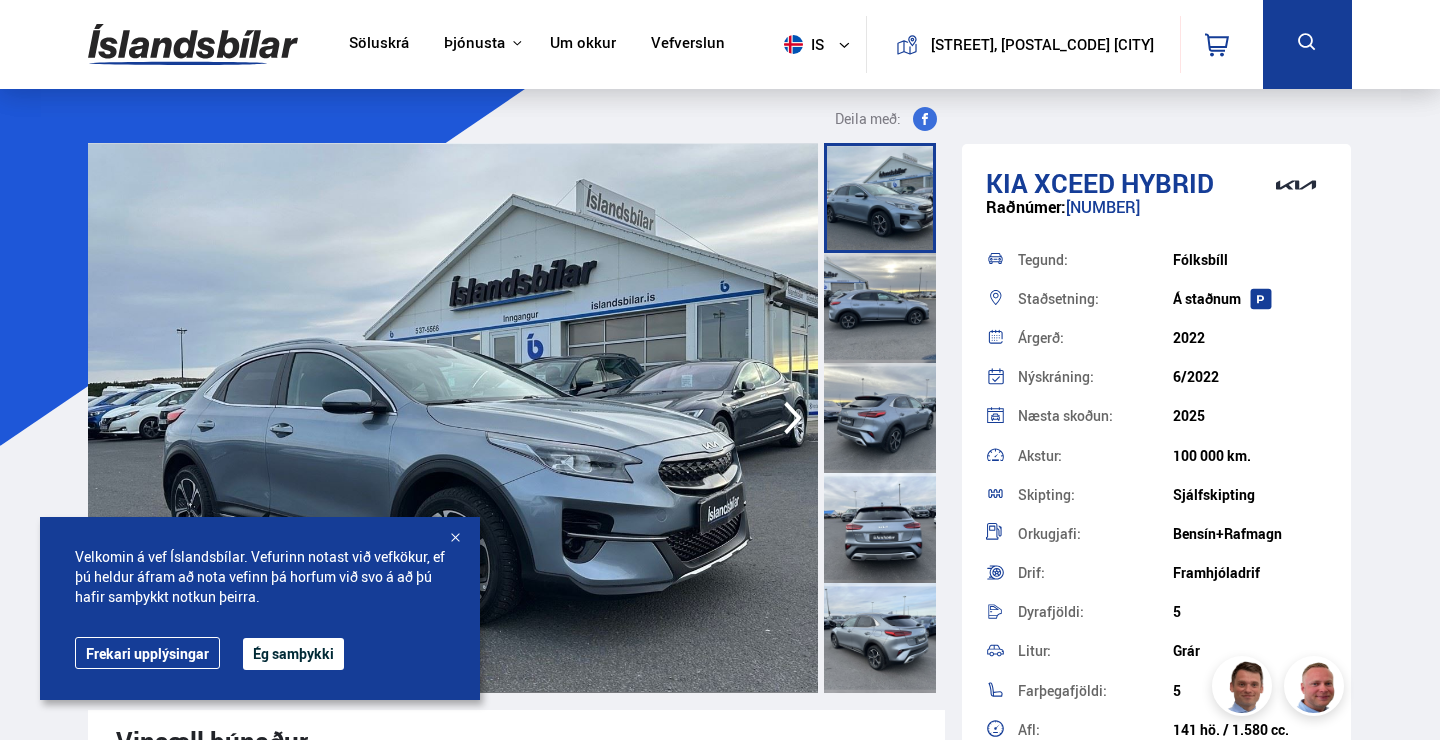 click on "Ég samþykki" at bounding box center (293, 654) 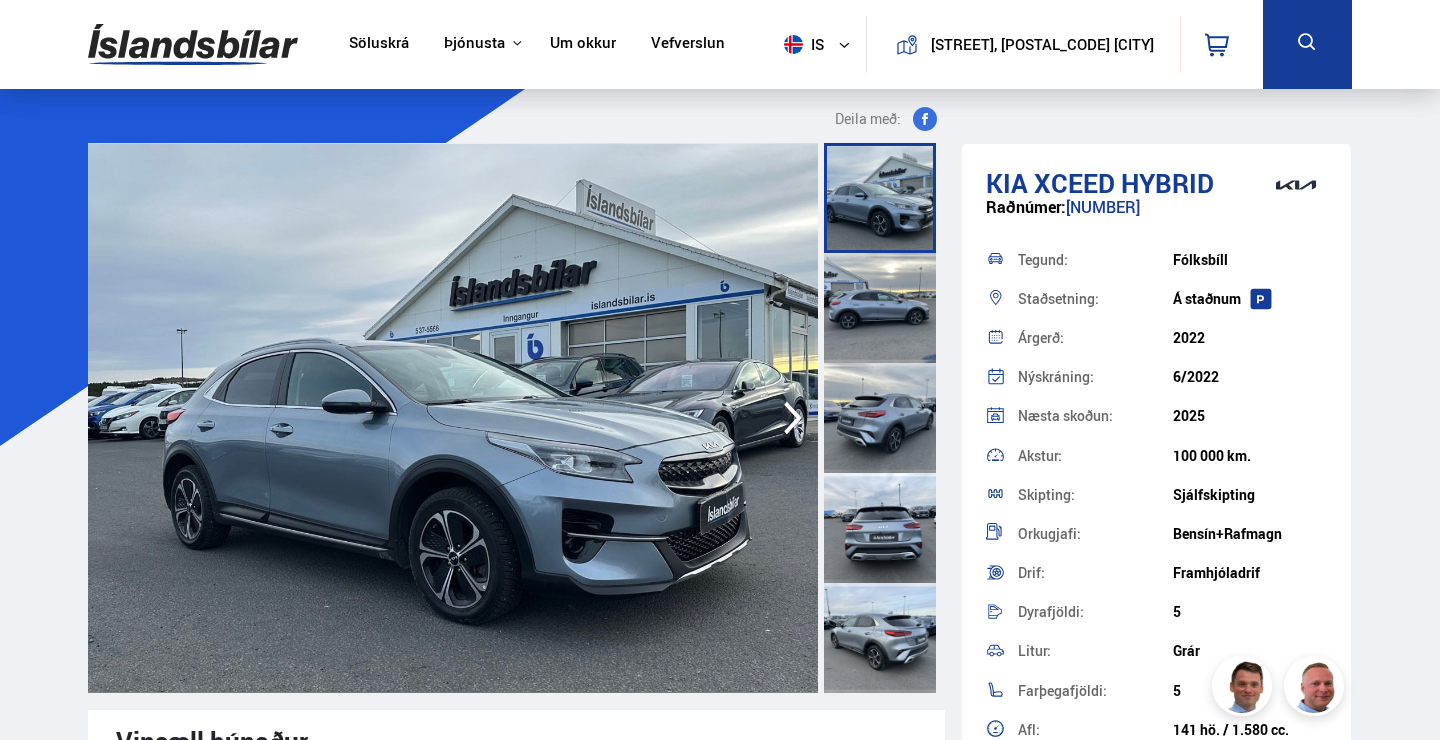 scroll, scrollTop: 0, scrollLeft: 0, axis: both 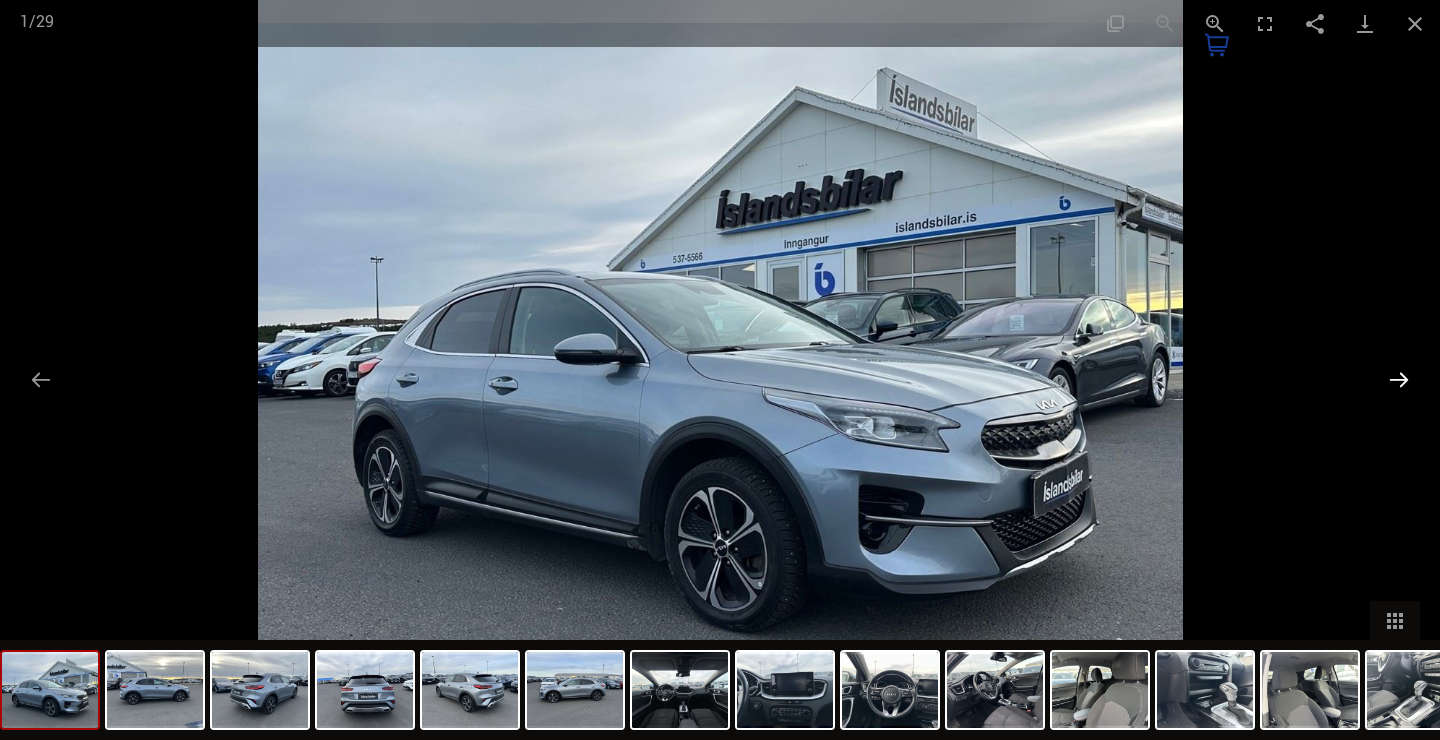 click at bounding box center [1399, 379] 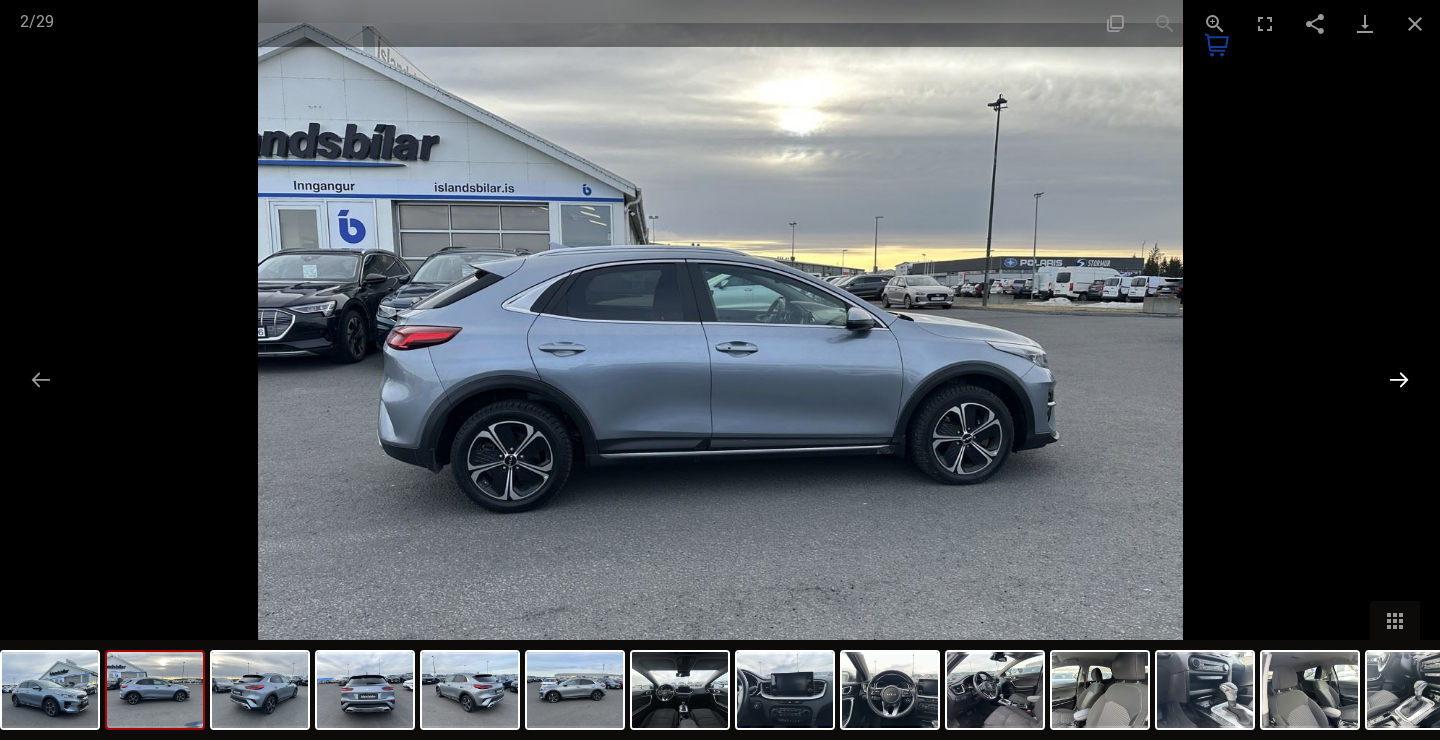 click at bounding box center [1399, 379] 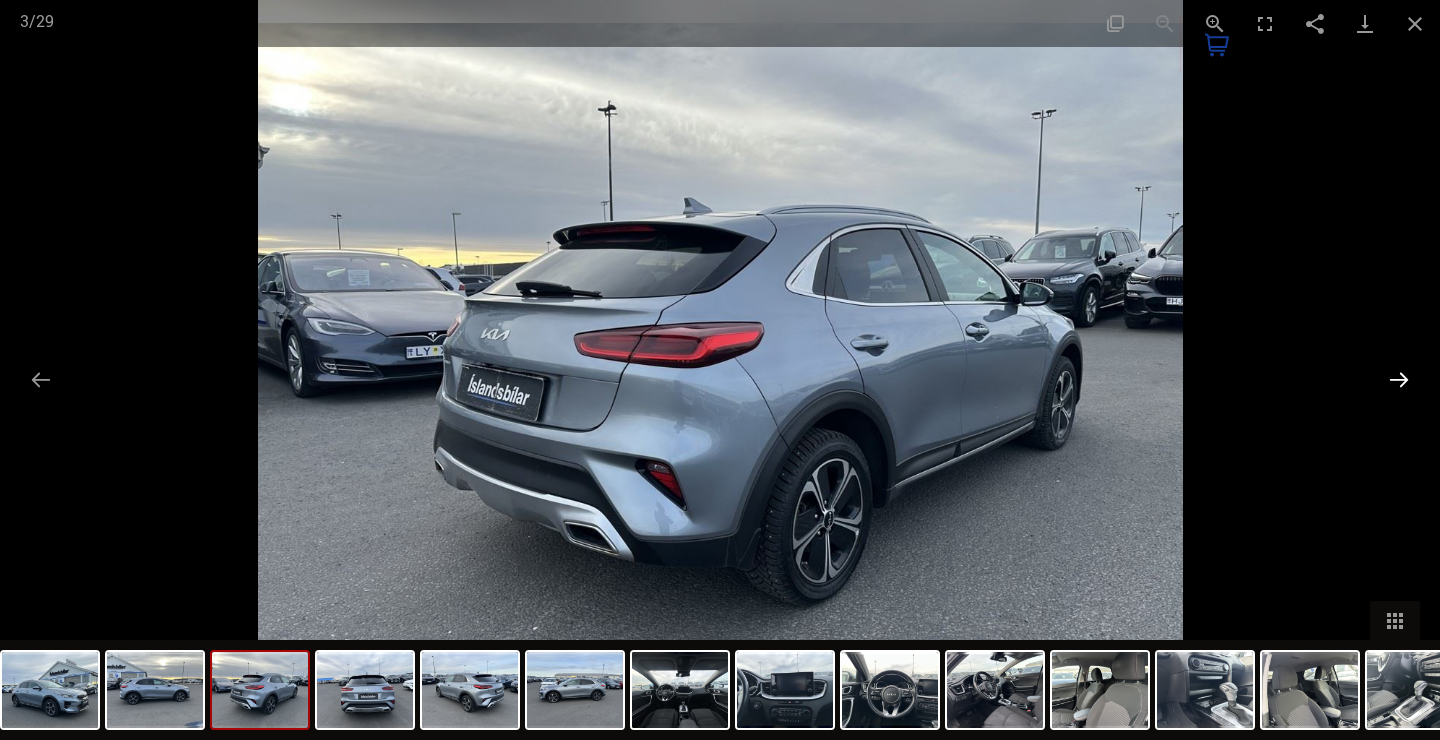 click at bounding box center (1399, 379) 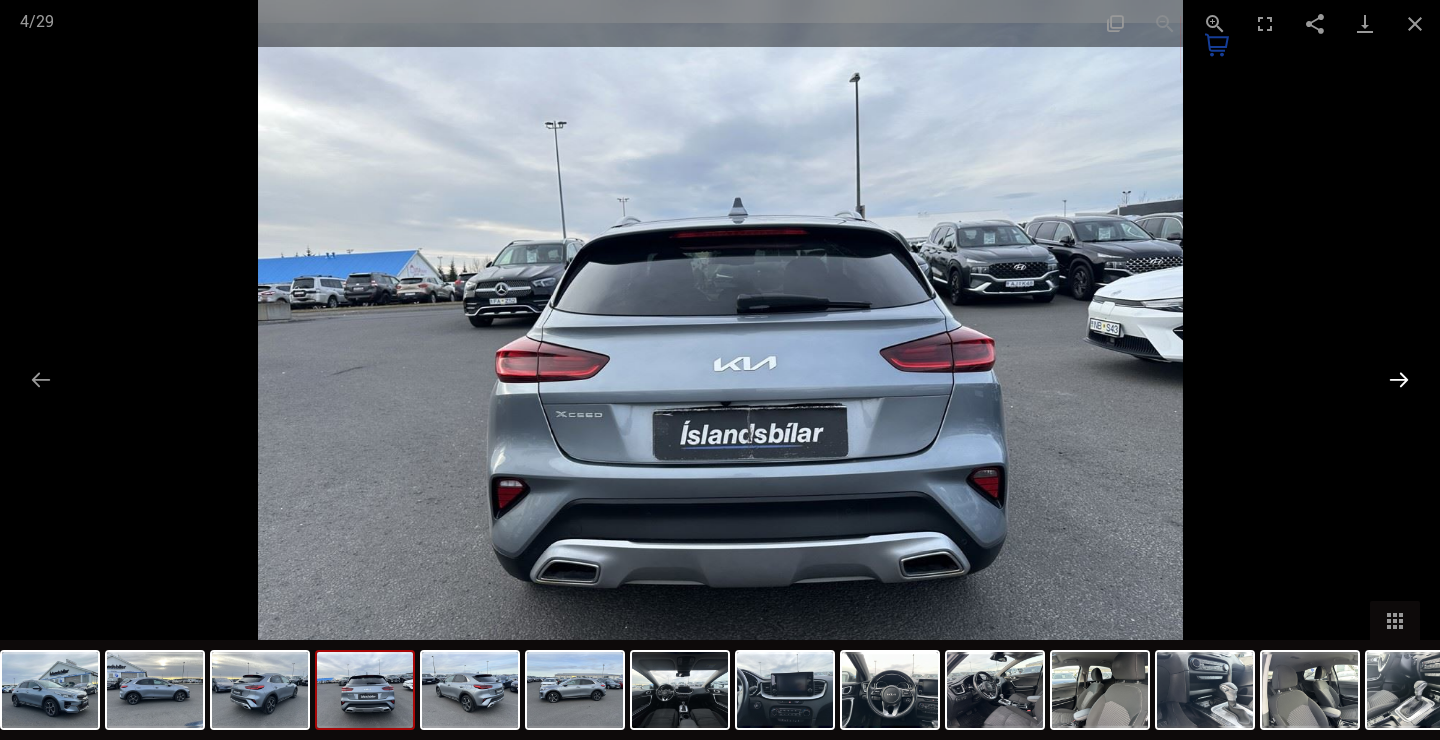 click at bounding box center (1399, 379) 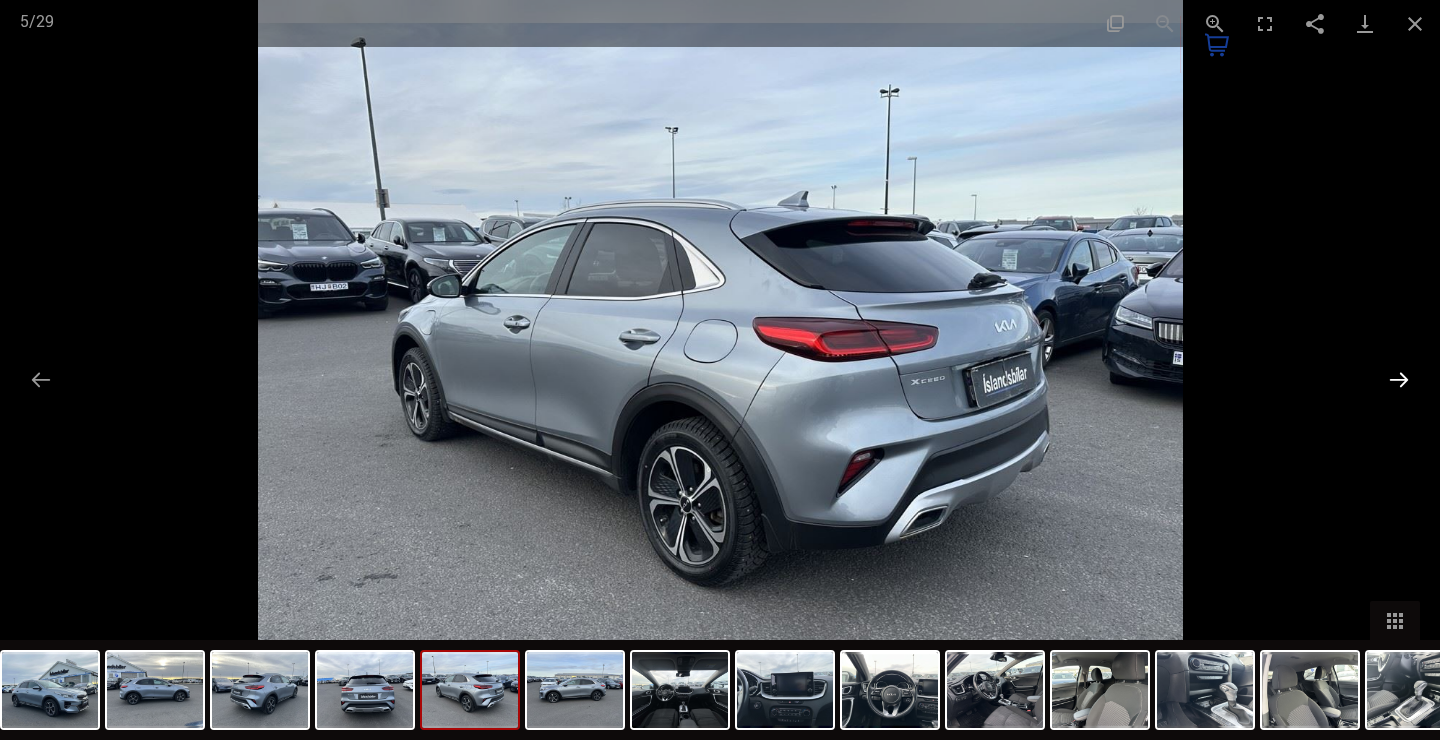click at bounding box center (1399, 379) 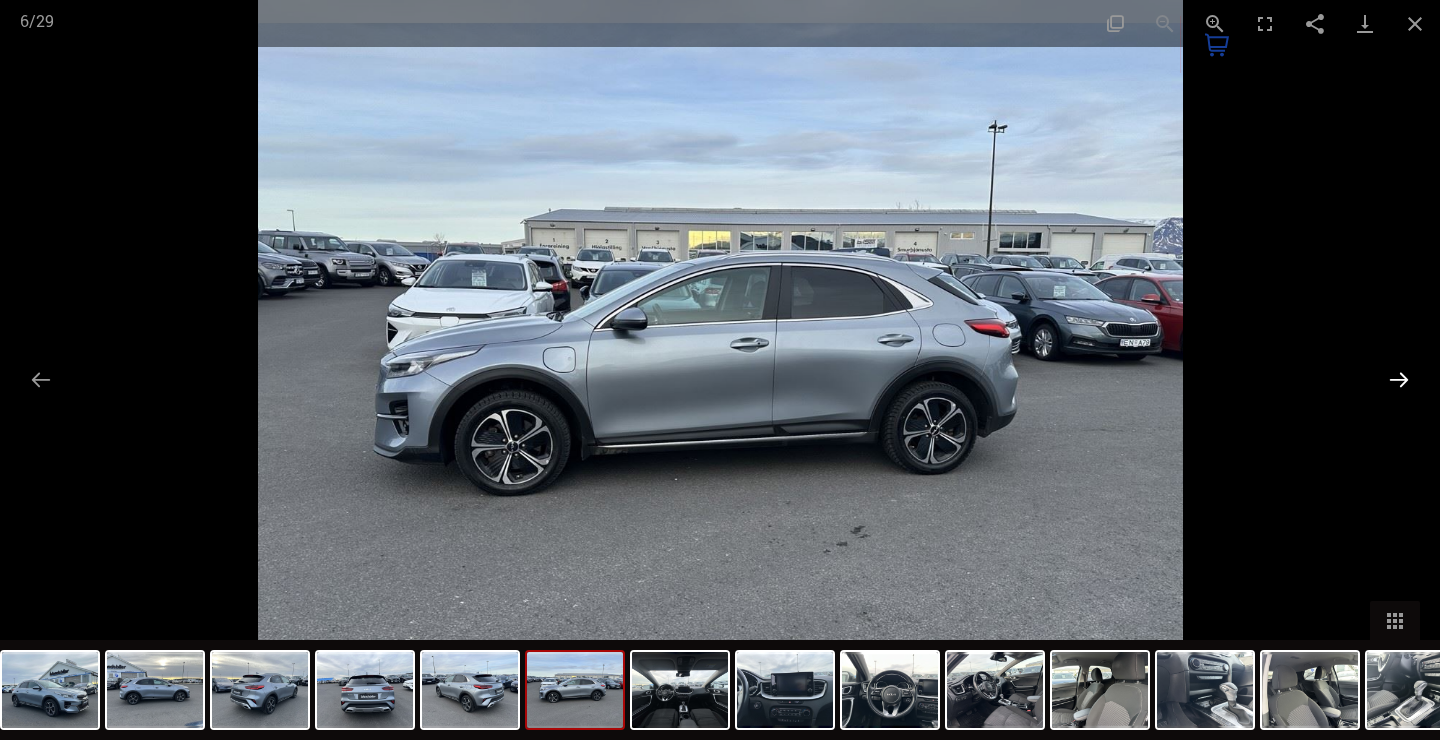 click at bounding box center (1399, 379) 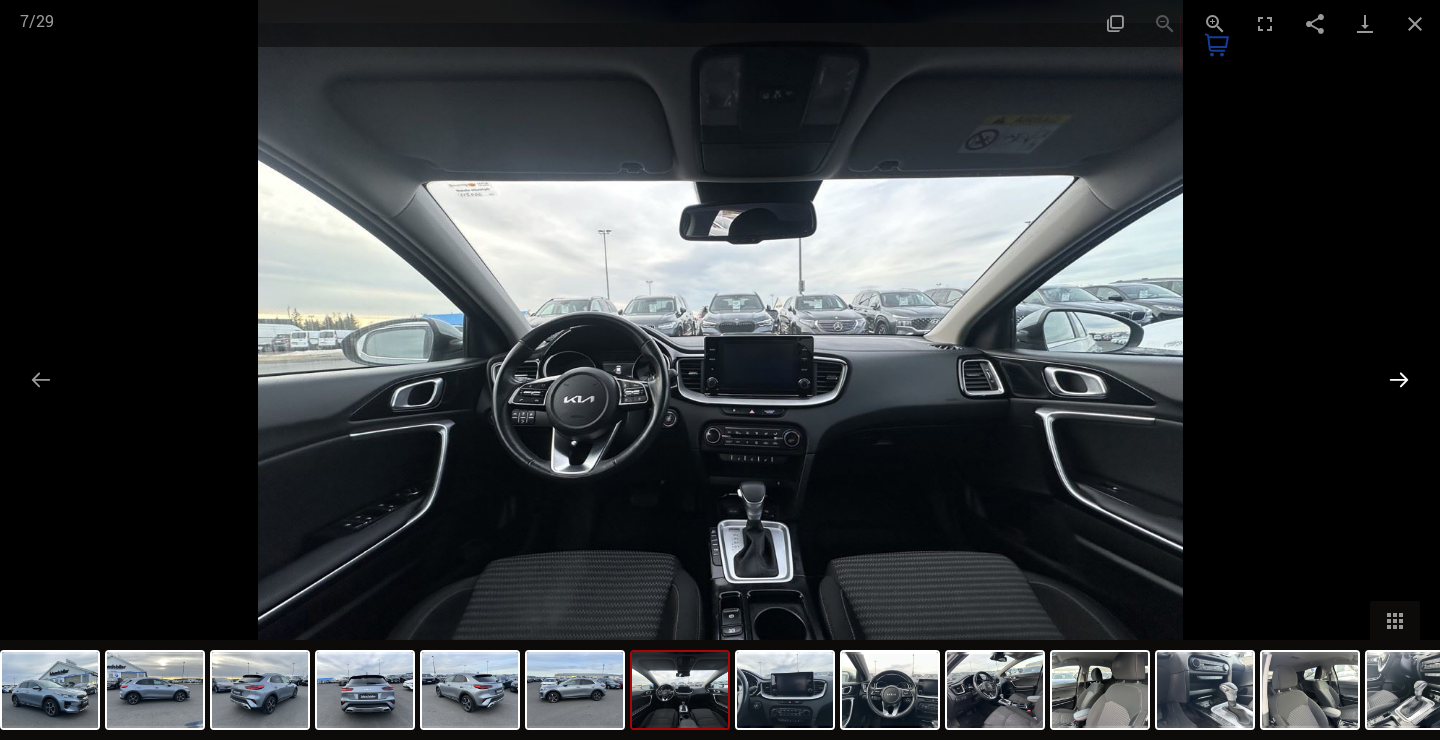 click at bounding box center [1399, 379] 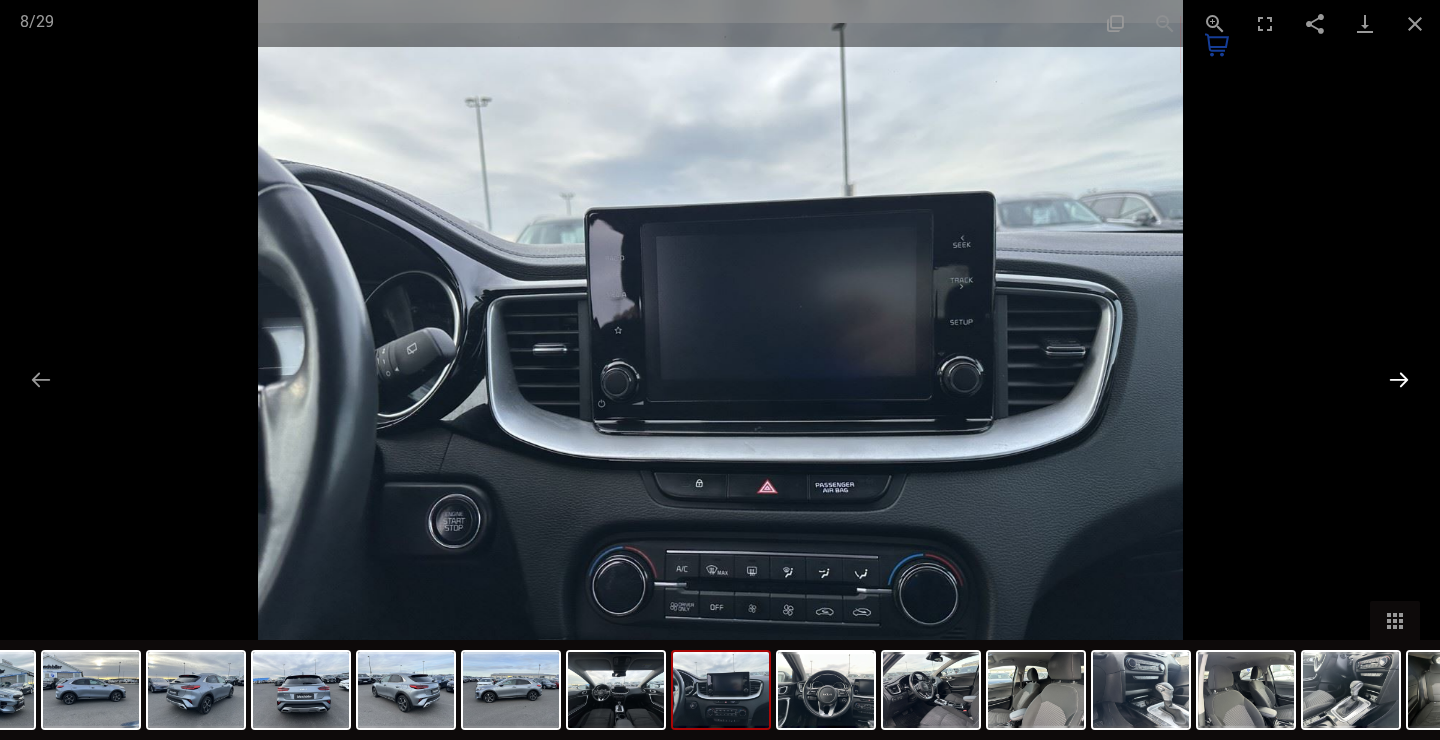 click at bounding box center (1399, 379) 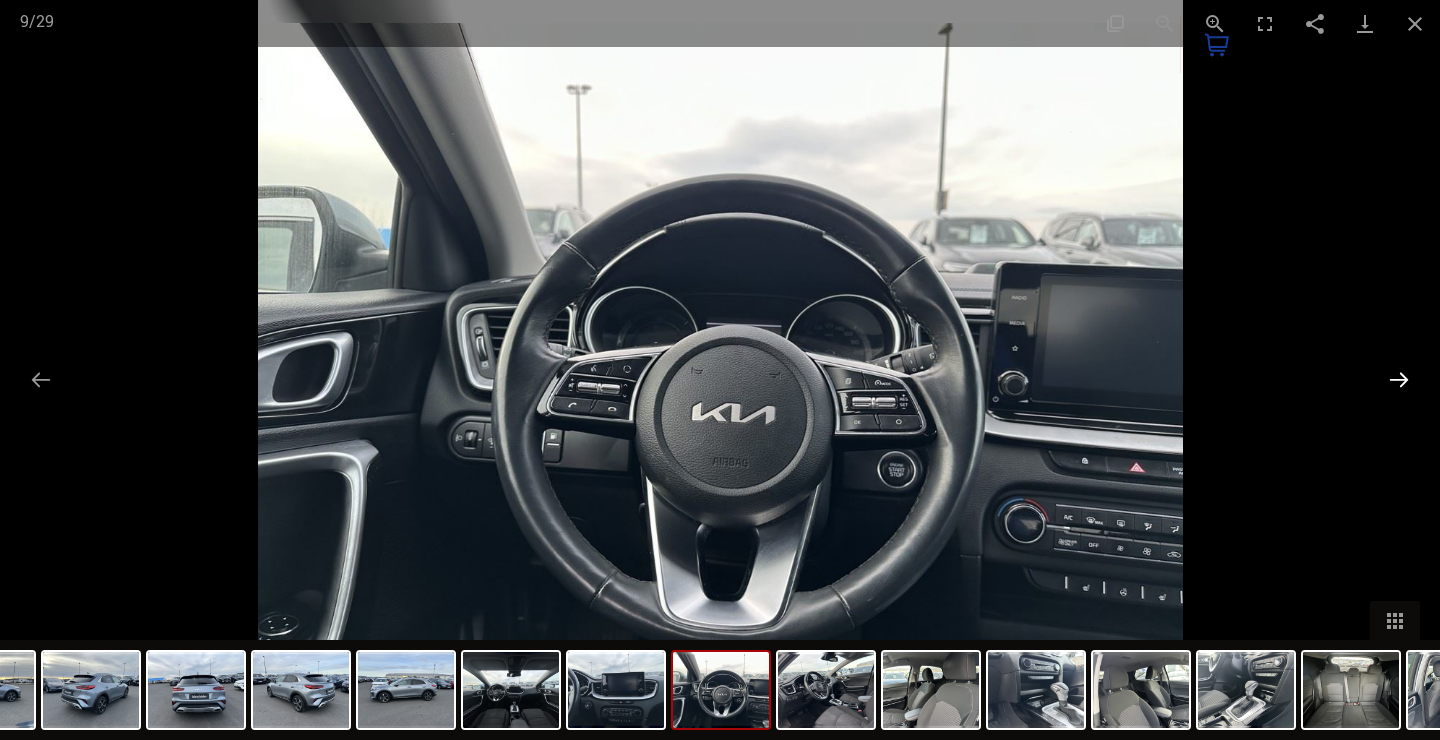 click at bounding box center (1399, 379) 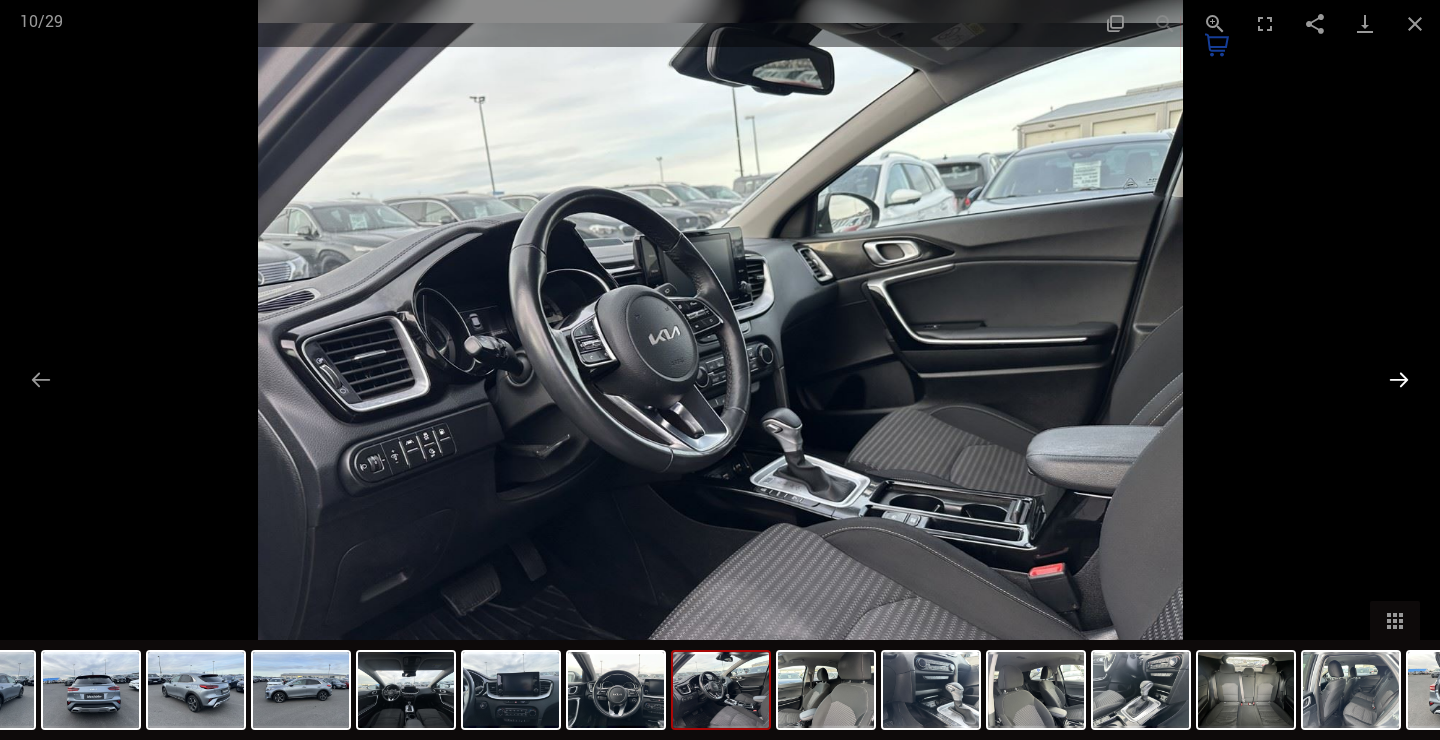 click at bounding box center [1399, 379] 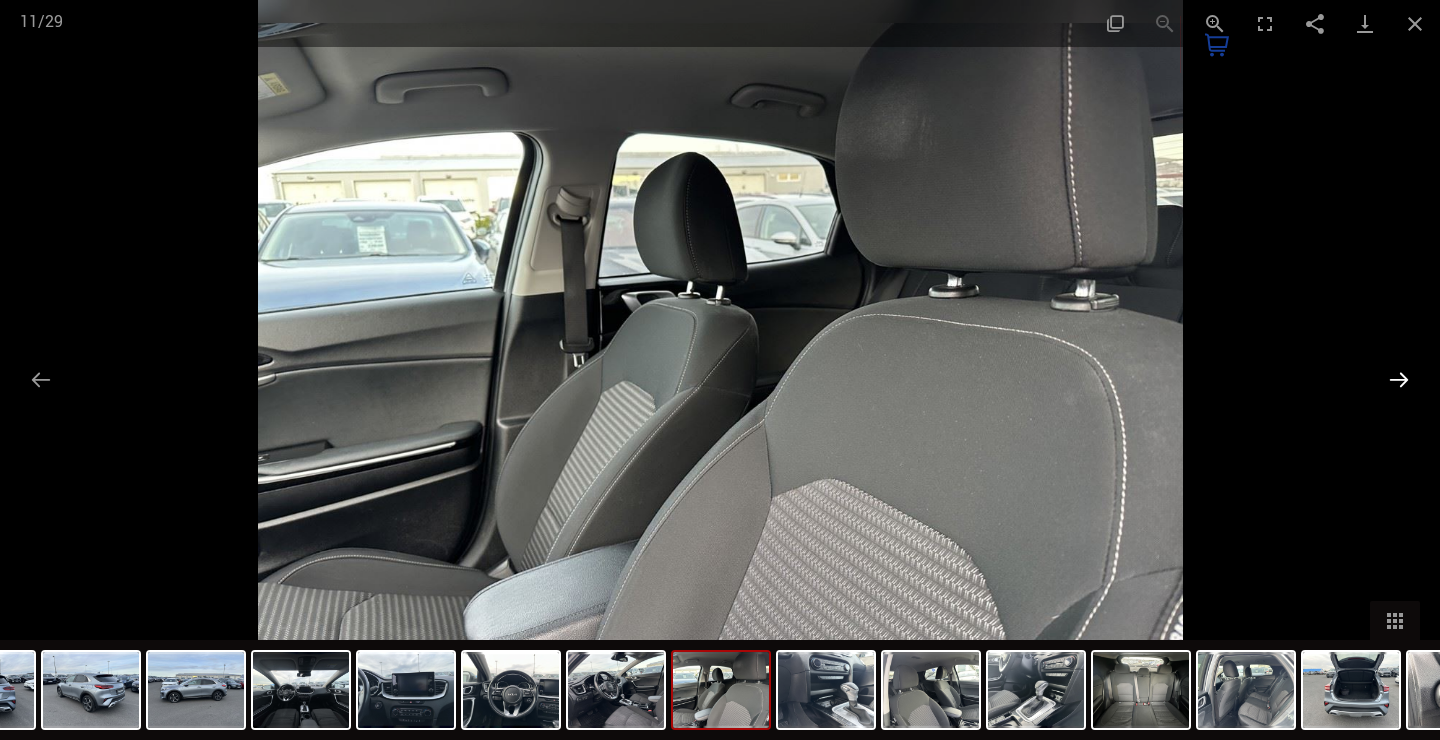 click at bounding box center (1399, 379) 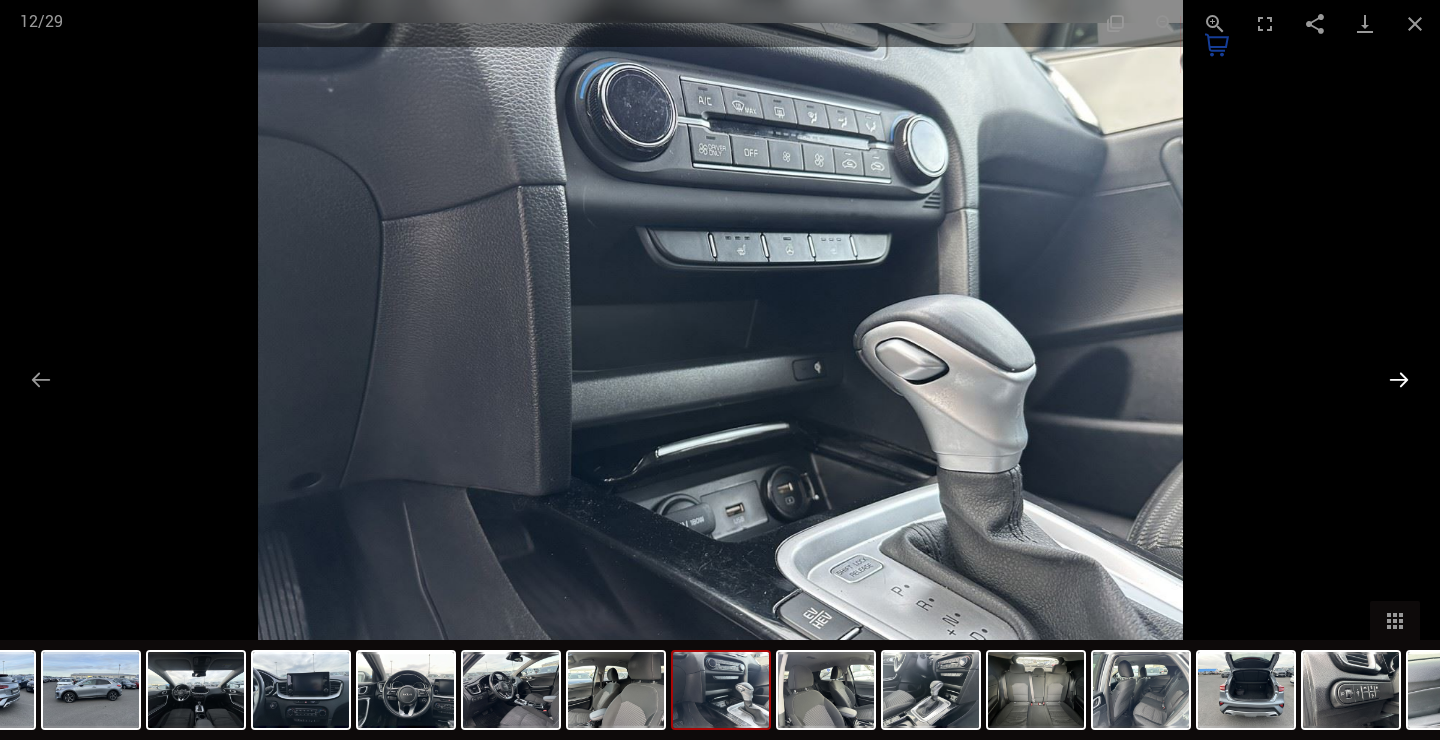 click at bounding box center (1399, 379) 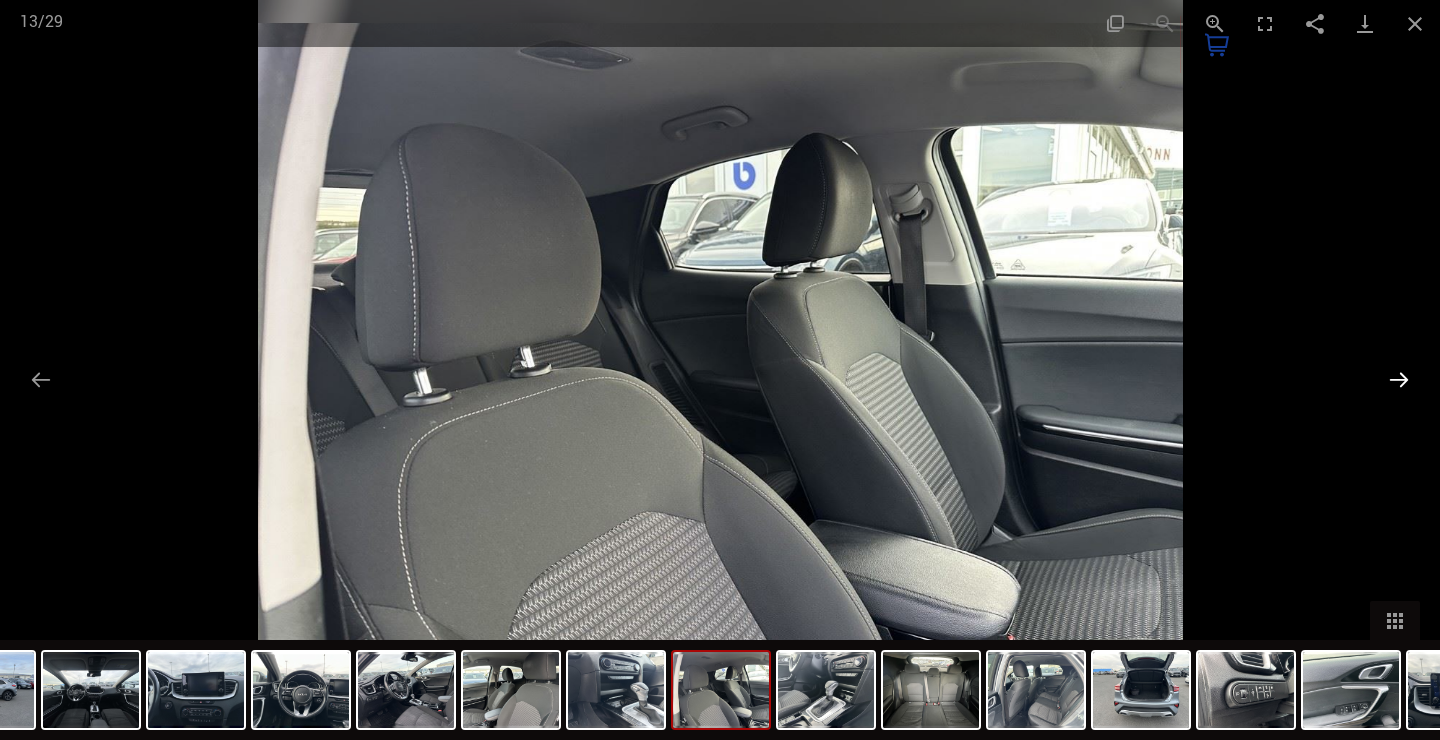 click at bounding box center (1399, 379) 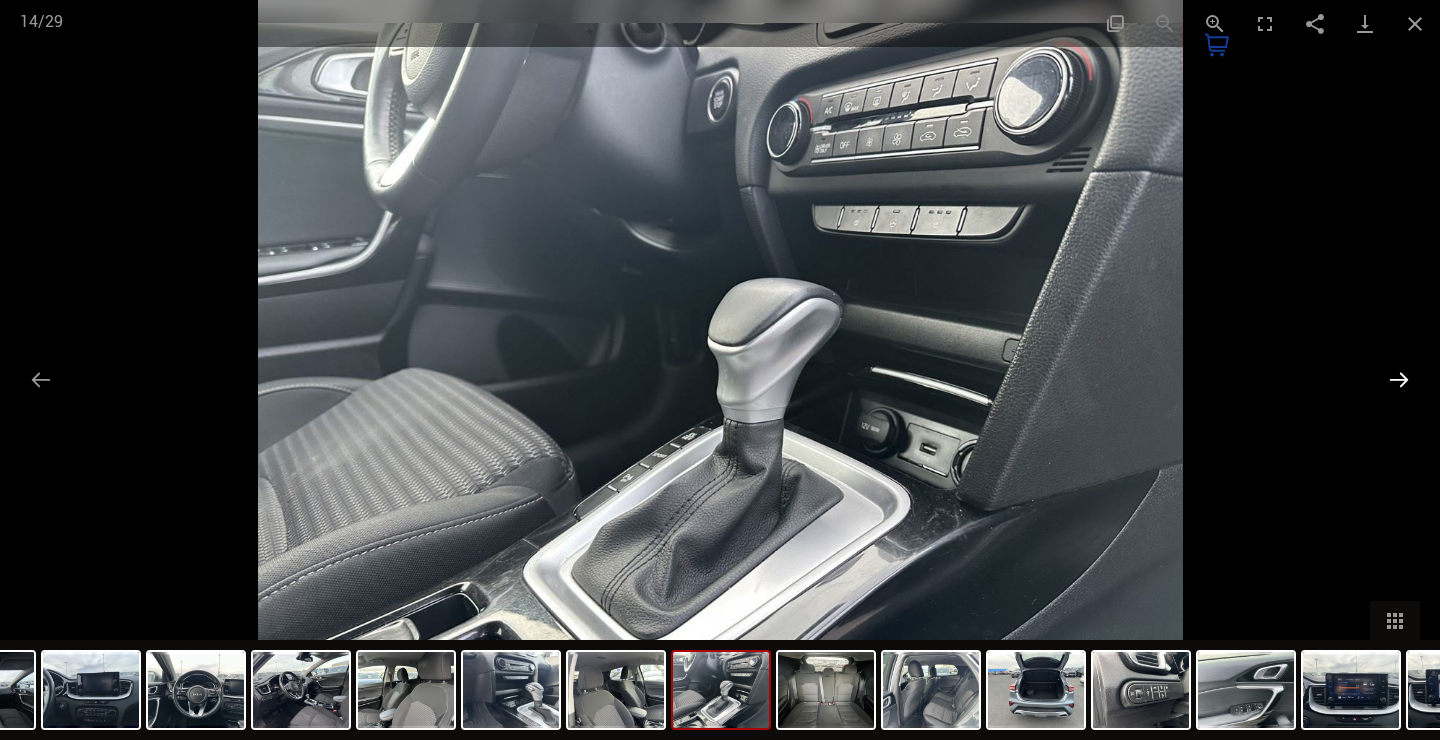 click at bounding box center (1399, 379) 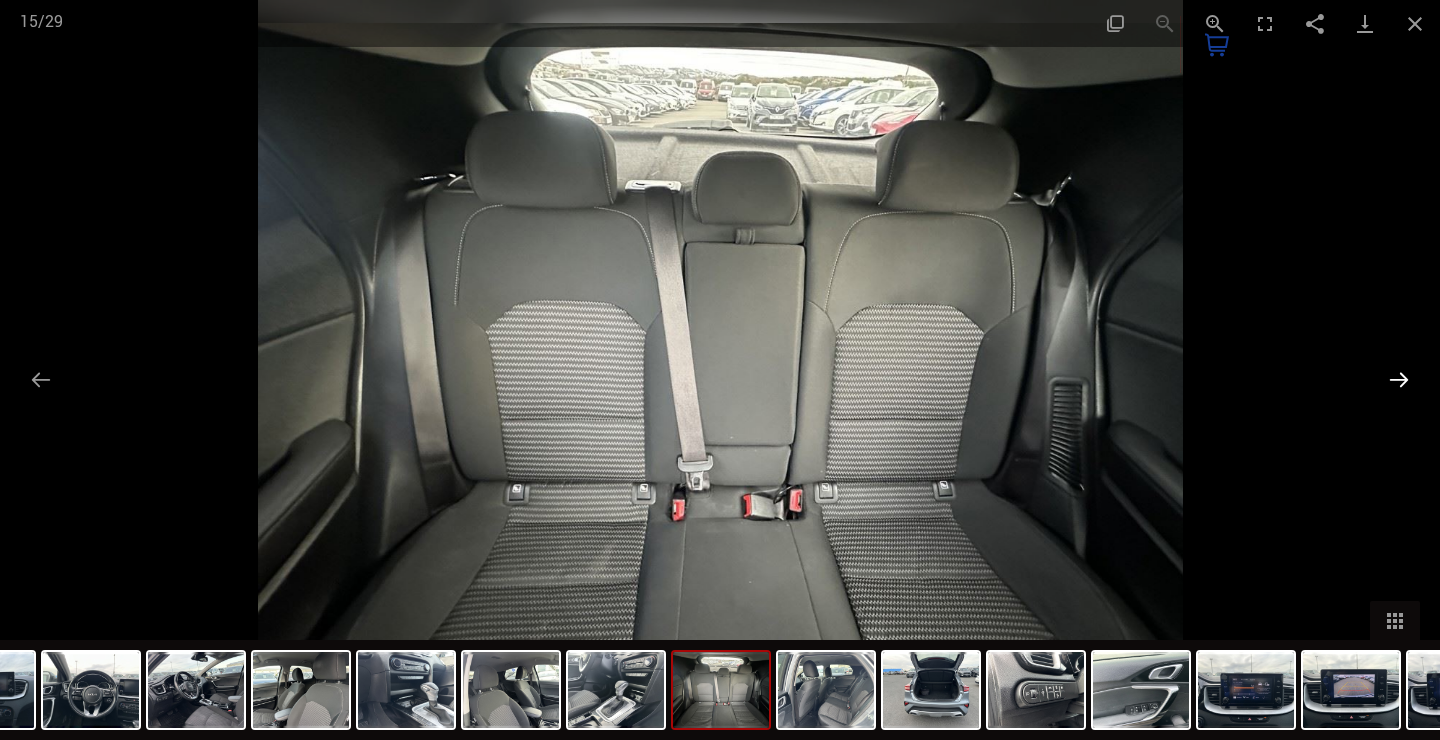 click at bounding box center (1399, 379) 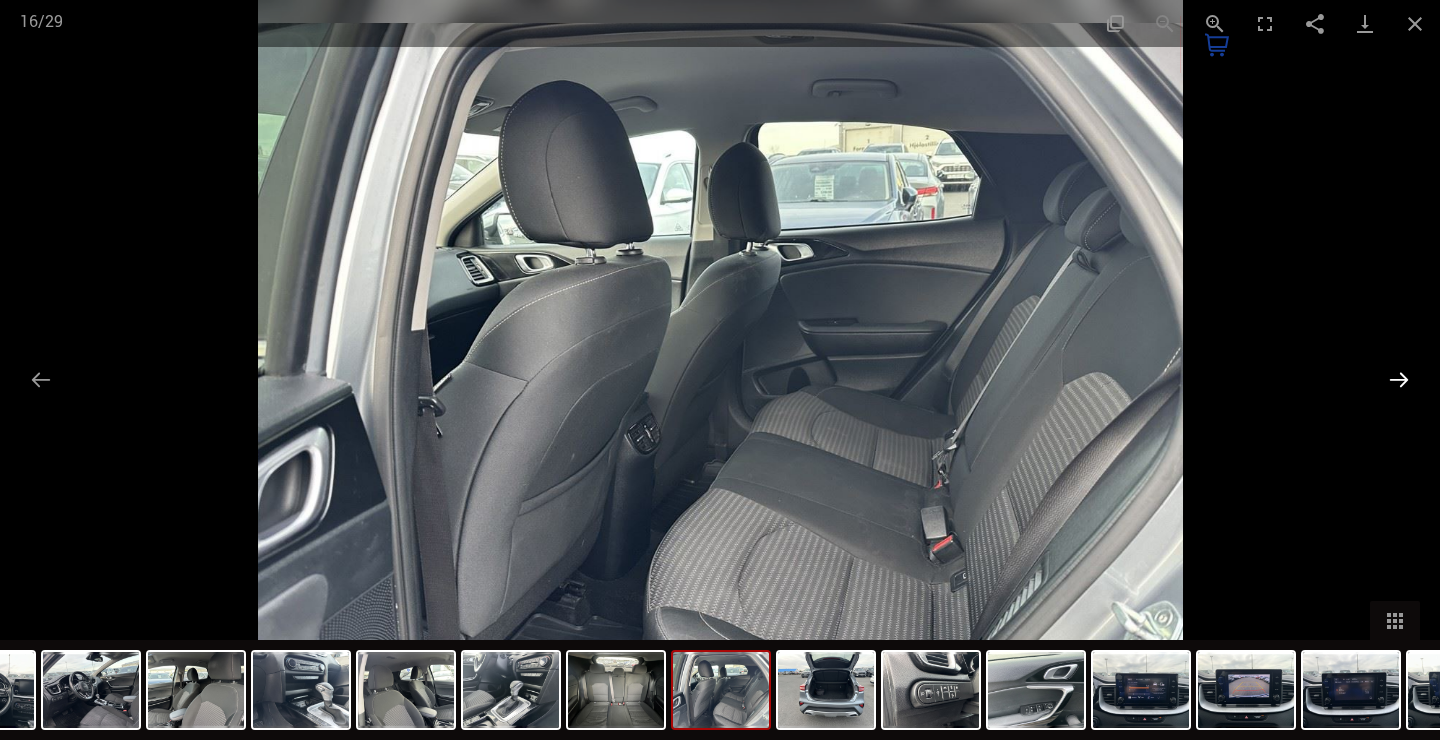 click at bounding box center (1399, 379) 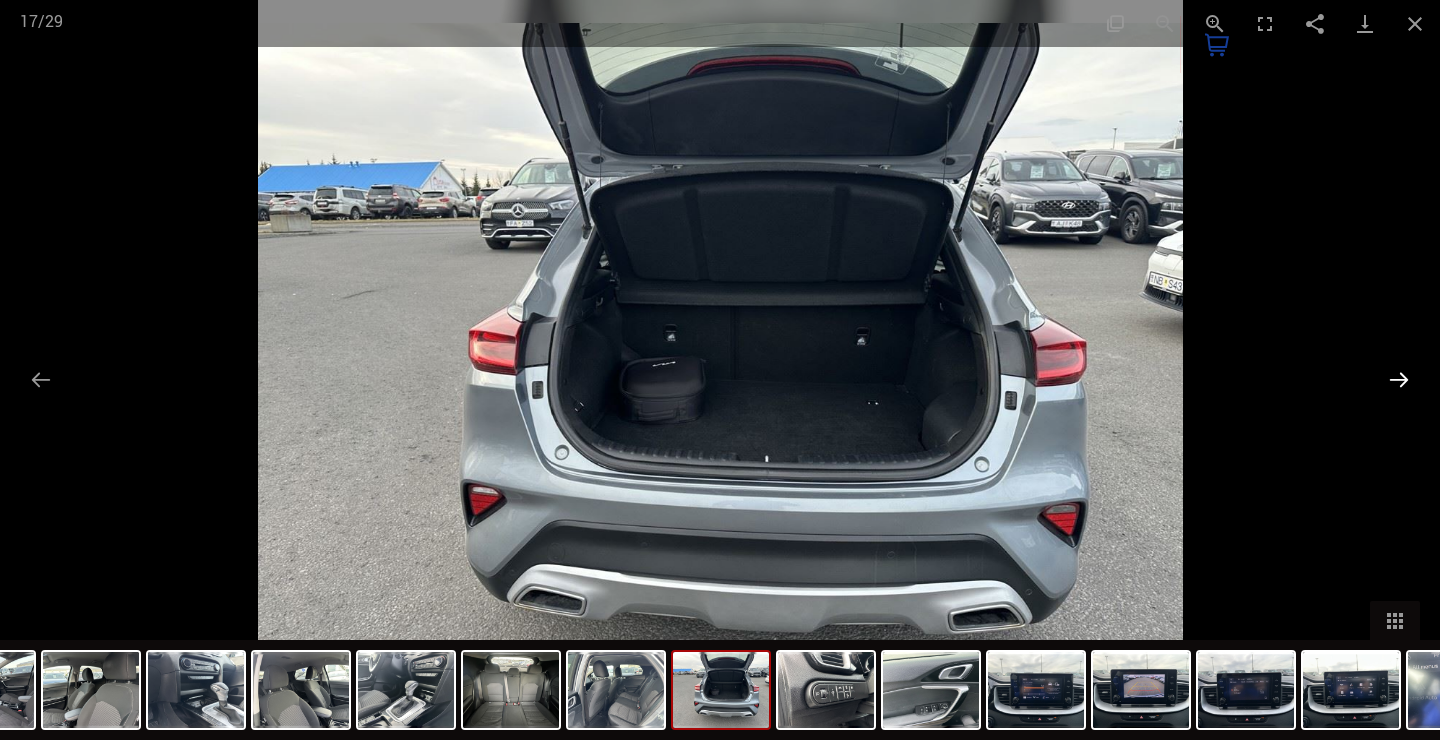 click at bounding box center (1399, 379) 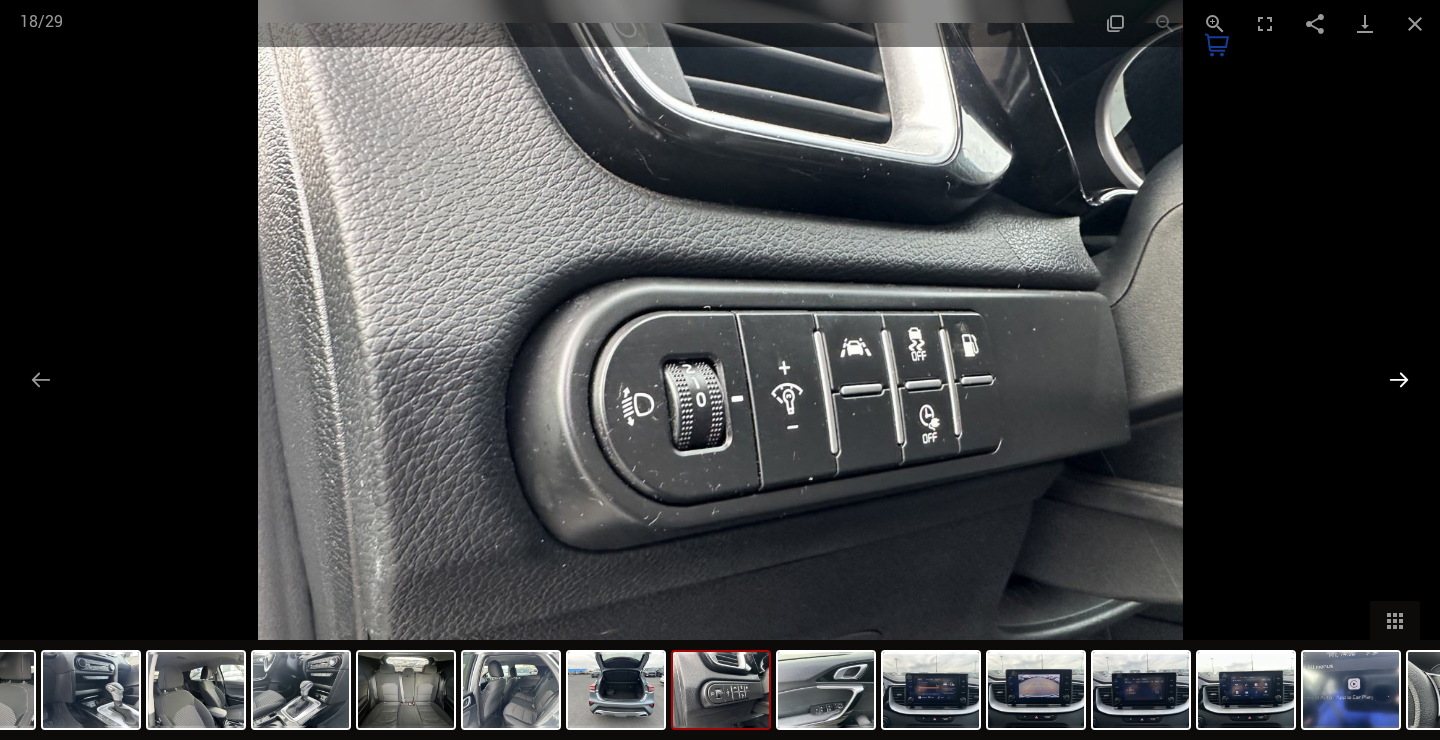 click at bounding box center (1399, 379) 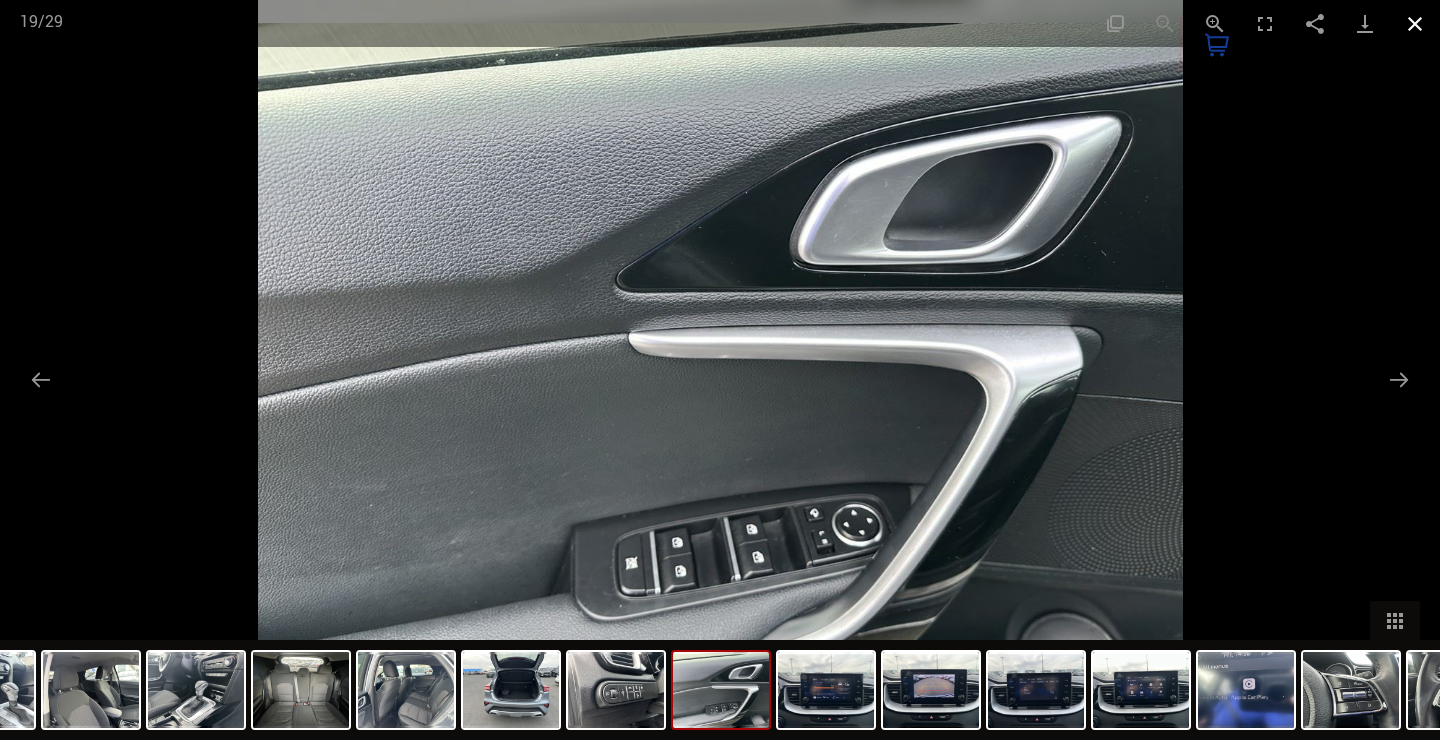 click at bounding box center [1415, 23] 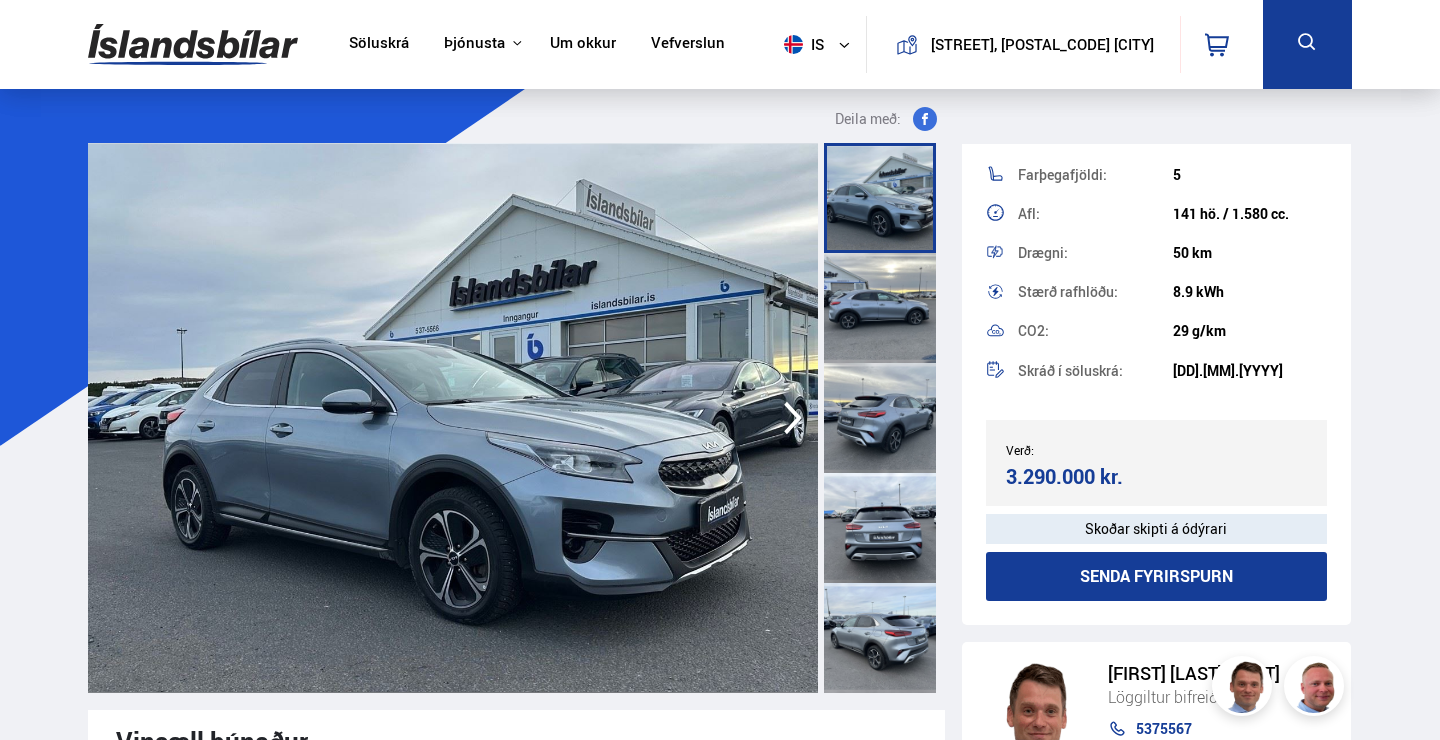 scroll, scrollTop: 526, scrollLeft: 0, axis: vertical 